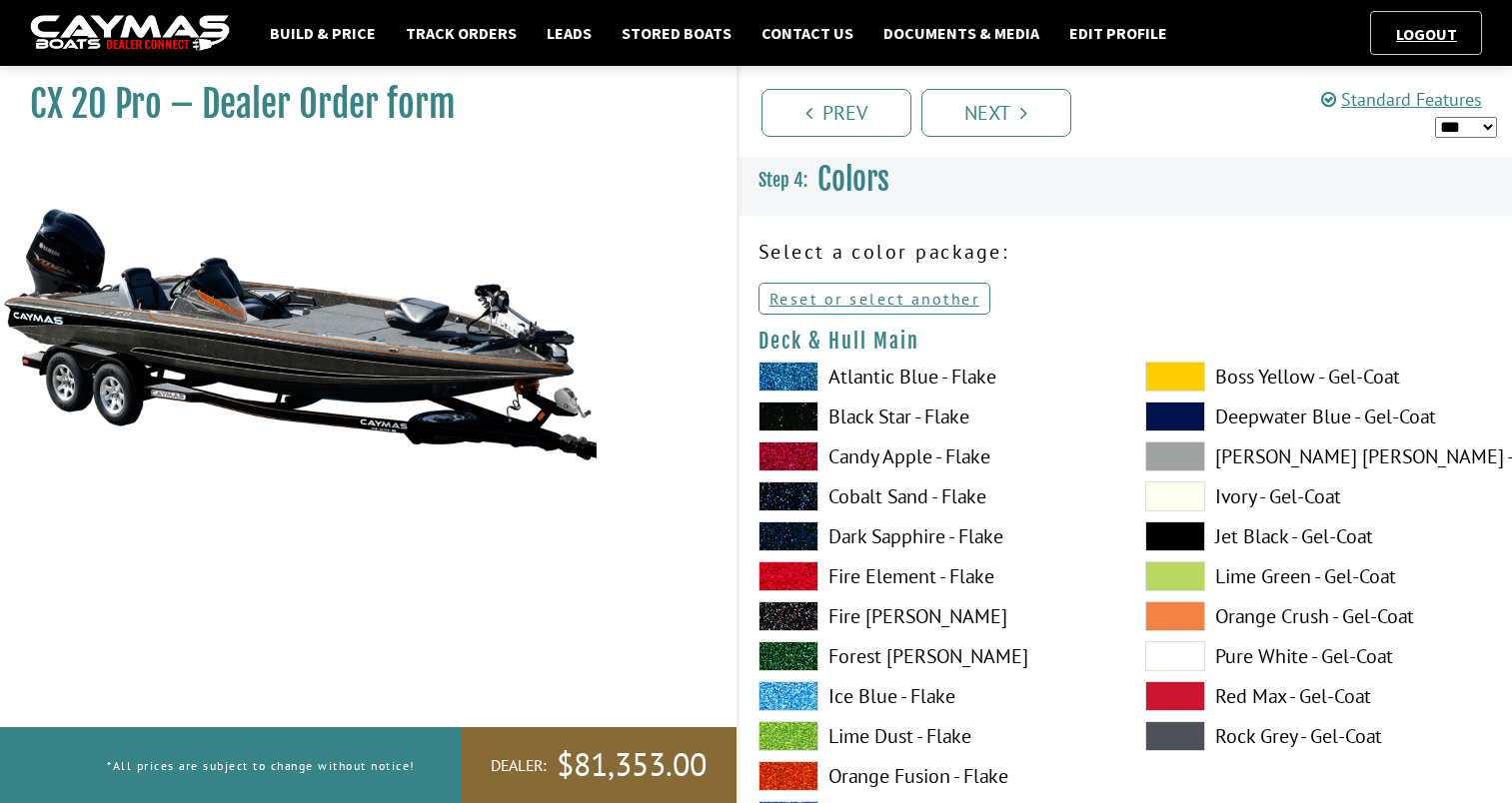 select on "*" 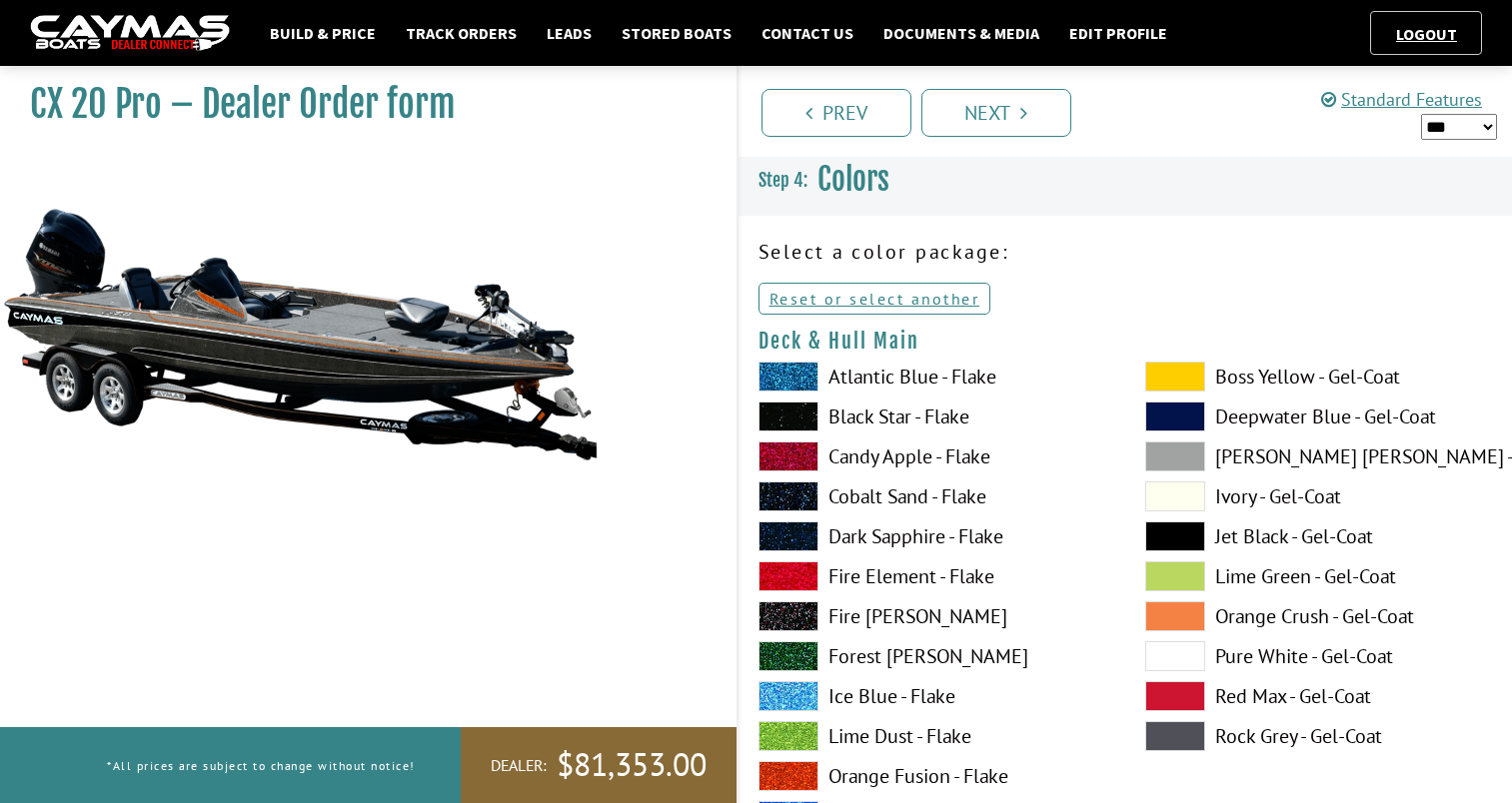 scroll, scrollTop: 5949, scrollLeft: 0, axis: vertical 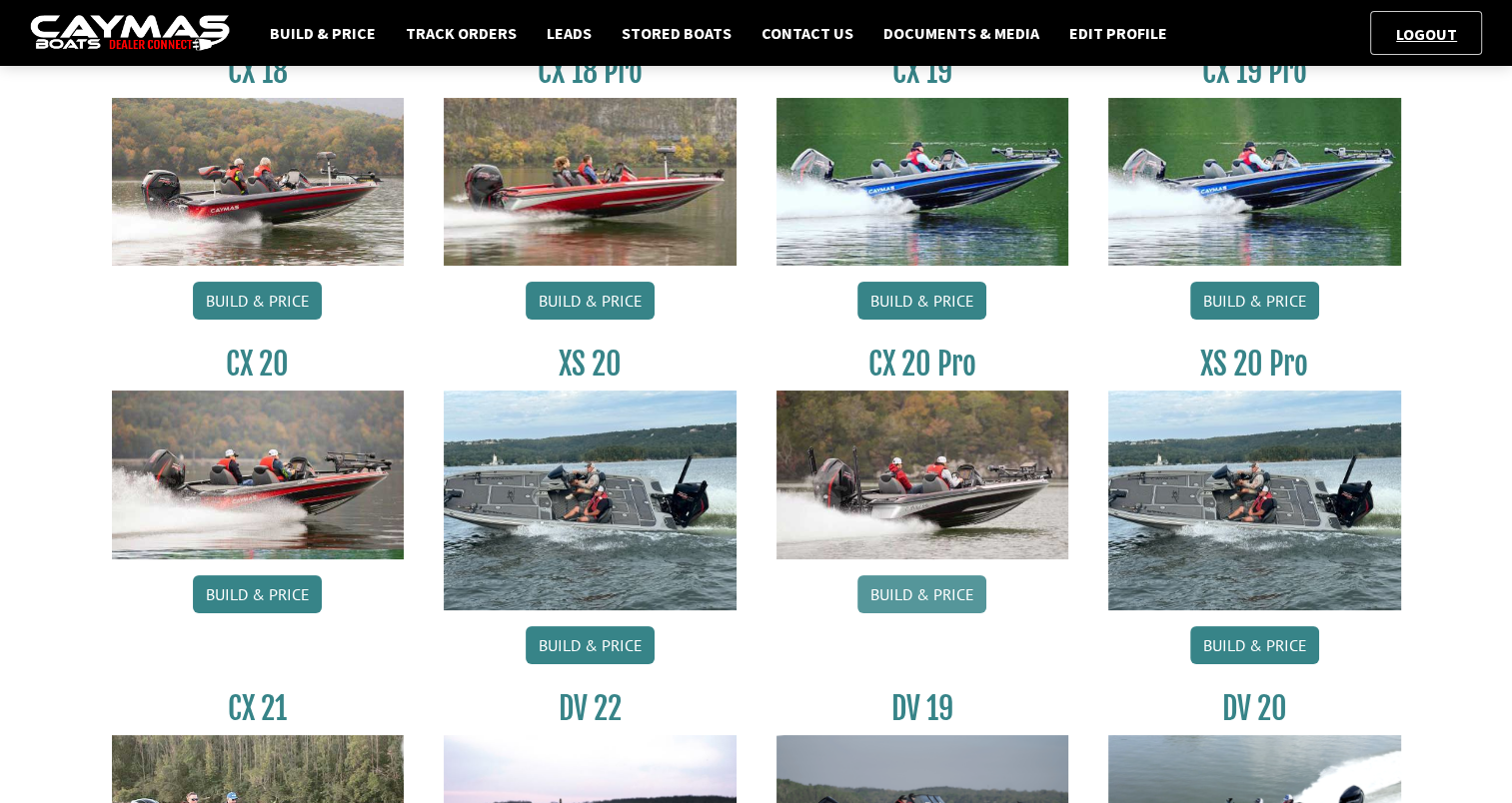 click on "Build & Price" at bounding box center [921, 594] 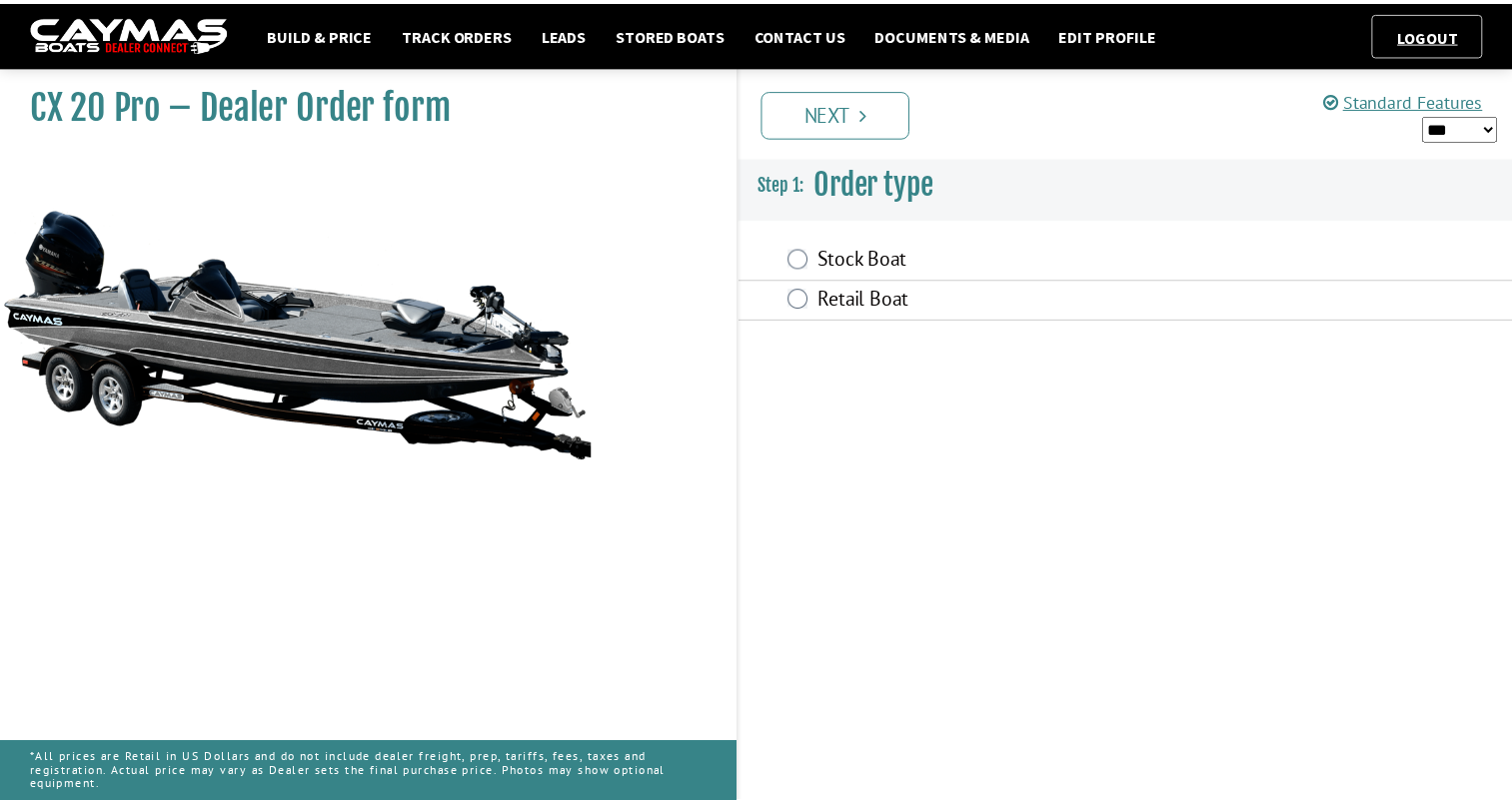 scroll, scrollTop: 0, scrollLeft: 0, axis: both 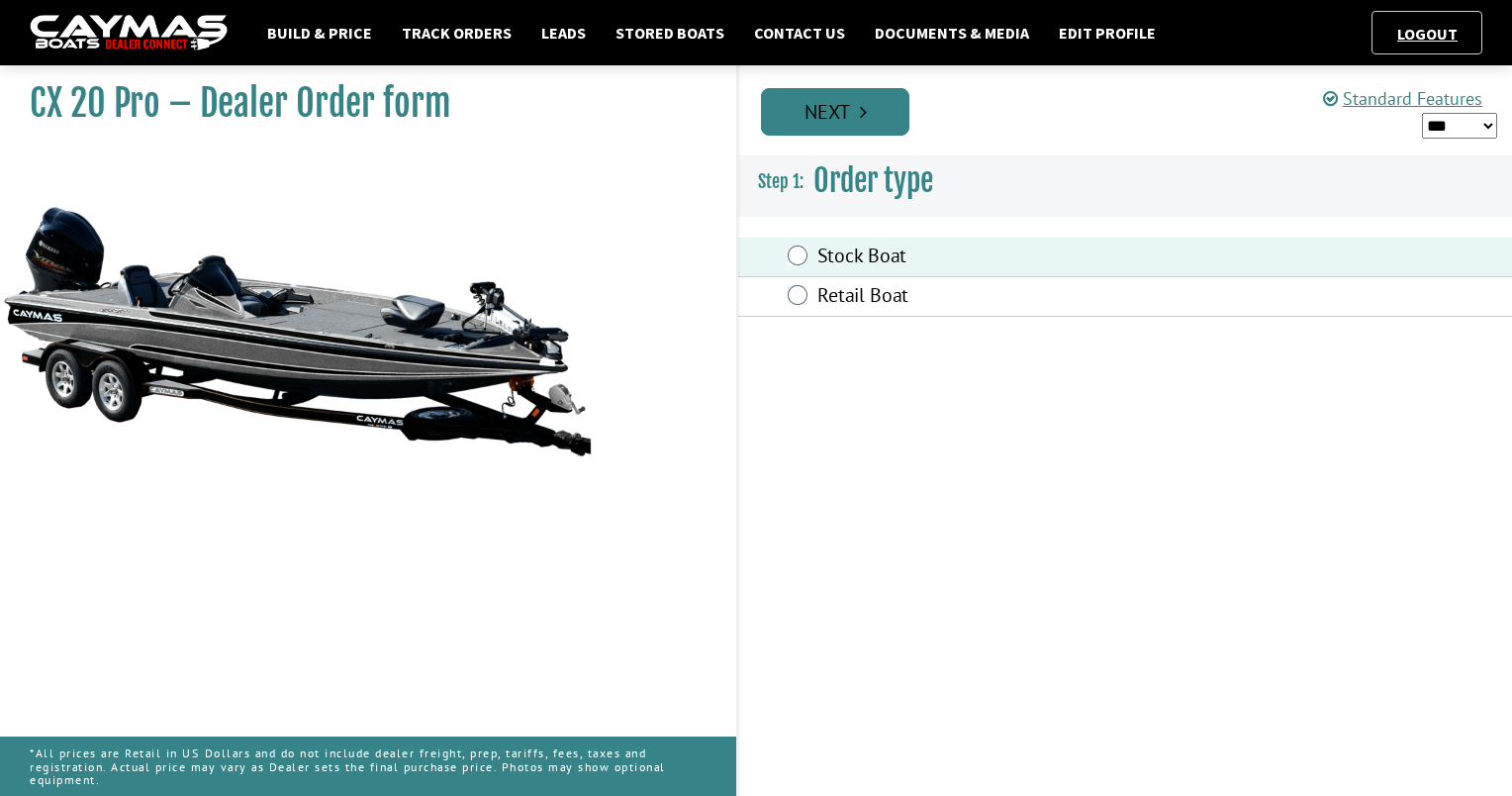 click on "Next" at bounding box center [835, 112] 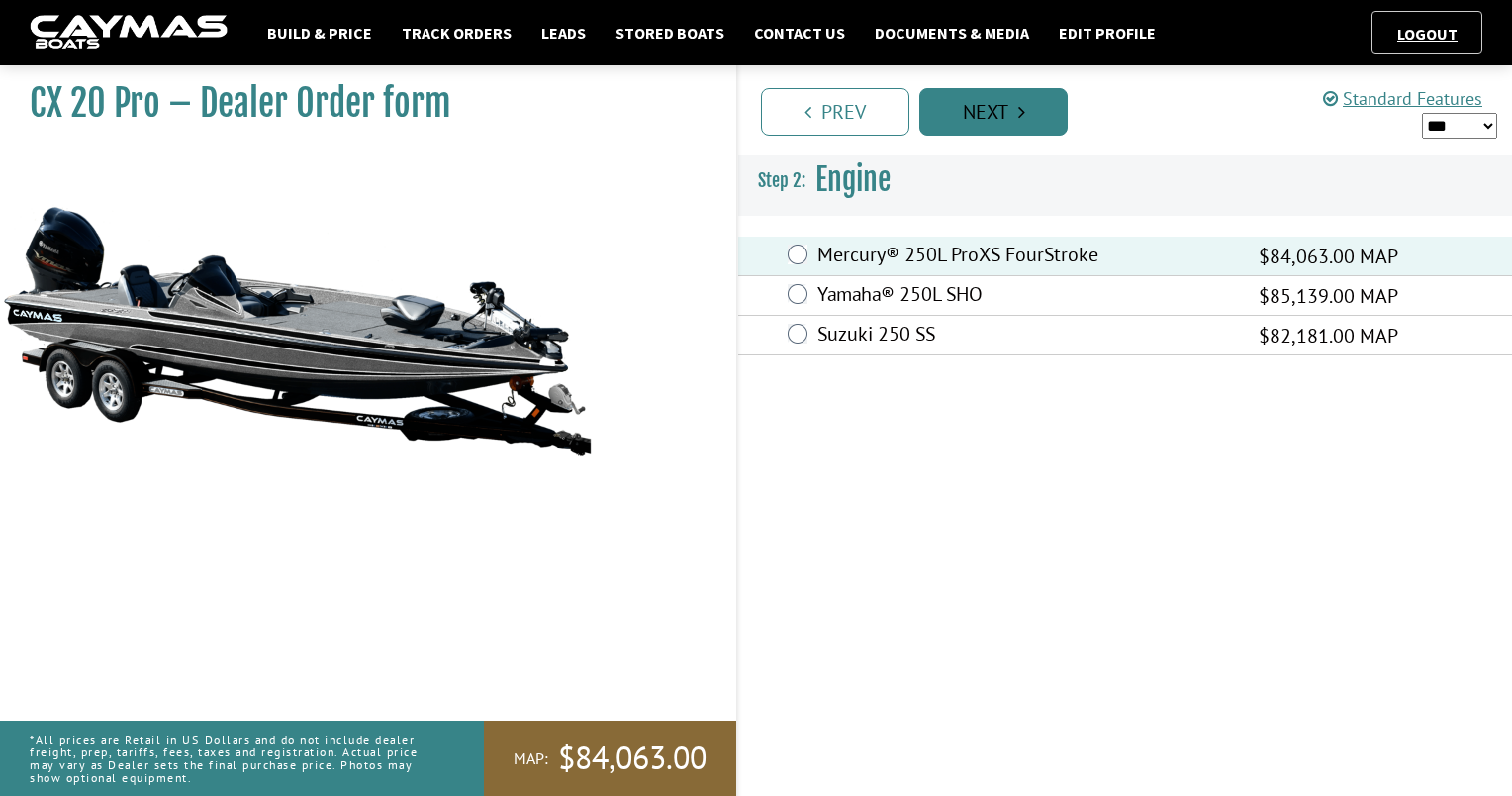 click on "Next" at bounding box center [993, 112] 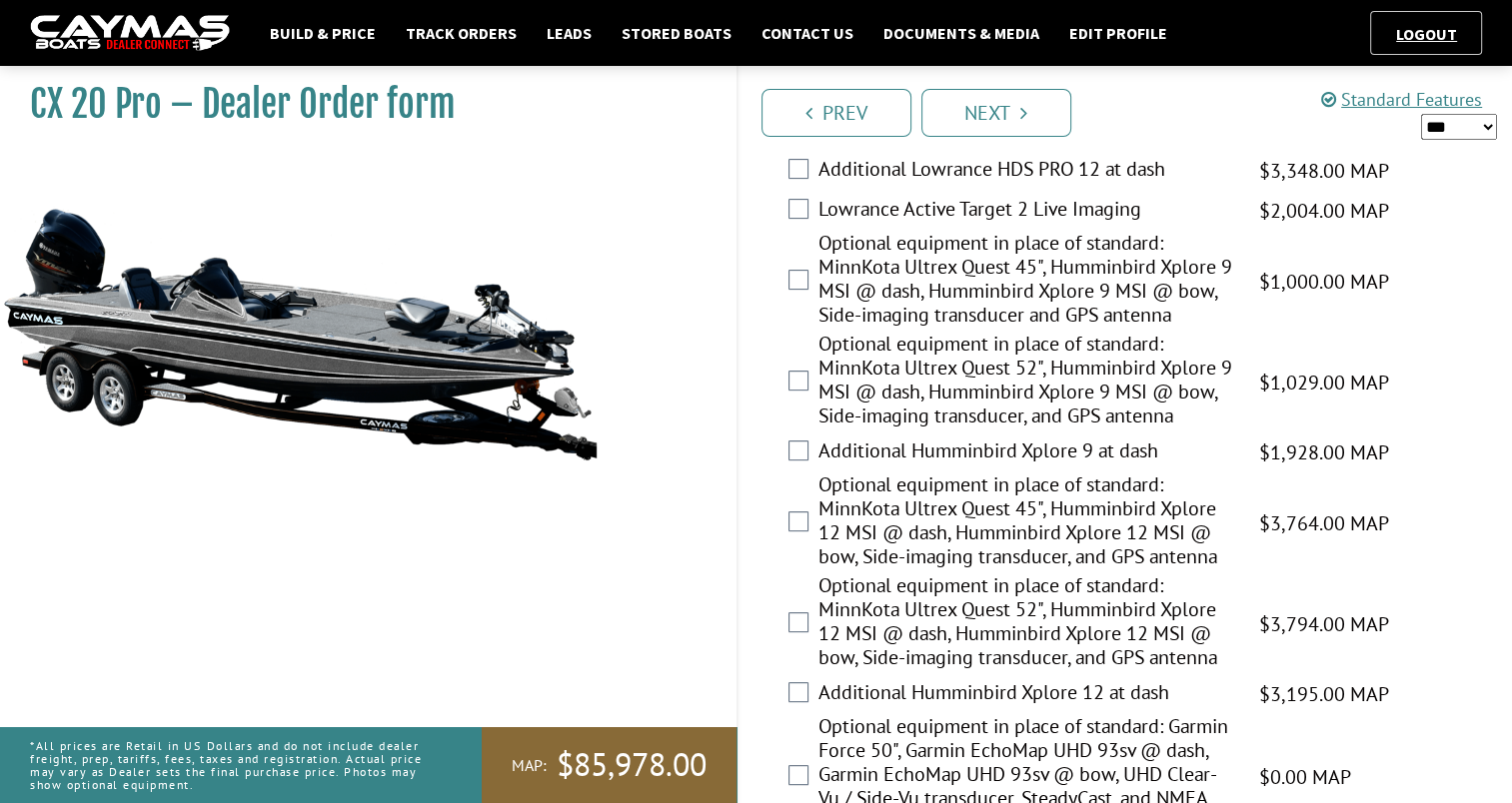 scroll, scrollTop: 604, scrollLeft: 0, axis: vertical 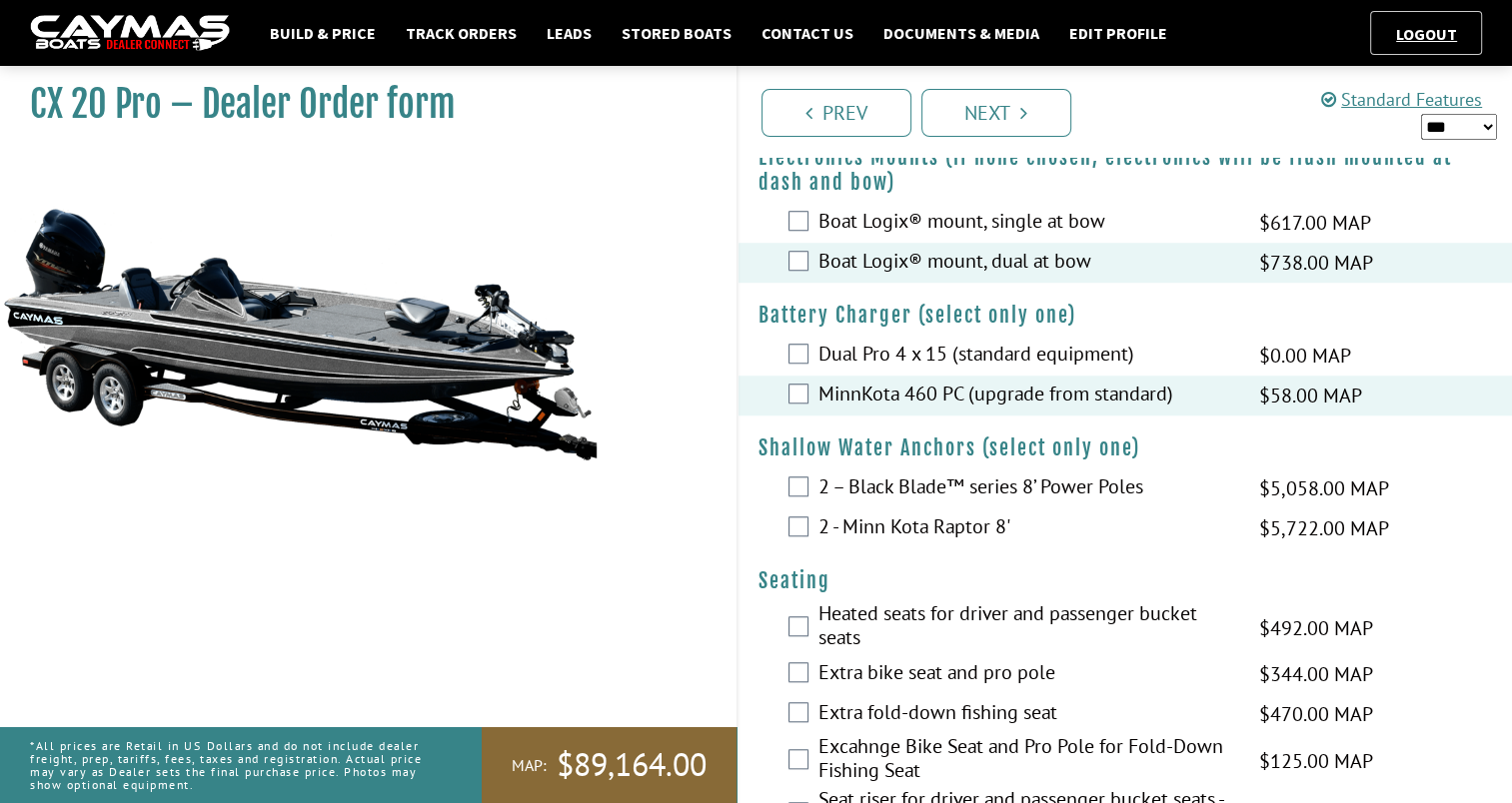 click on "***
******
******" at bounding box center (1459, 127) 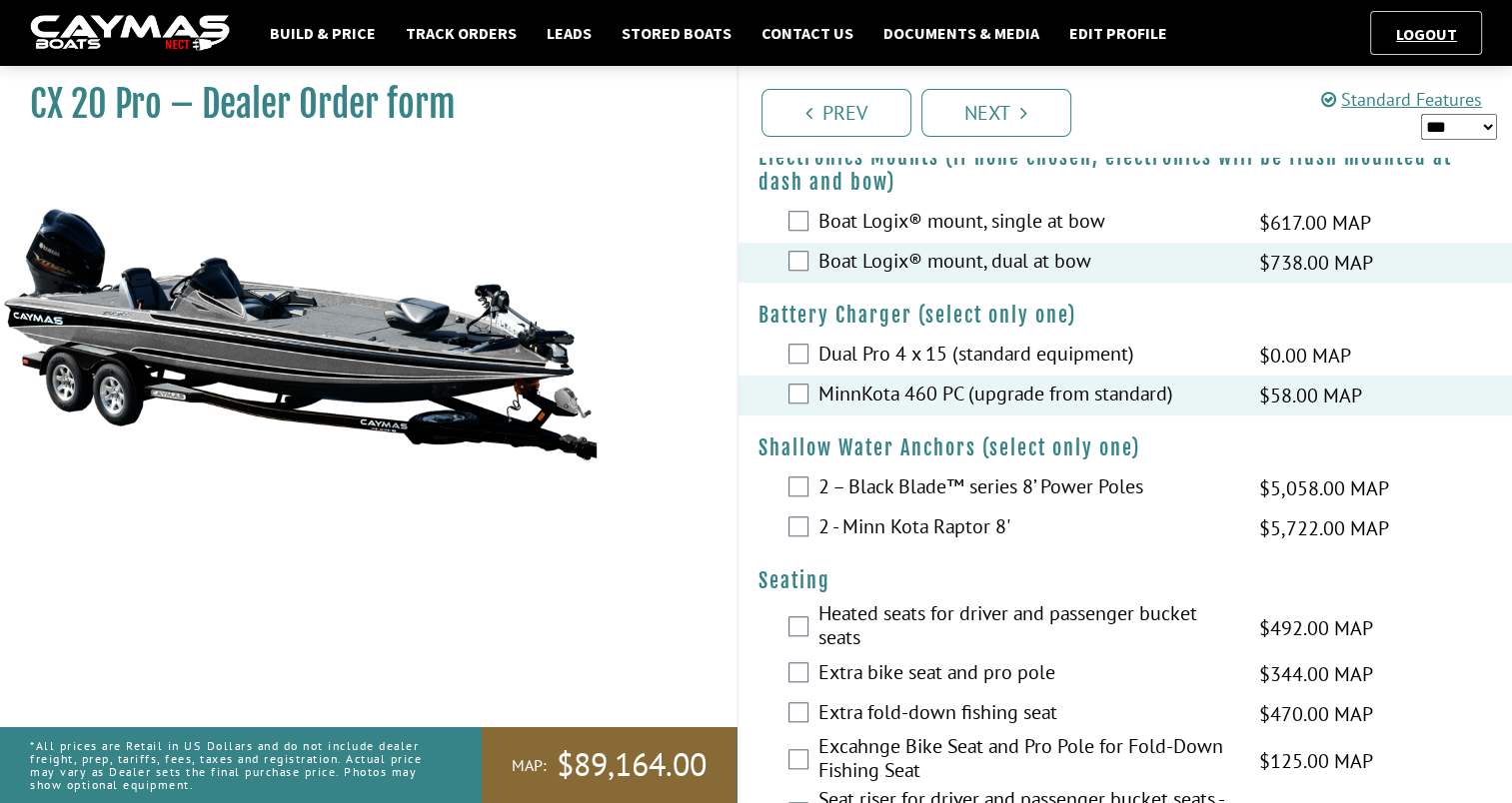 select on "*" 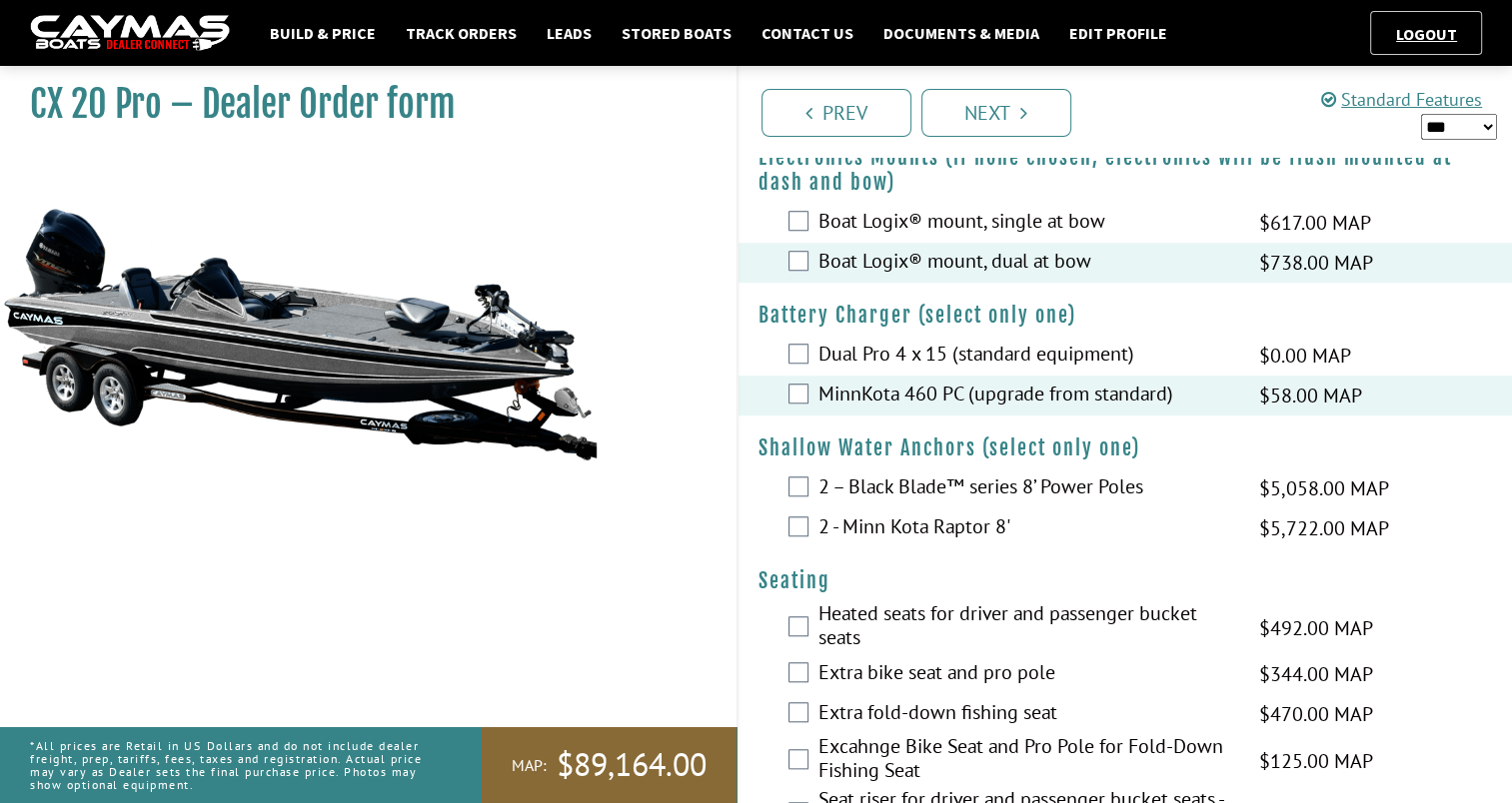 click on "***
******
******" at bounding box center [1459, 127] 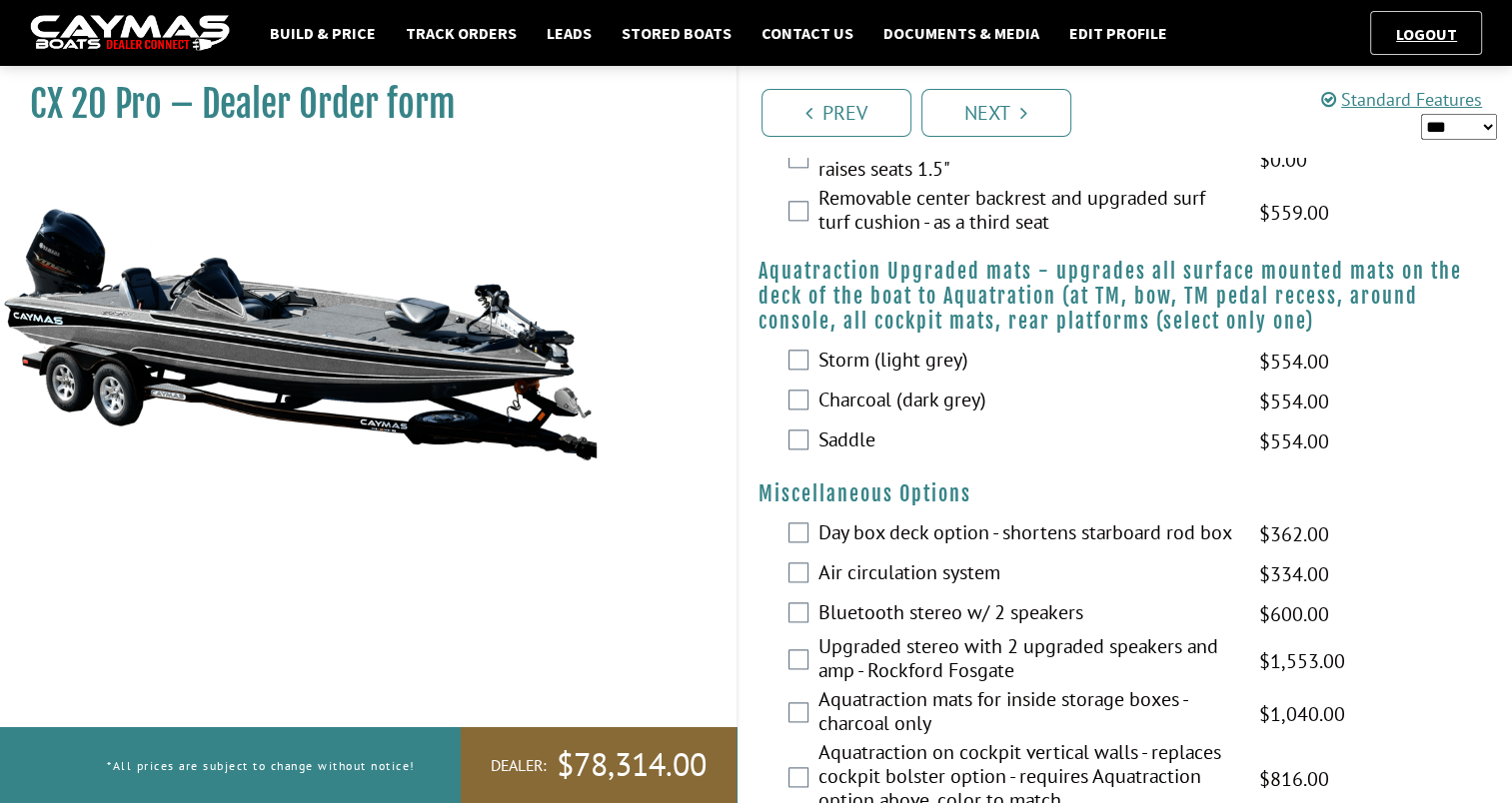 scroll, scrollTop: 2265, scrollLeft: 0, axis: vertical 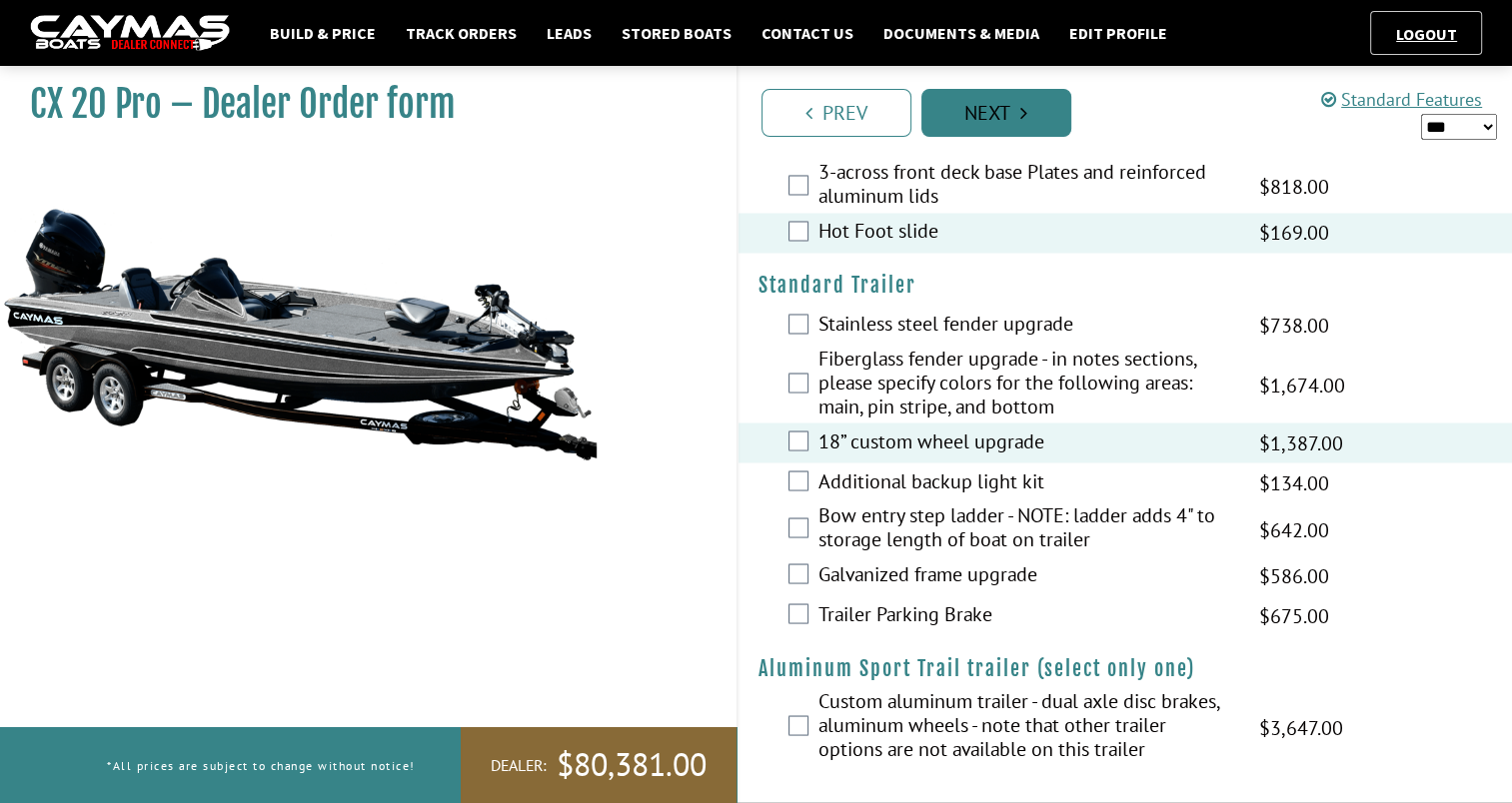 click on "Next" at bounding box center [996, 113] 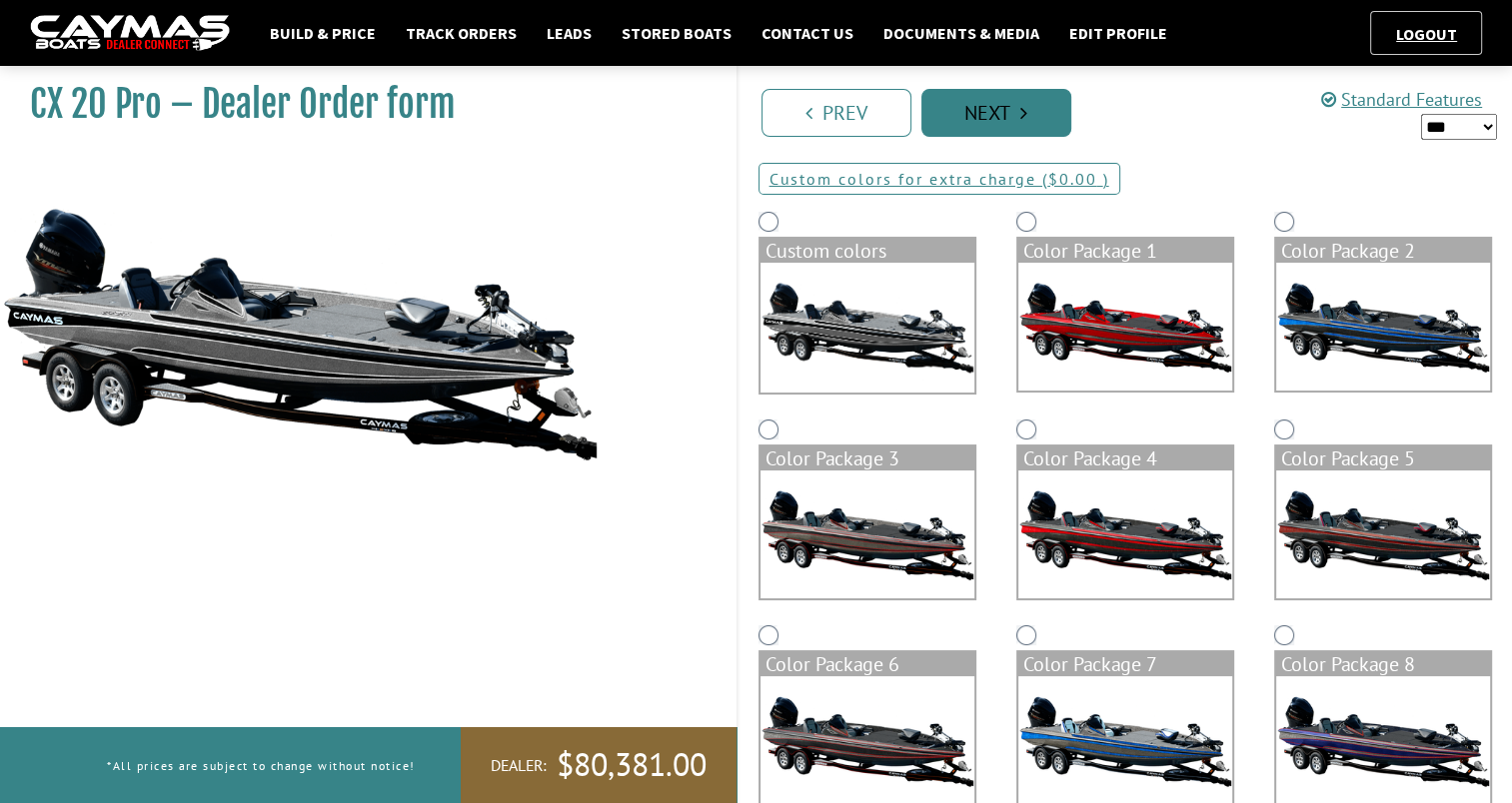 scroll, scrollTop: 0, scrollLeft: 0, axis: both 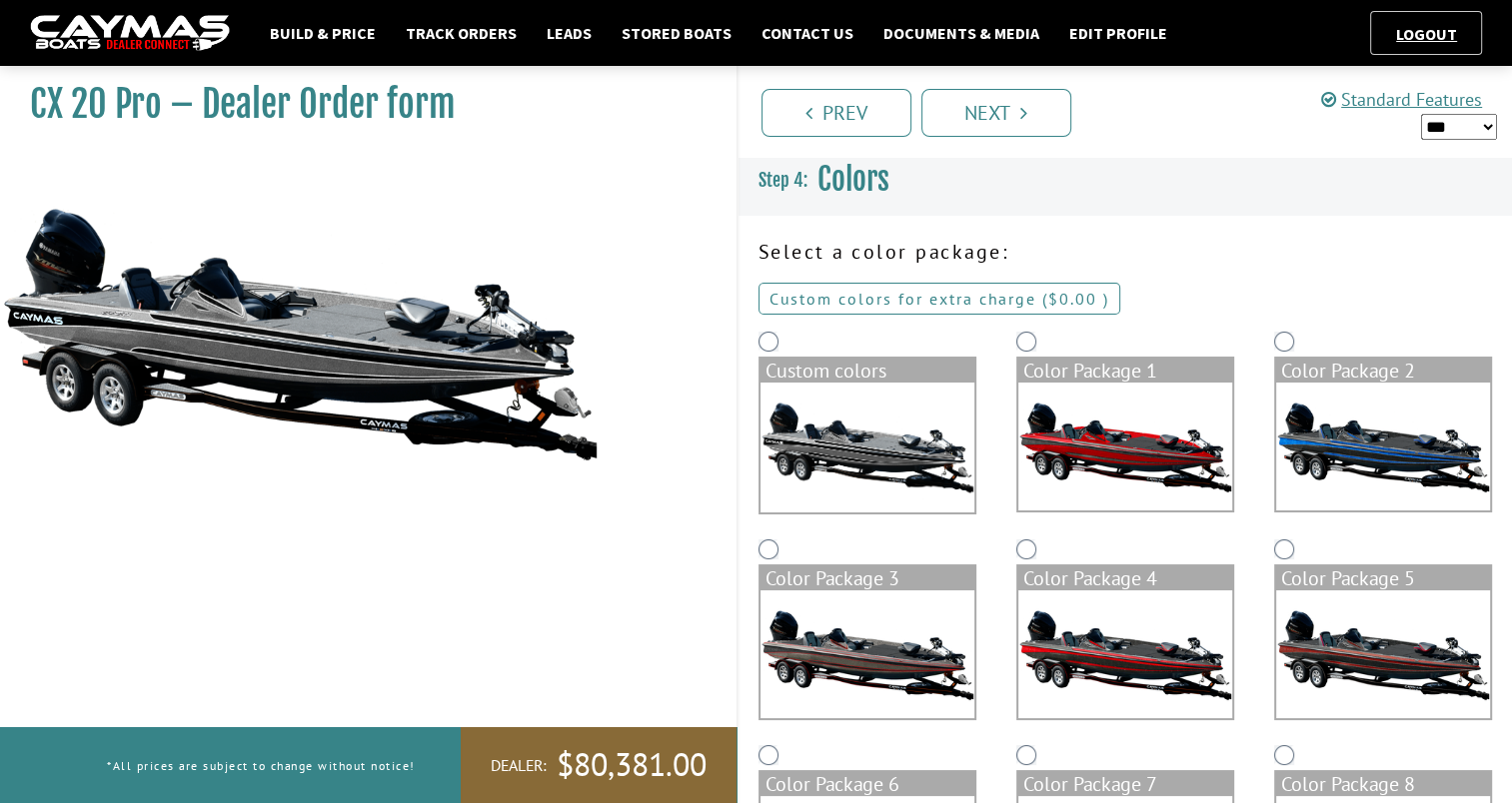 click on "Custom colors for extra charge (
$0.00
$0.00 MSRP
$0.00 MAP
$0.00 )" at bounding box center [939, 299] 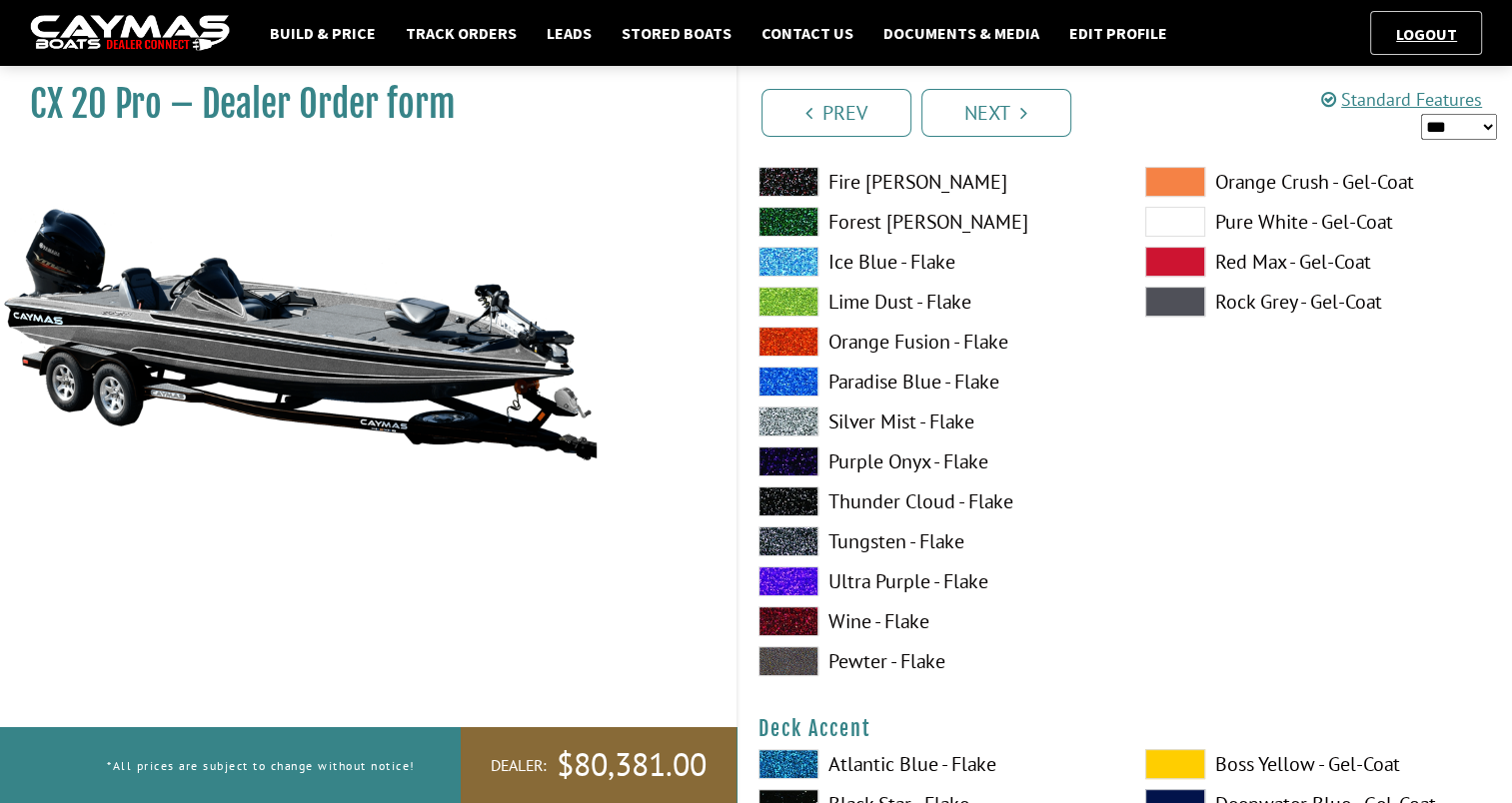 scroll, scrollTop: 340, scrollLeft: 0, axis: vertical 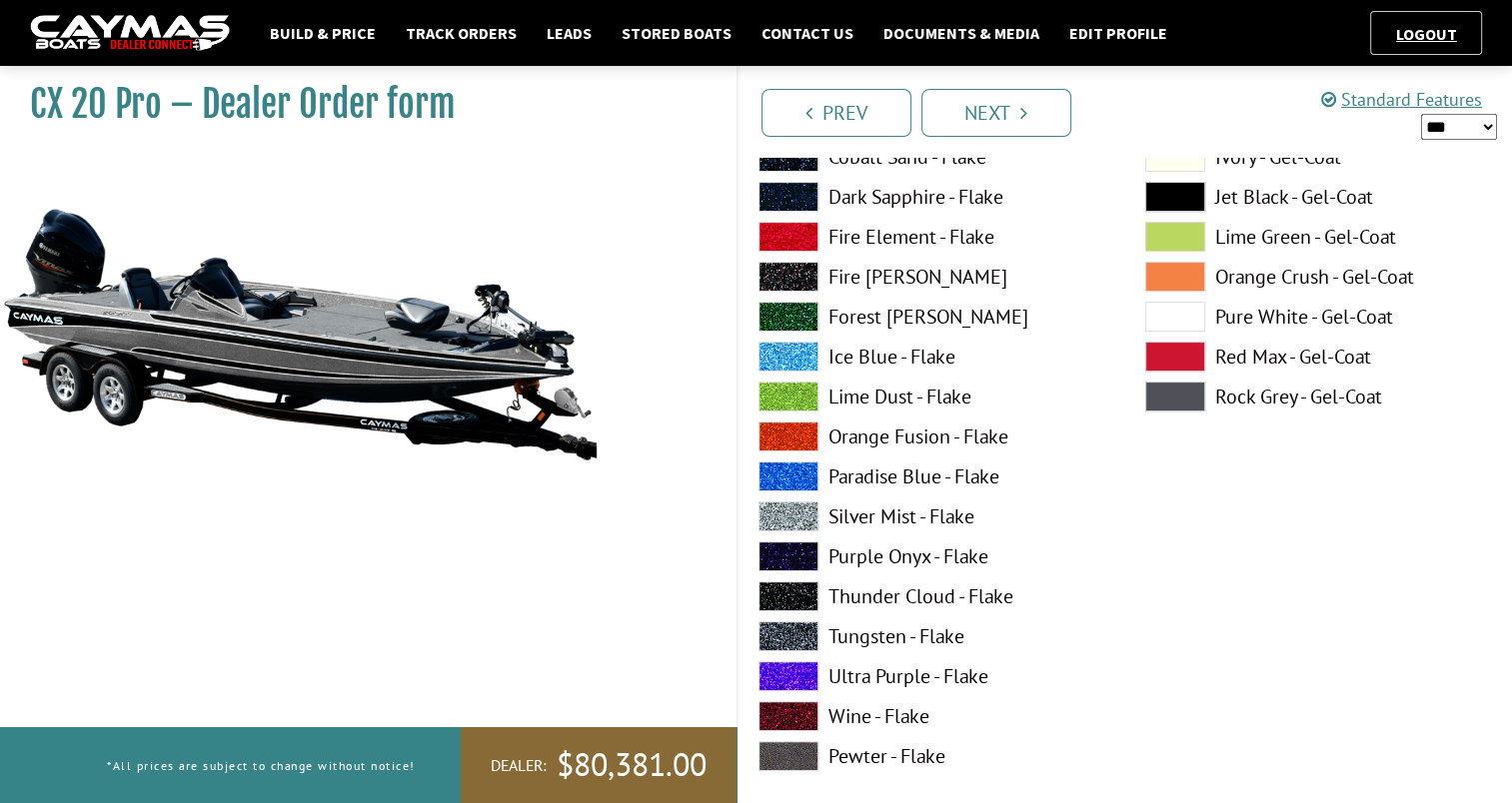 click at bounding box center (788, 636) 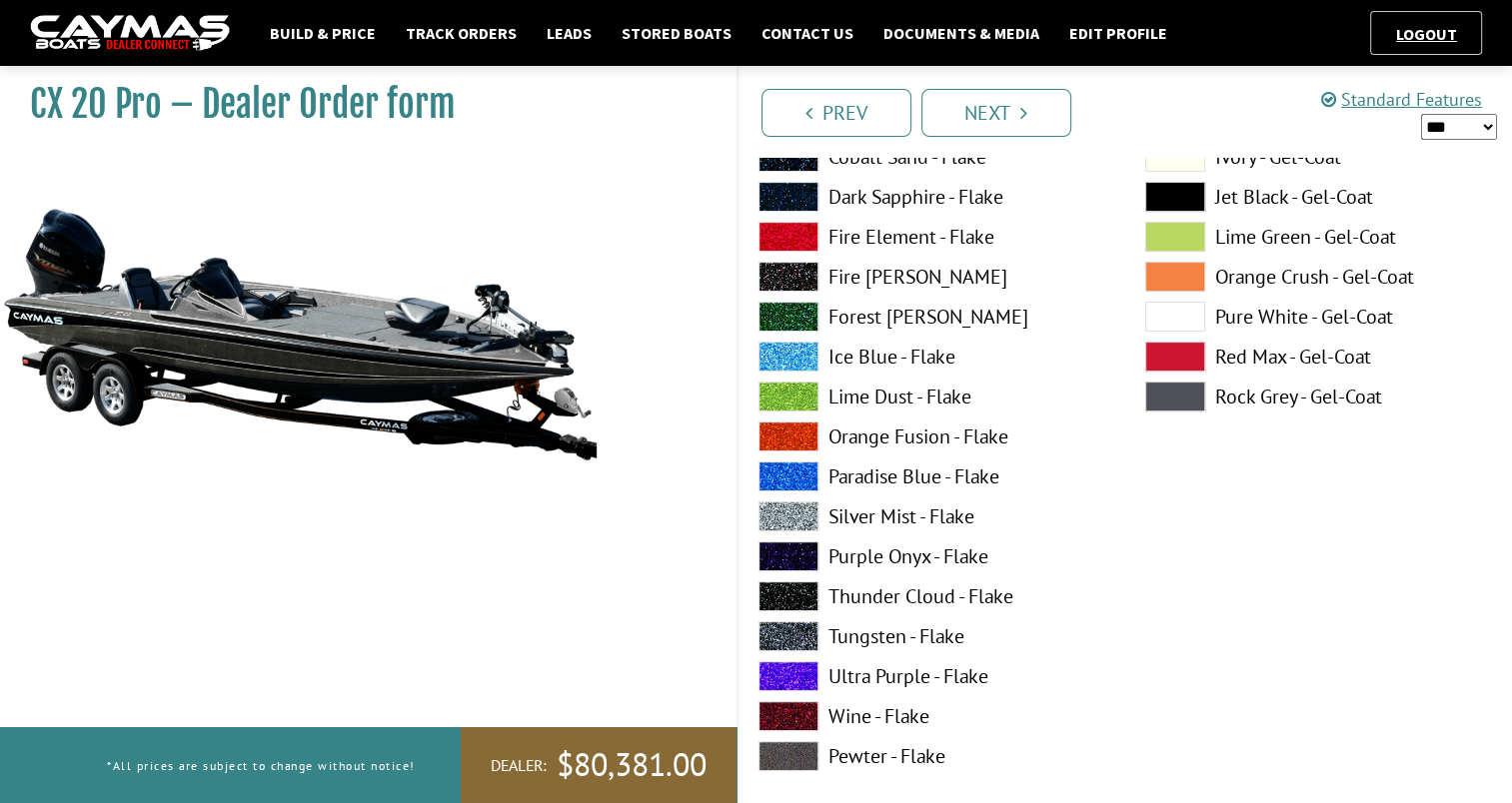 click at bounding box center (788, 596) 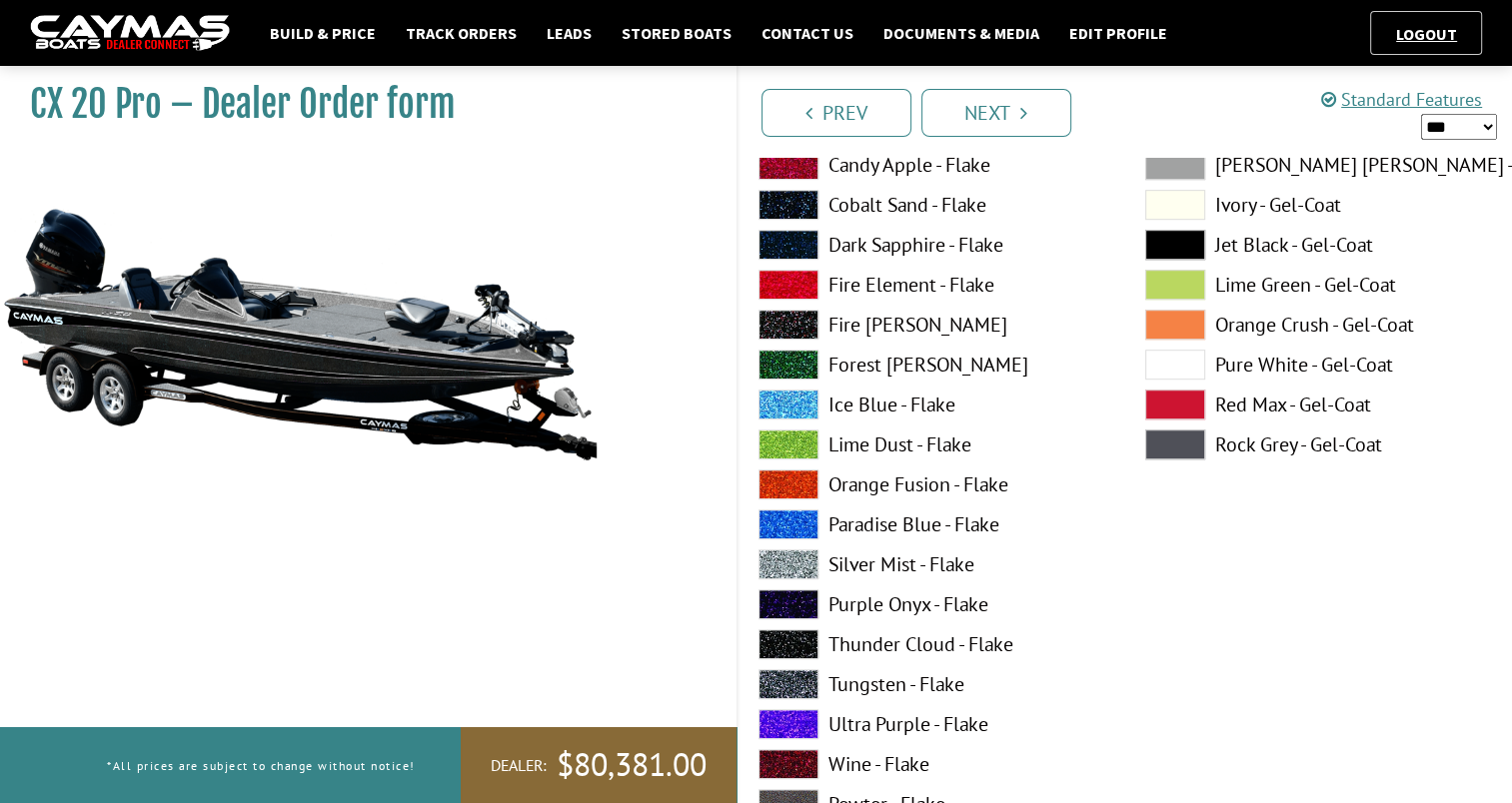 scroll, scrollTop: 1155, scrollLeft: 0, axis: vertical 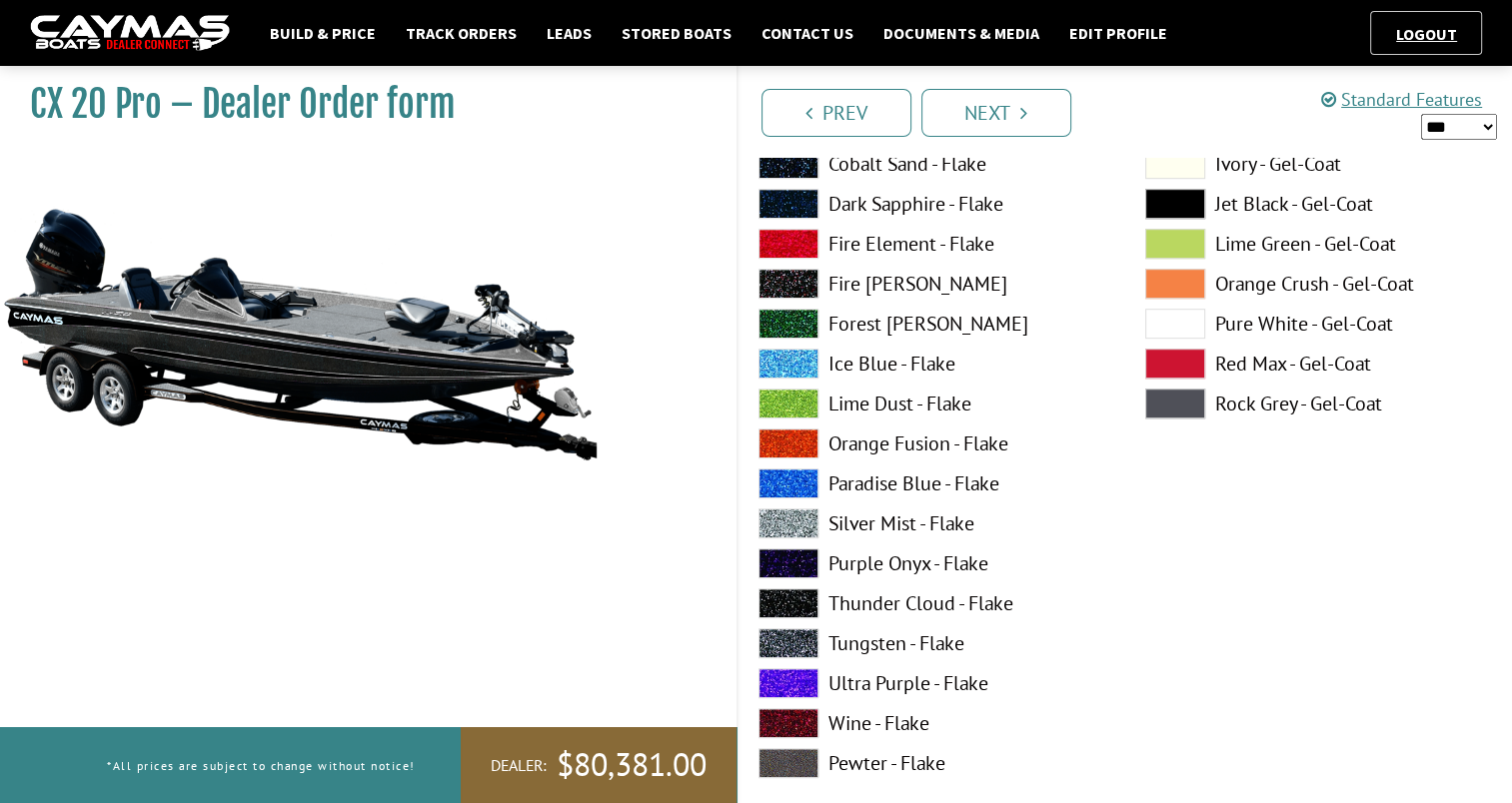 click at bounding box center (788, 603) 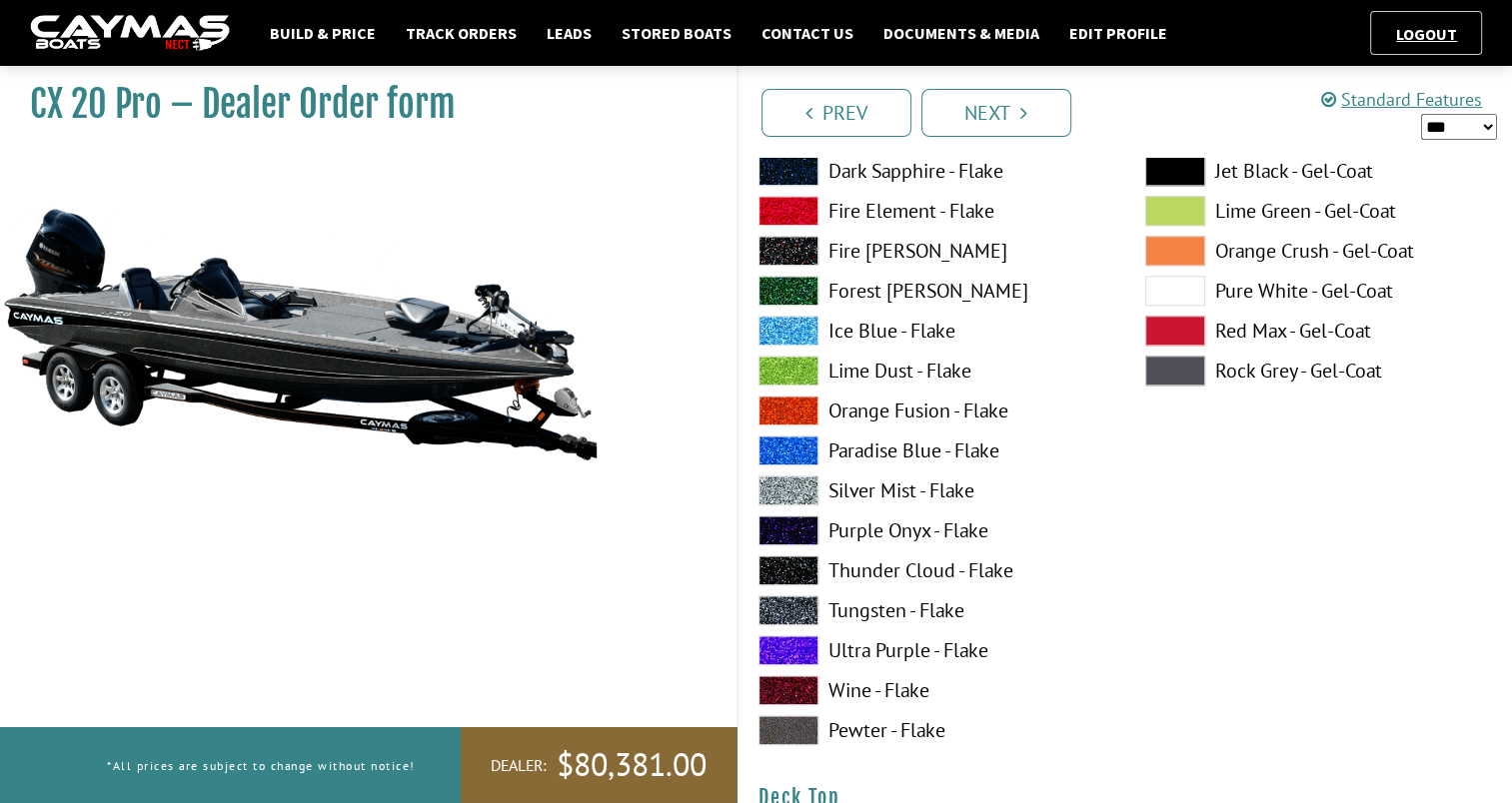 scroll, scrollTop: 2050, scrollLeft: 0, axis: vertical 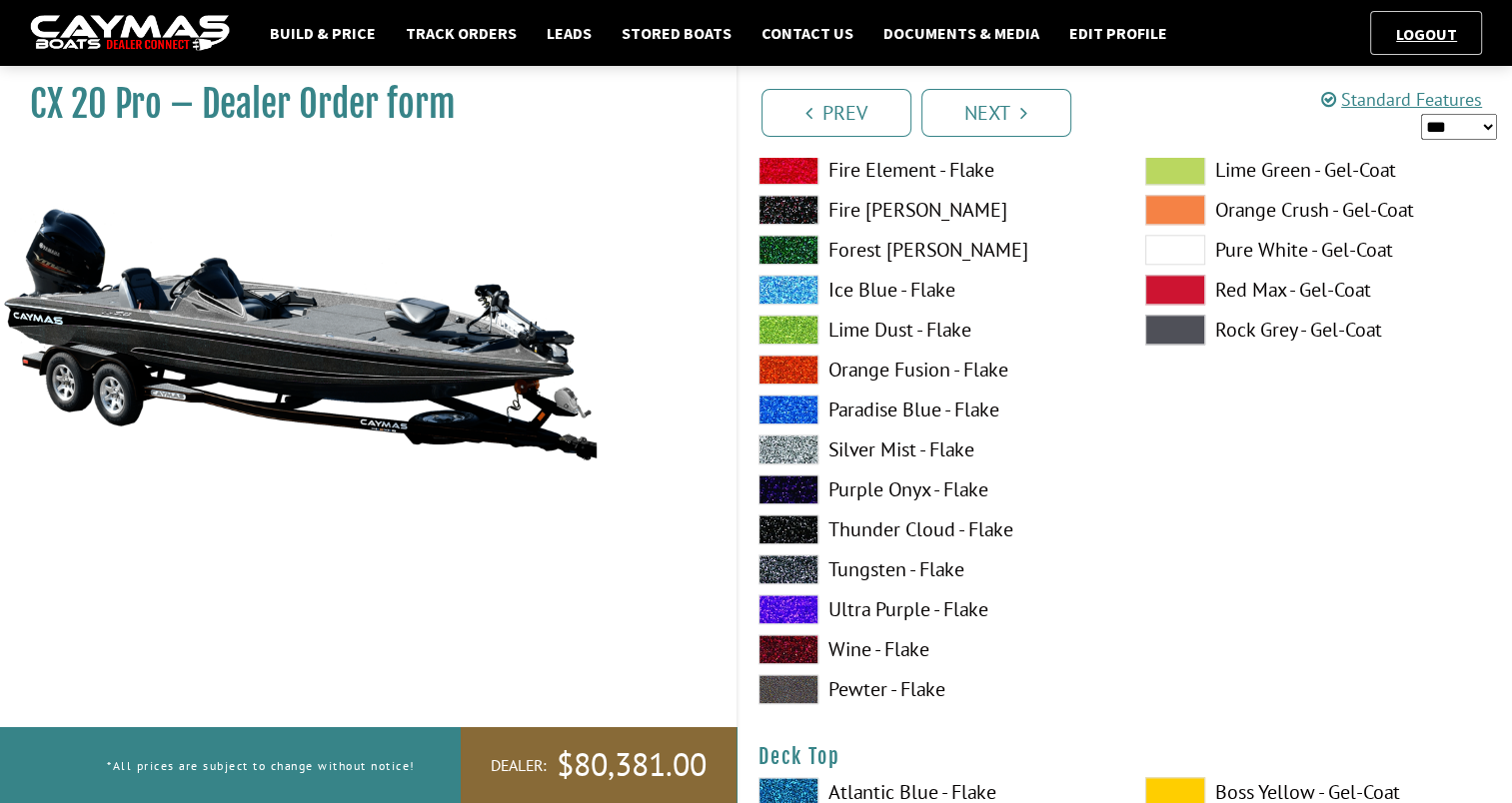click at bounding box center [788, 370] 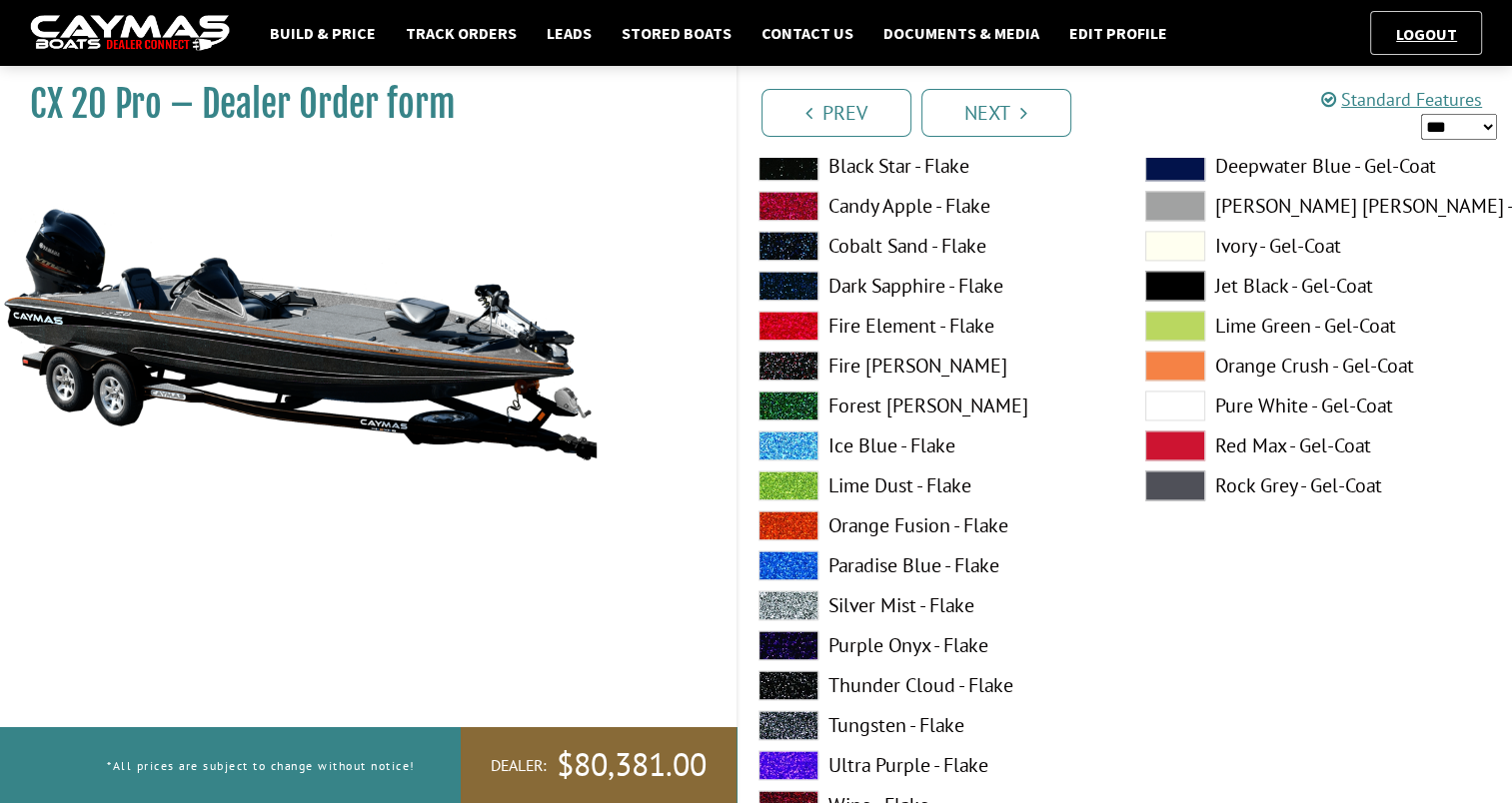 scroll, scrollTop: 2852, scrollLeft: 0, axis: vertical 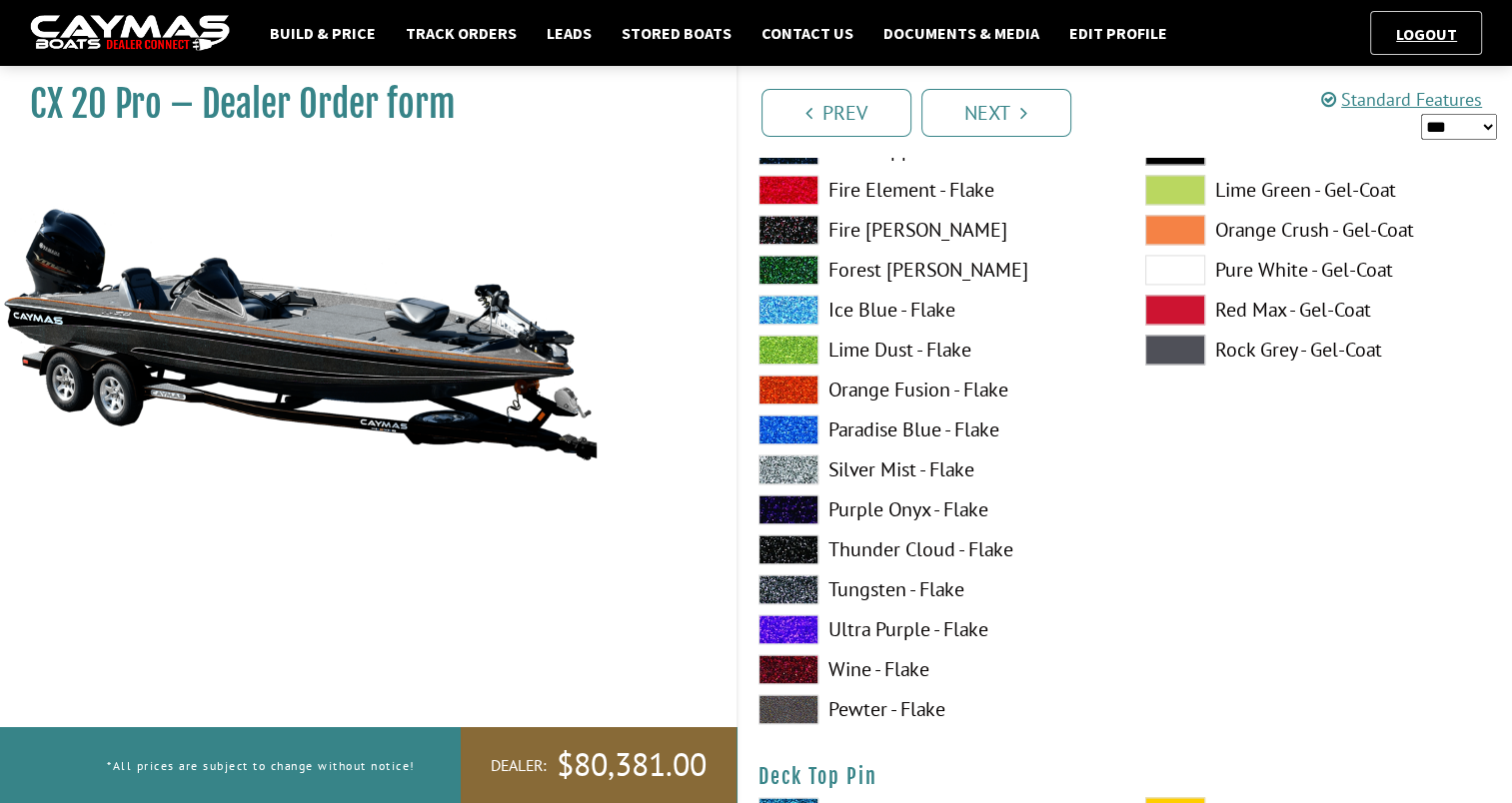 click at bounding box center [788, 549] 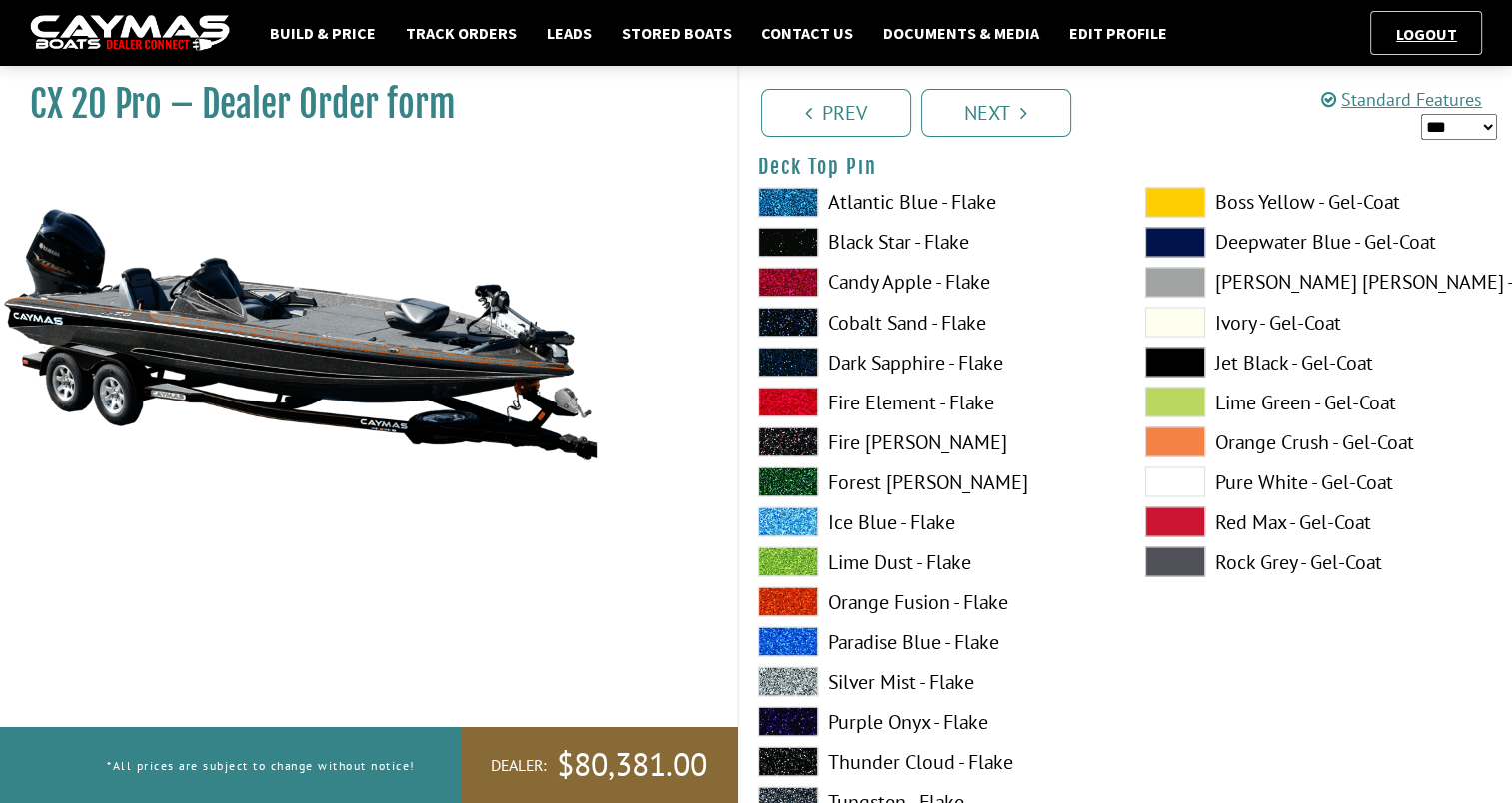 scroll, scrollTop: 3476, scrollLeft: 0, axis: vertical 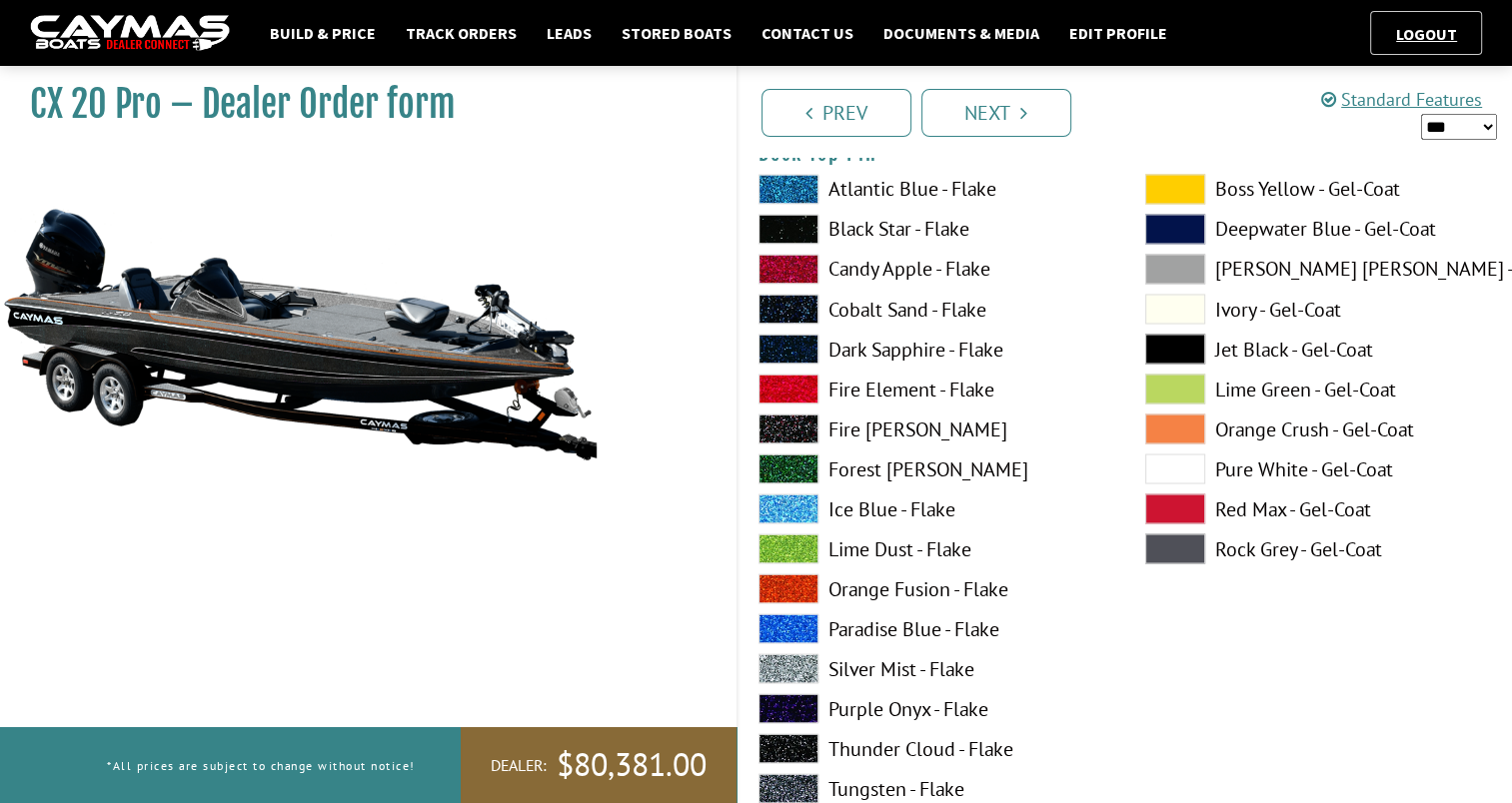 click at bounding box center (788, 588) 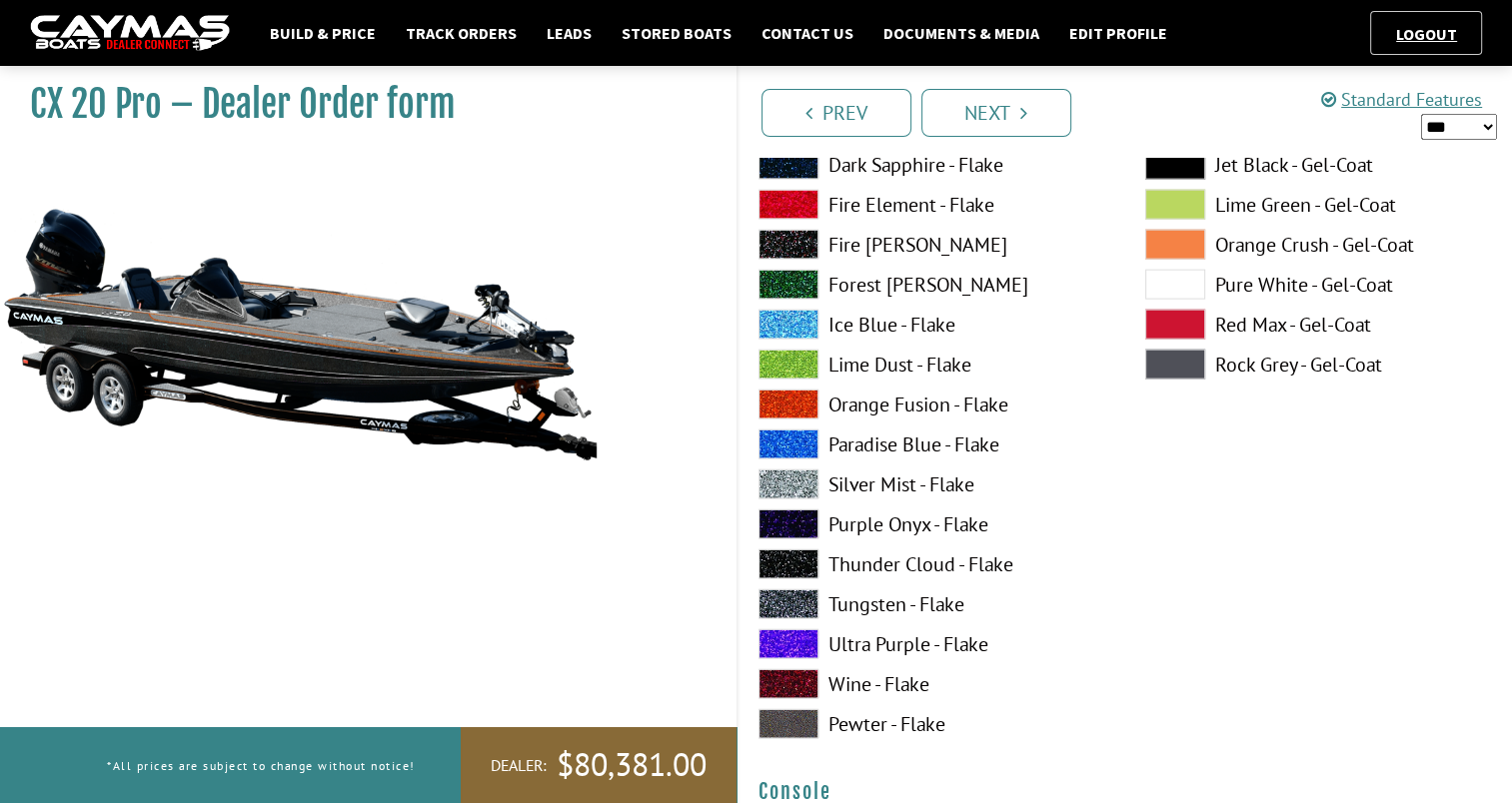 scroll, scrollTop: 4494, scrollLeft: 0, axis: vertical 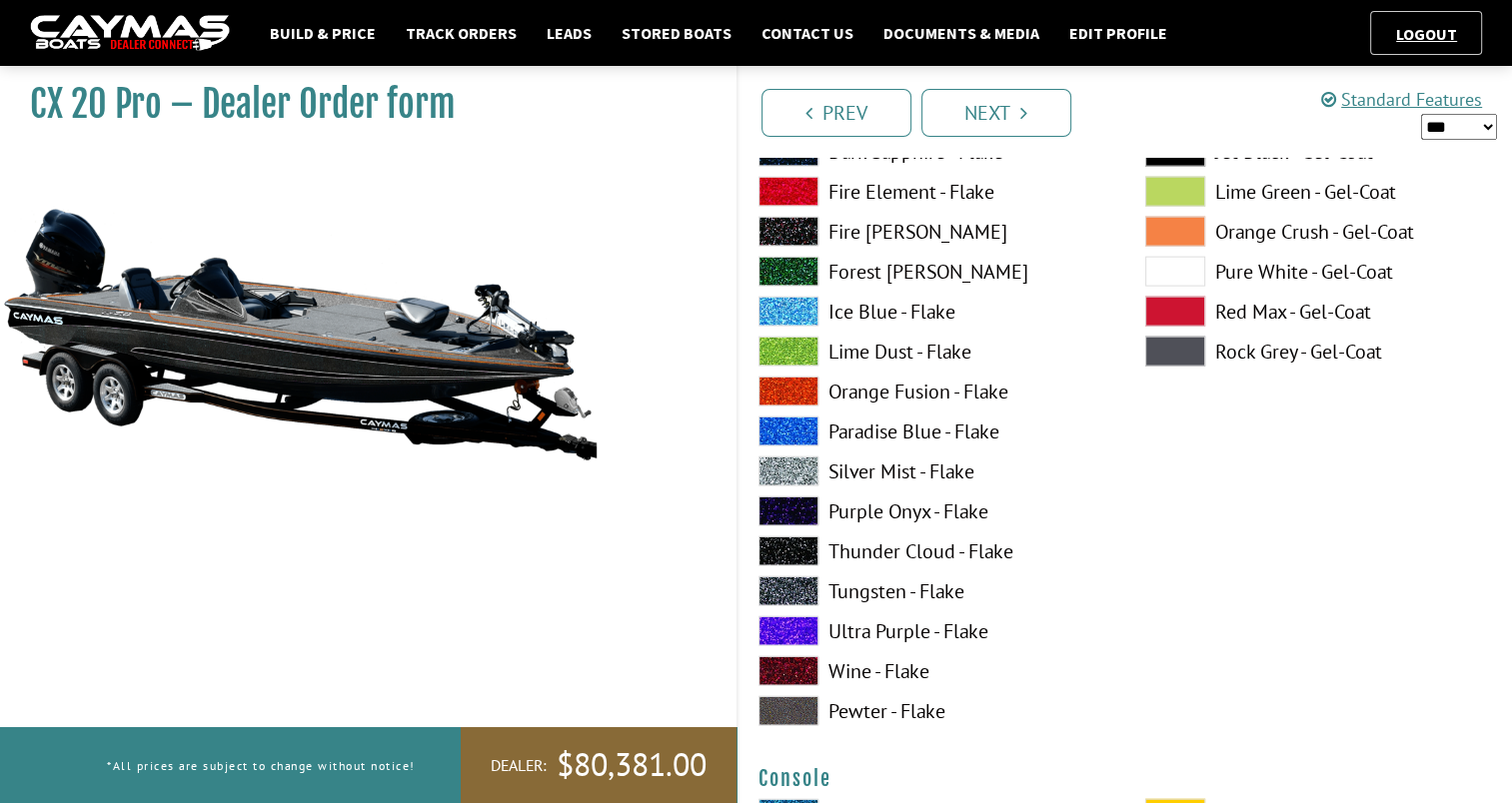click at bounding box center (788, 551) 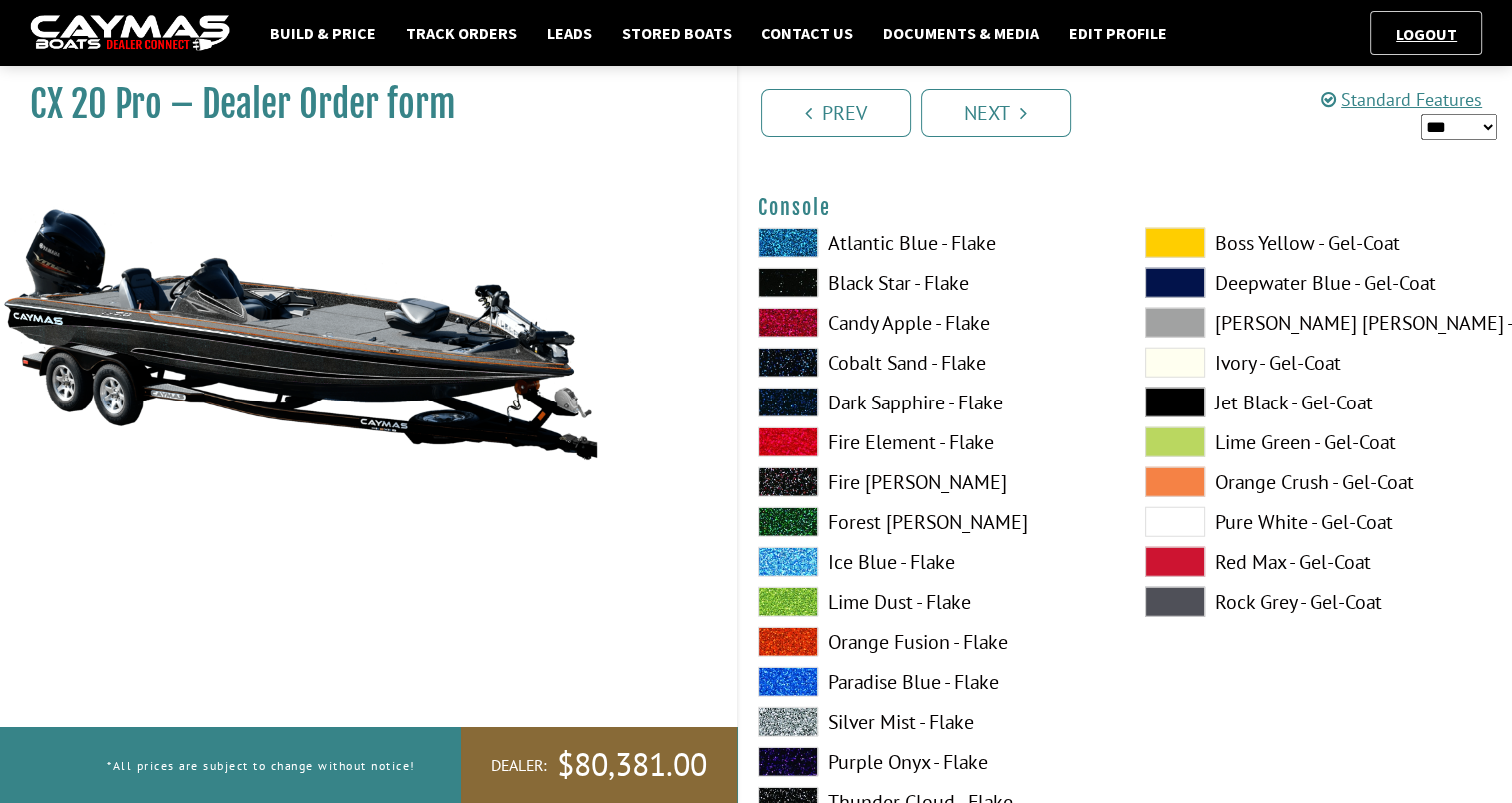 scroll, scrollTop: 5093, scrollLeft: 0, axis: vertical 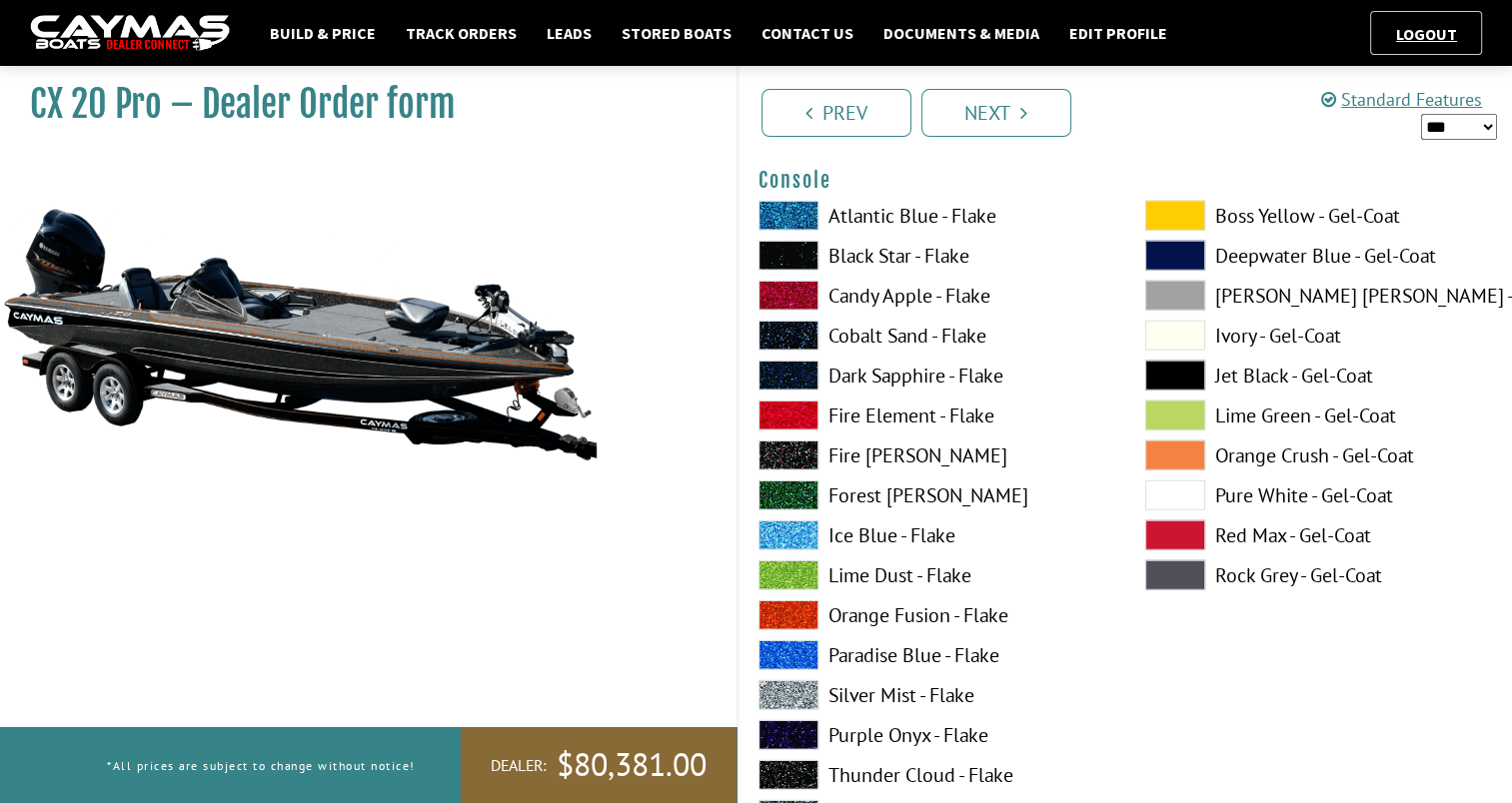 click at bounding box center [1175, 455] 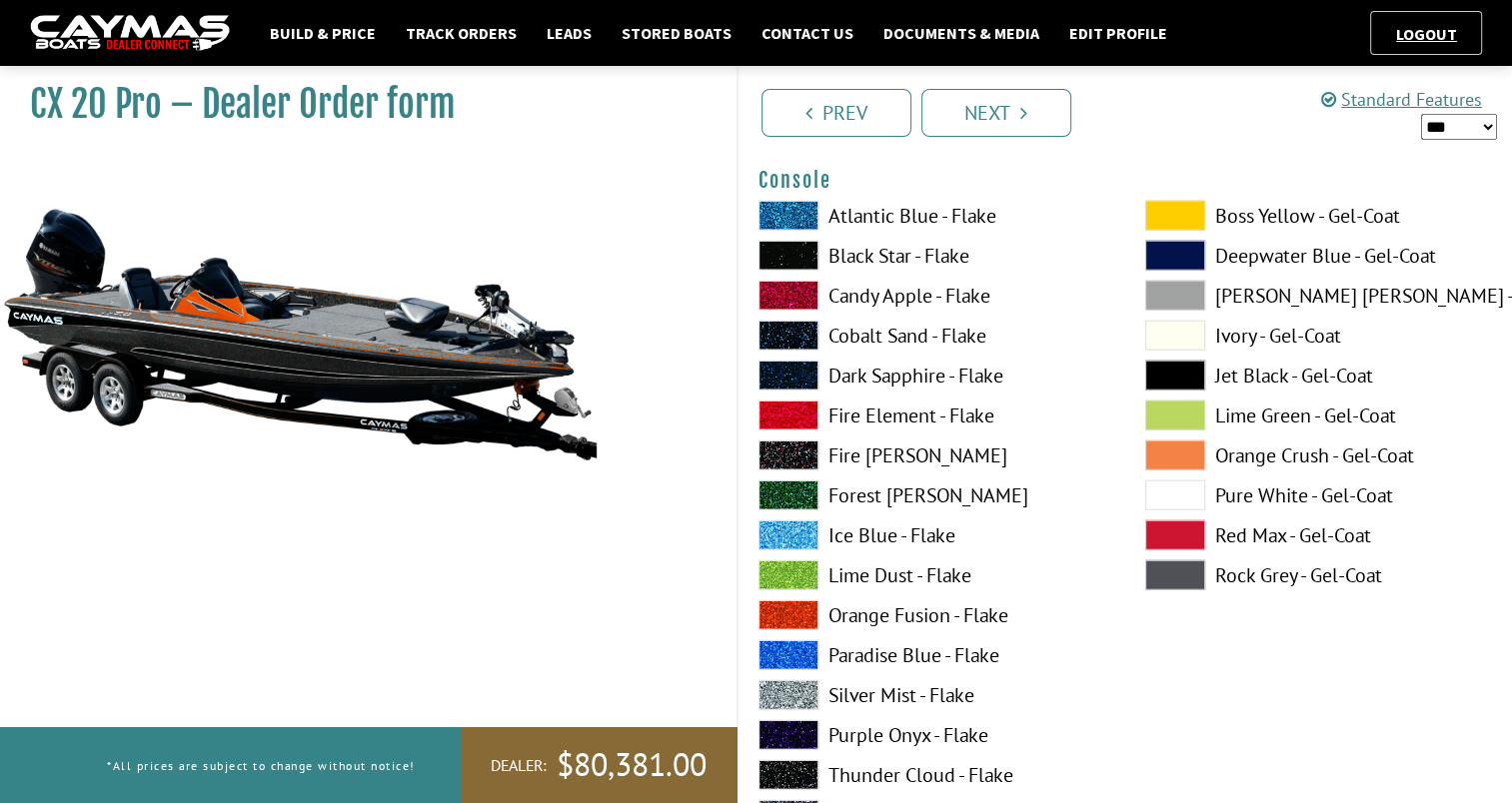 click at bounding box center [788, 775] 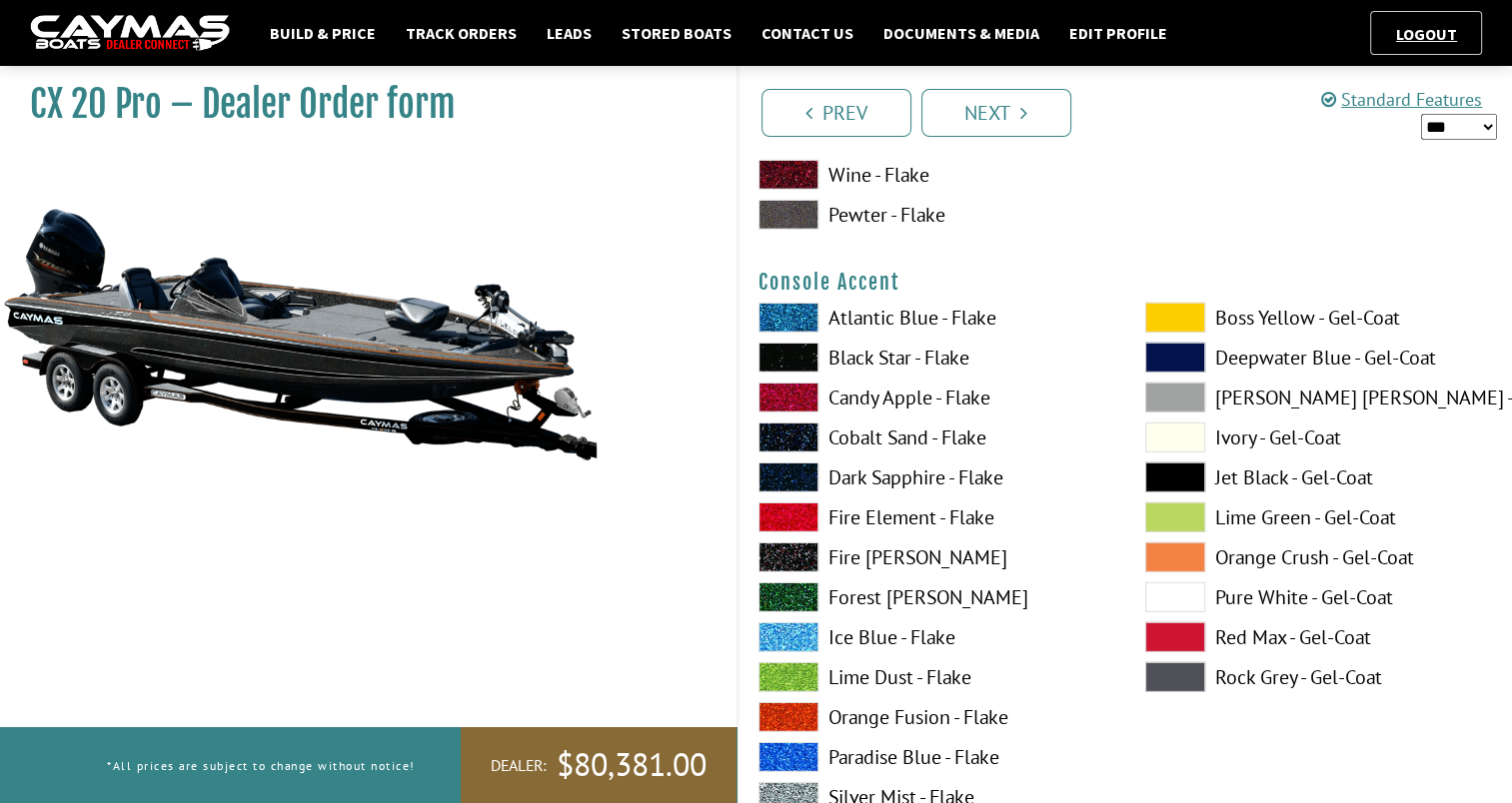 scroll, scrollTop: 5908, scrollLeft: 0, axis: vertical 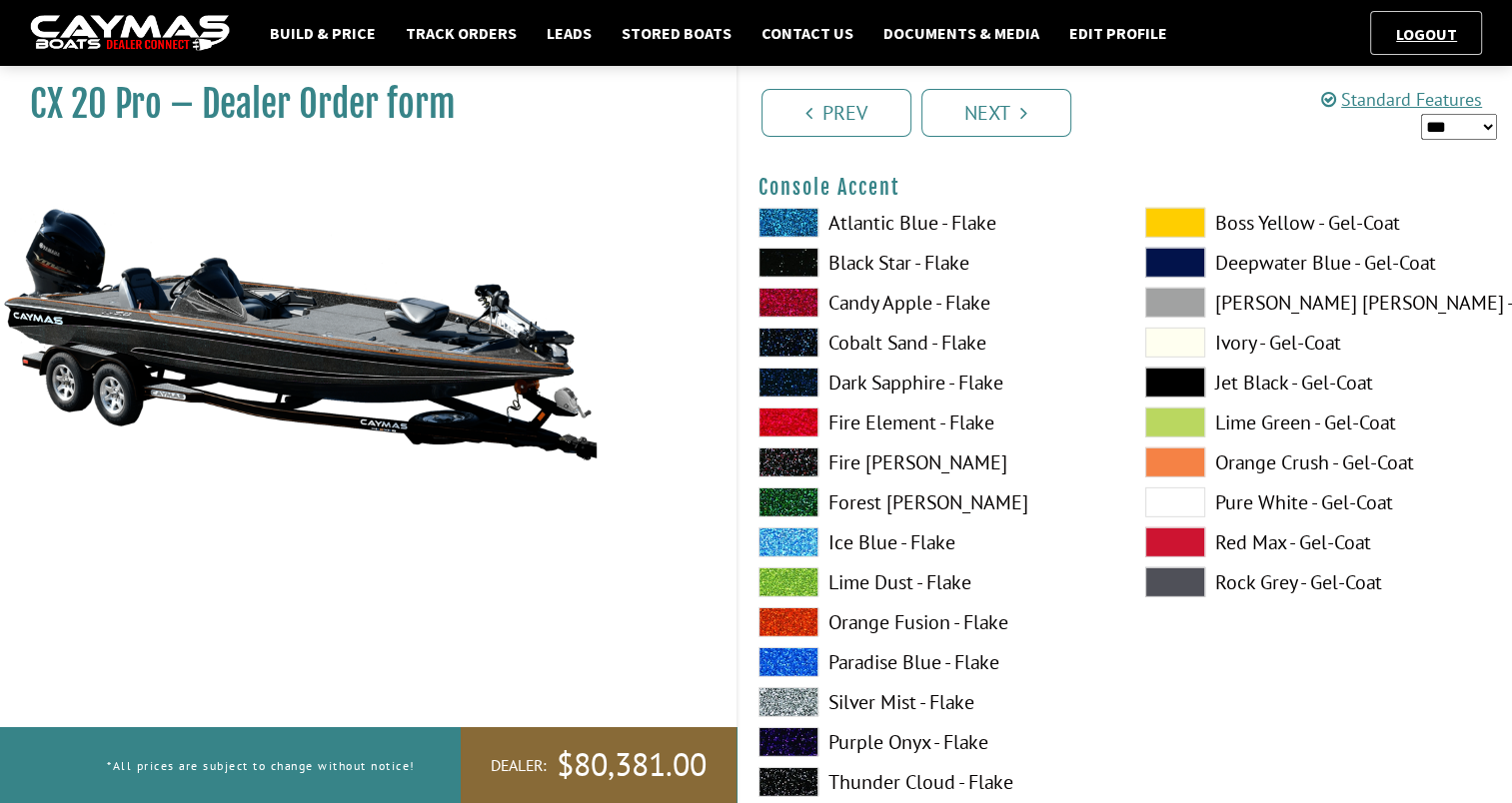 click at bounding box center [788, 622] 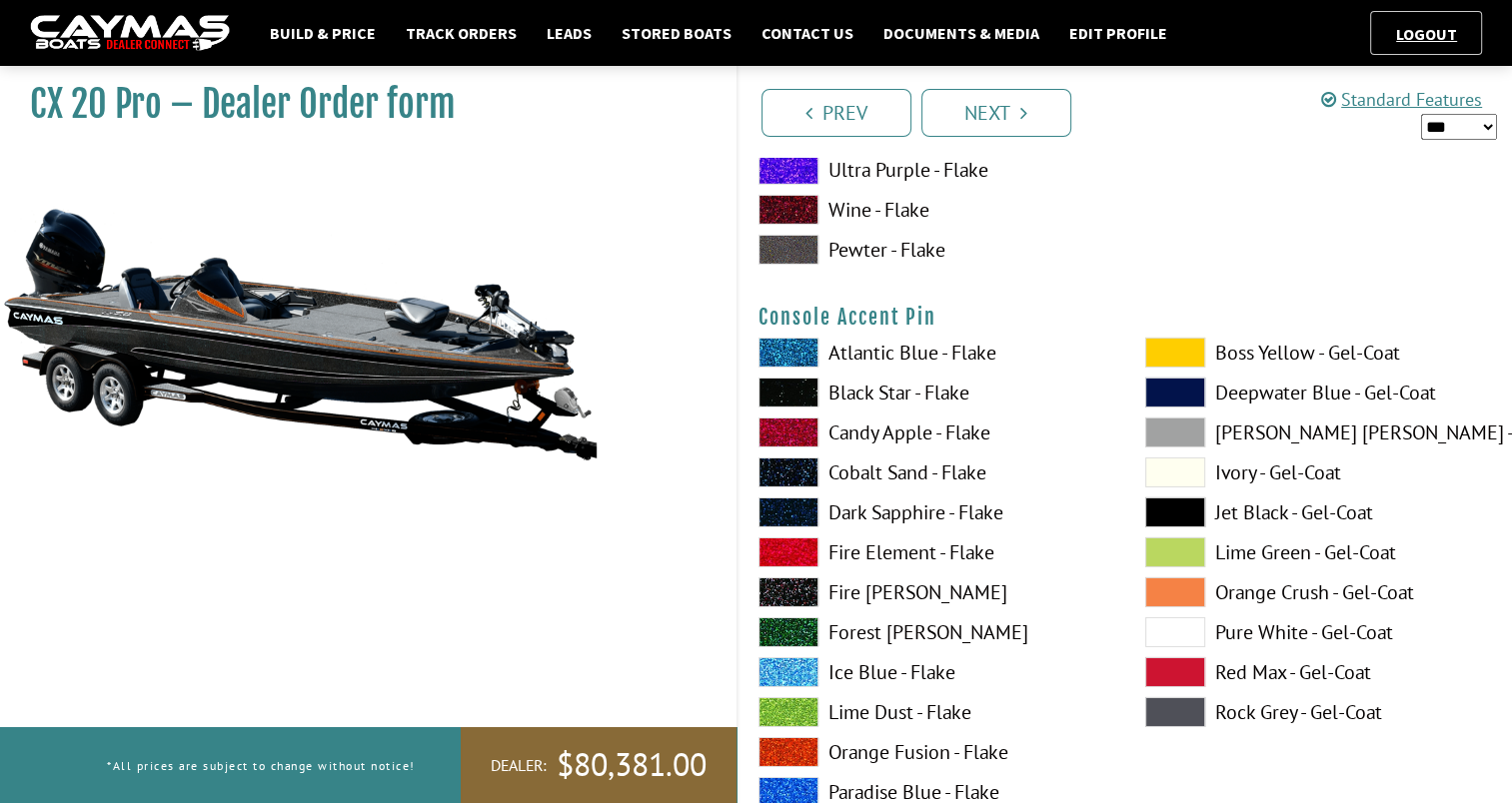 scroll, scrollTop: 6709, scrollLeft: 0, axis: vertical 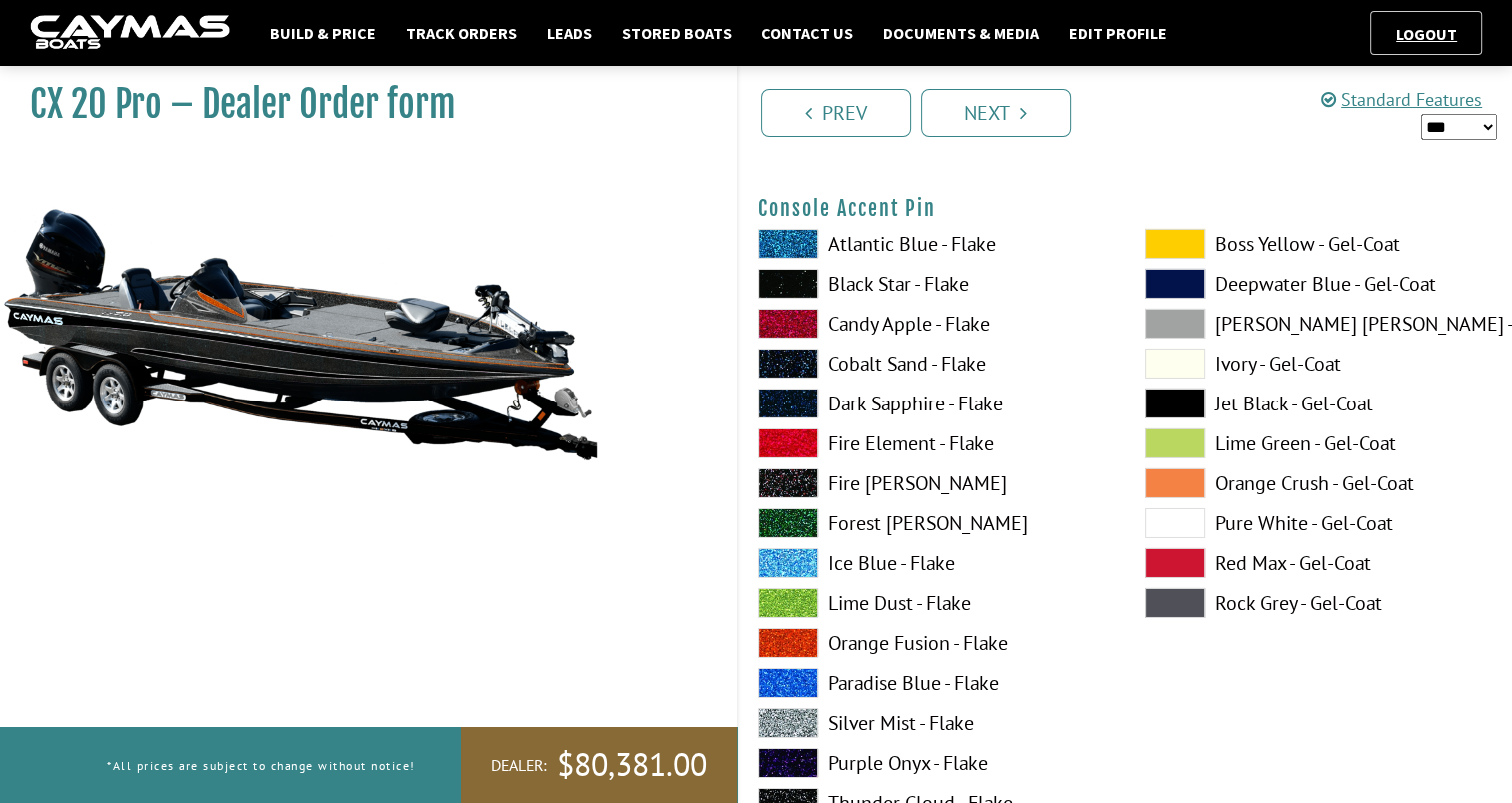 click at bounding box center (788, 643) 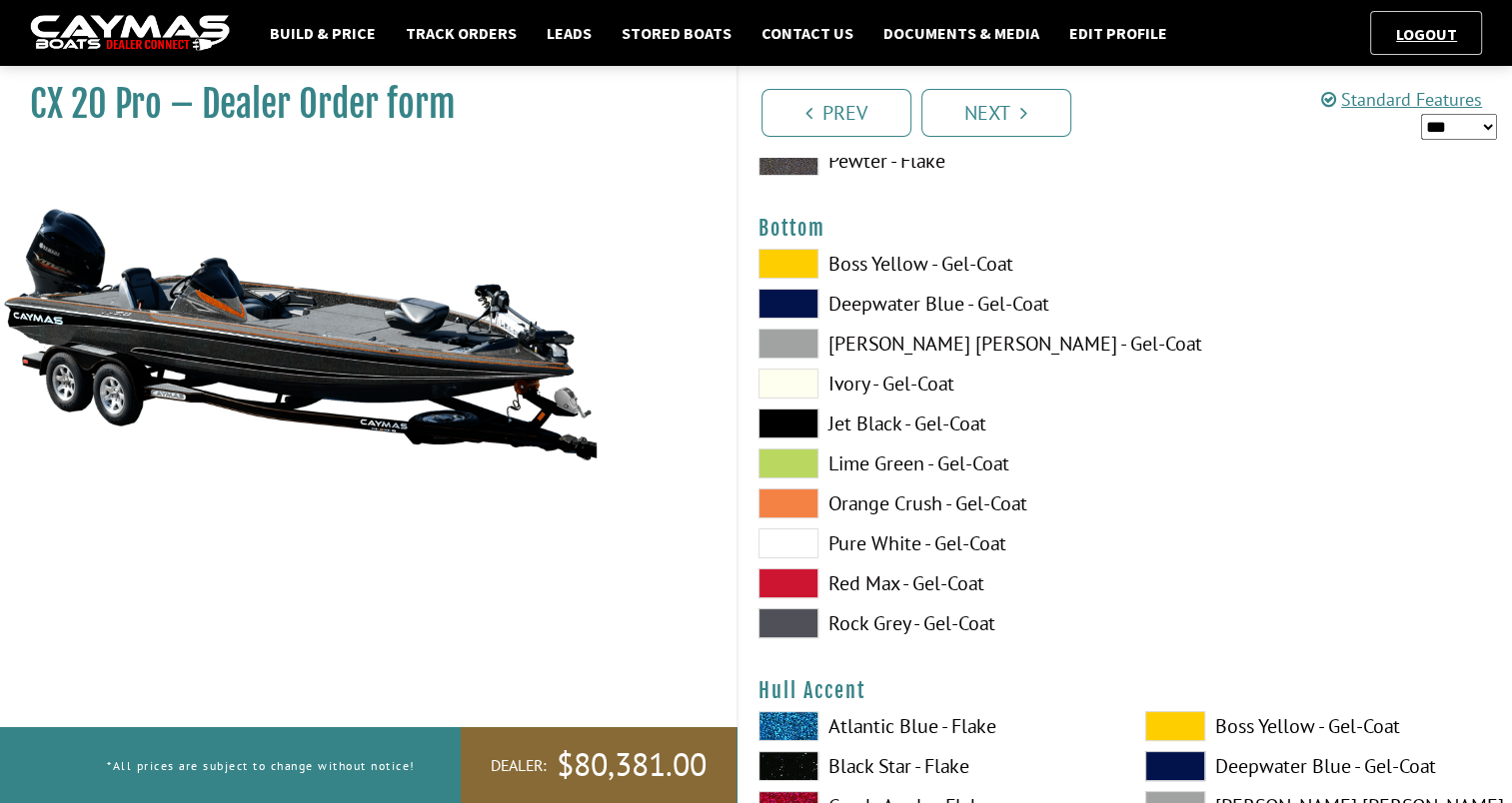 scroll, scrollTop: 7538, scrollLeft: 0, axis: vertical 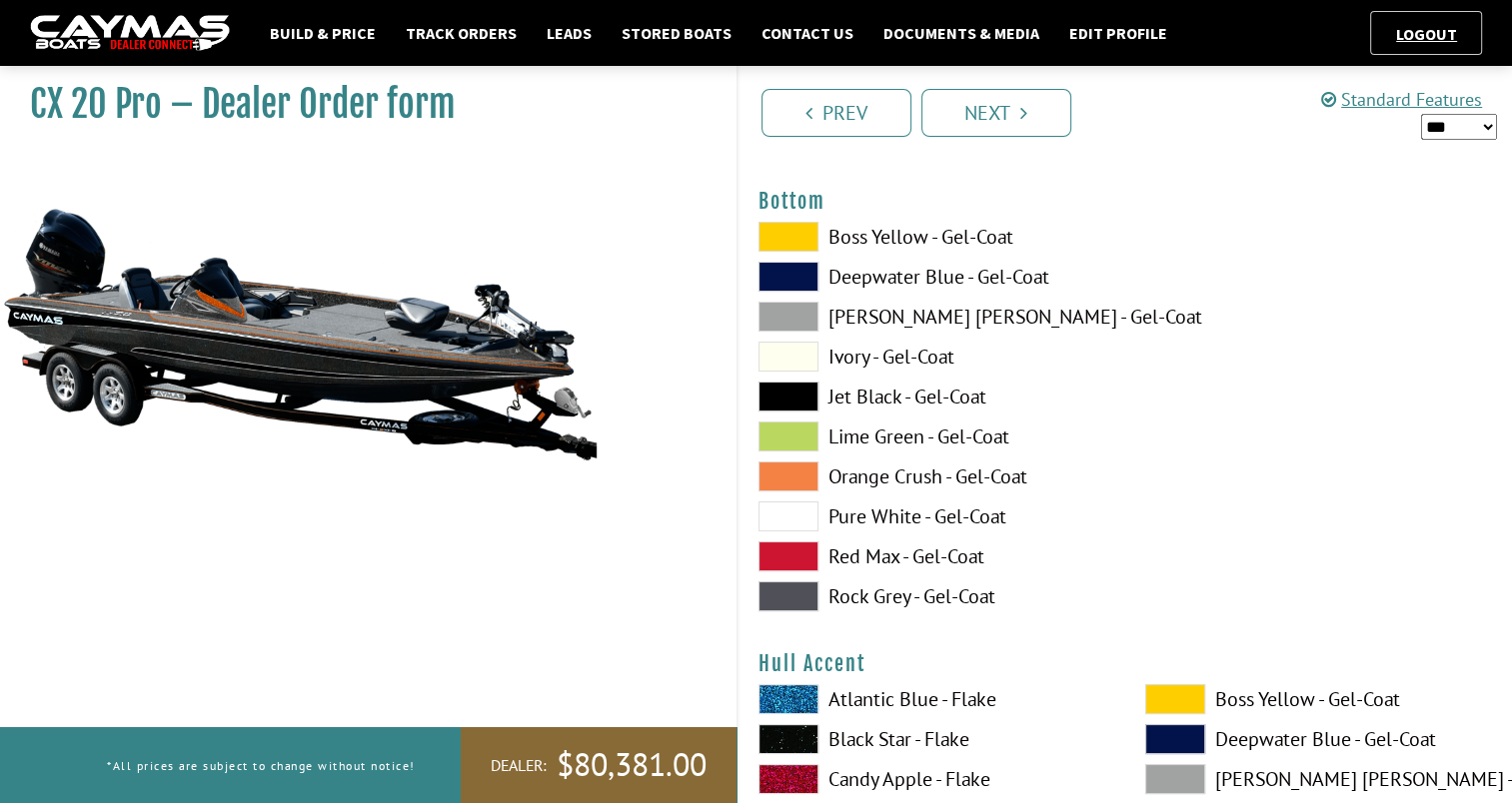 click at bounding box center (788, 397) 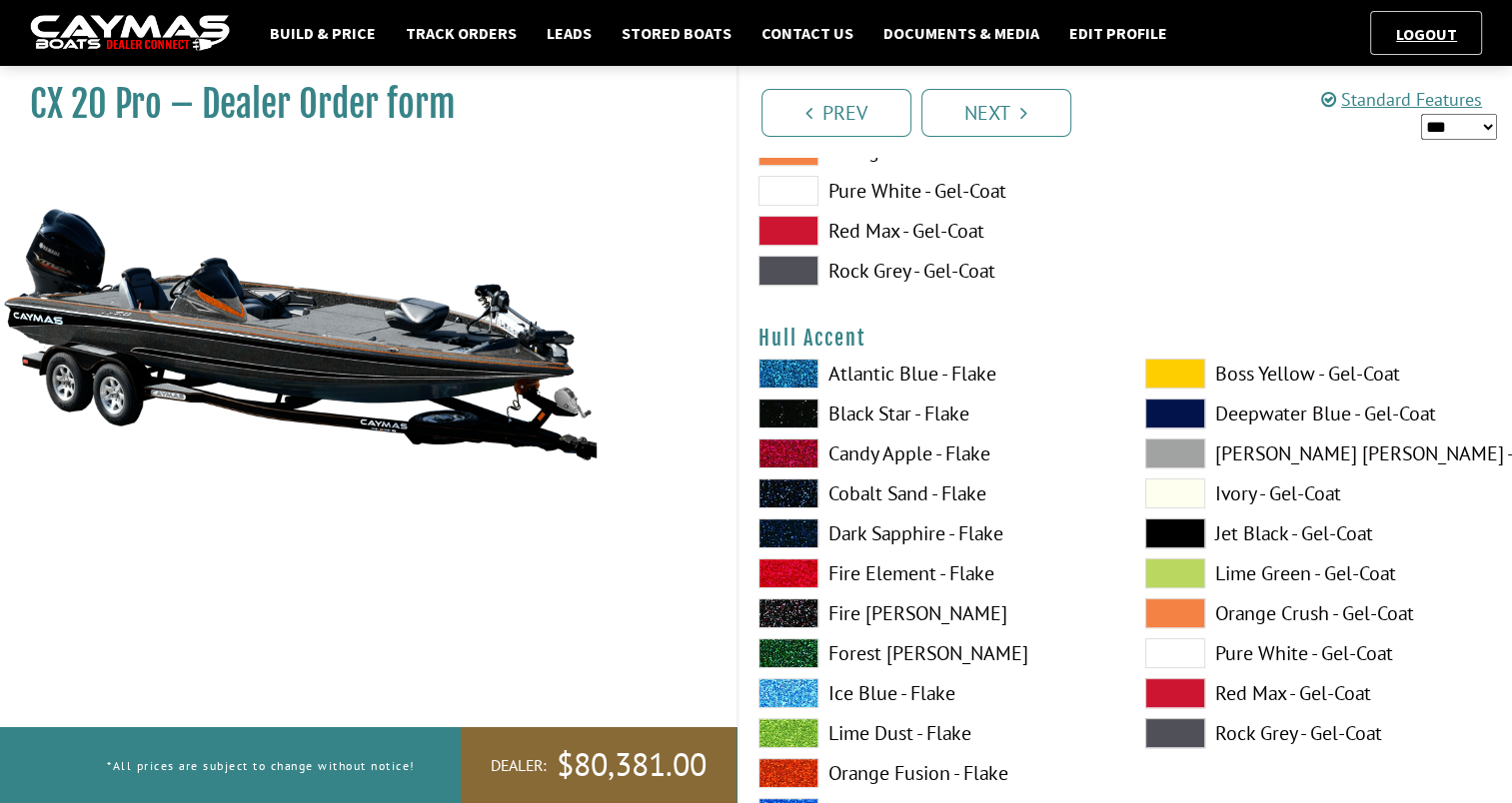 scroll, scrollTop: 7986, scrollLeft: 0, axis: vertical 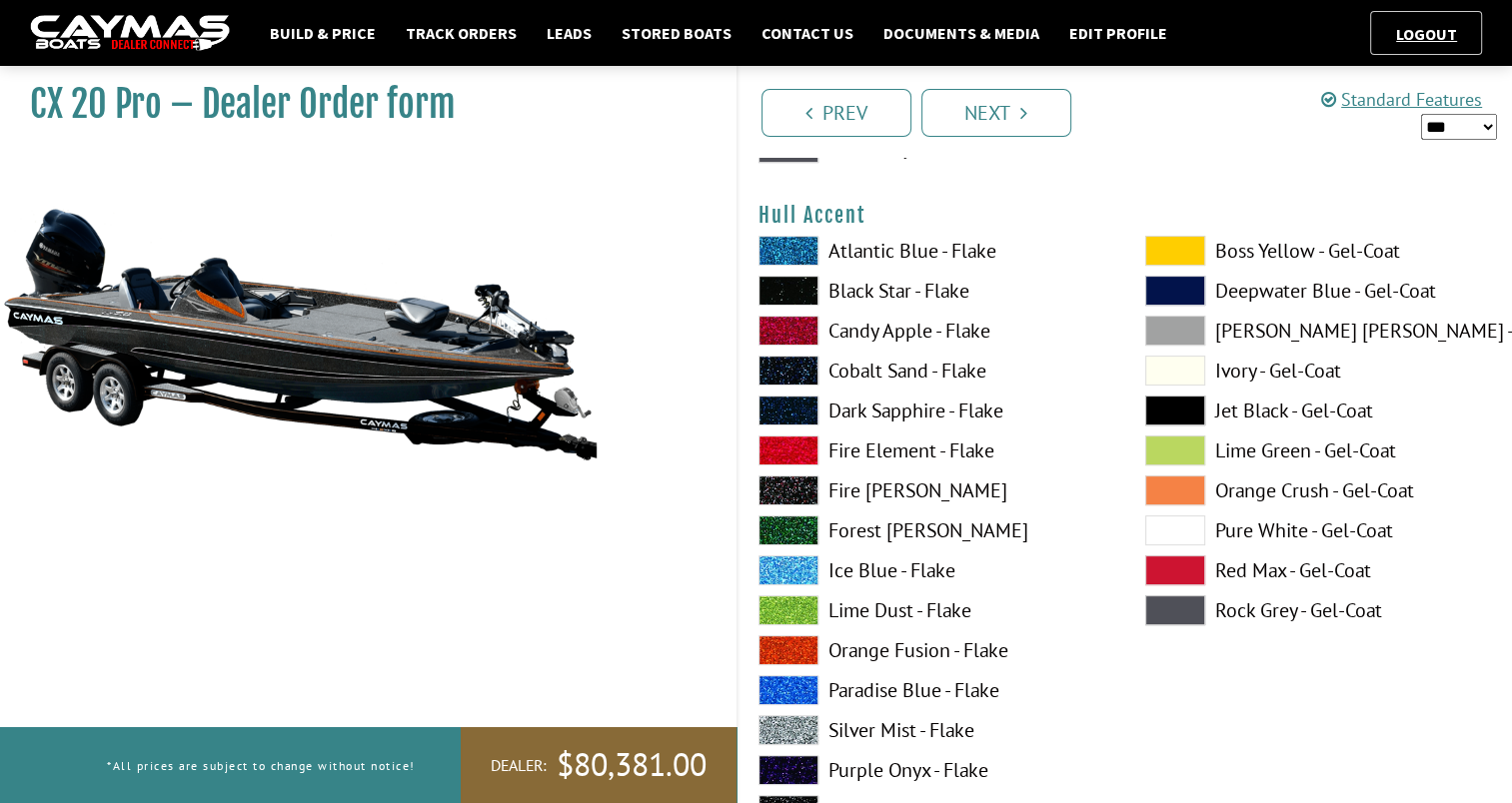 click at bounding box center [1175, 490] 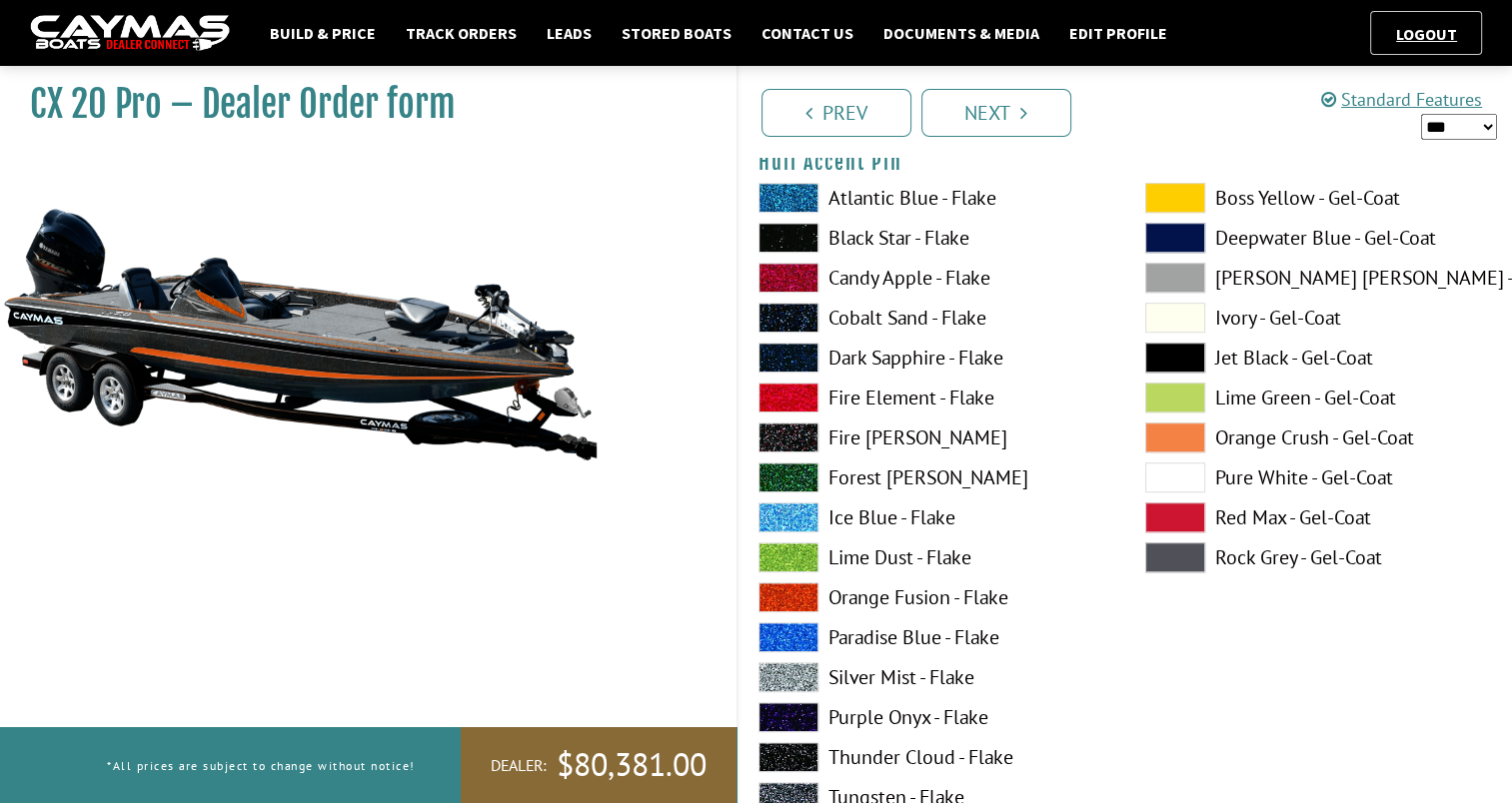 scroll, scrollTop: 8807, scrollLeft: 0, axis: vertical 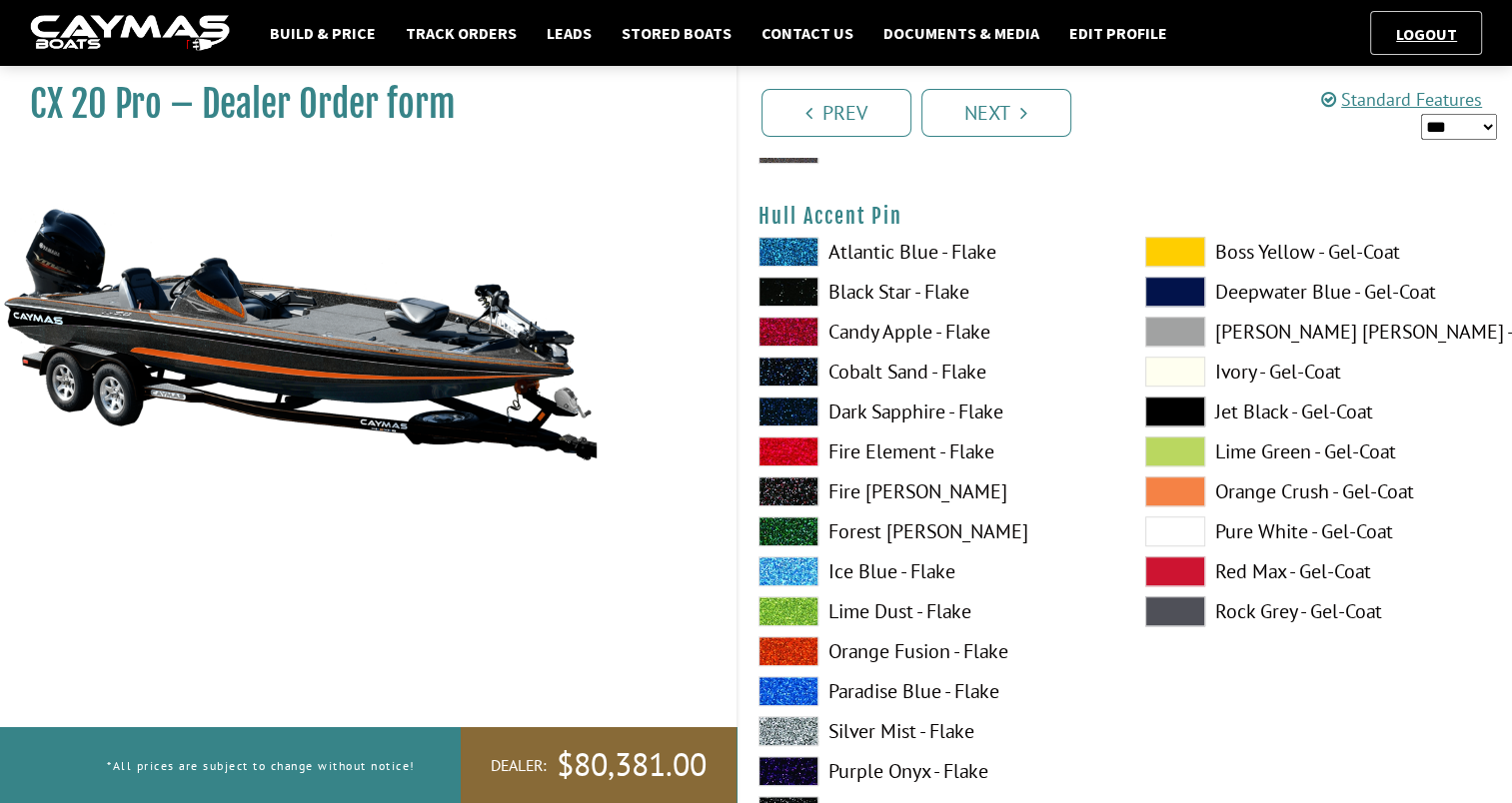 click at bounding box center [1175, 491] 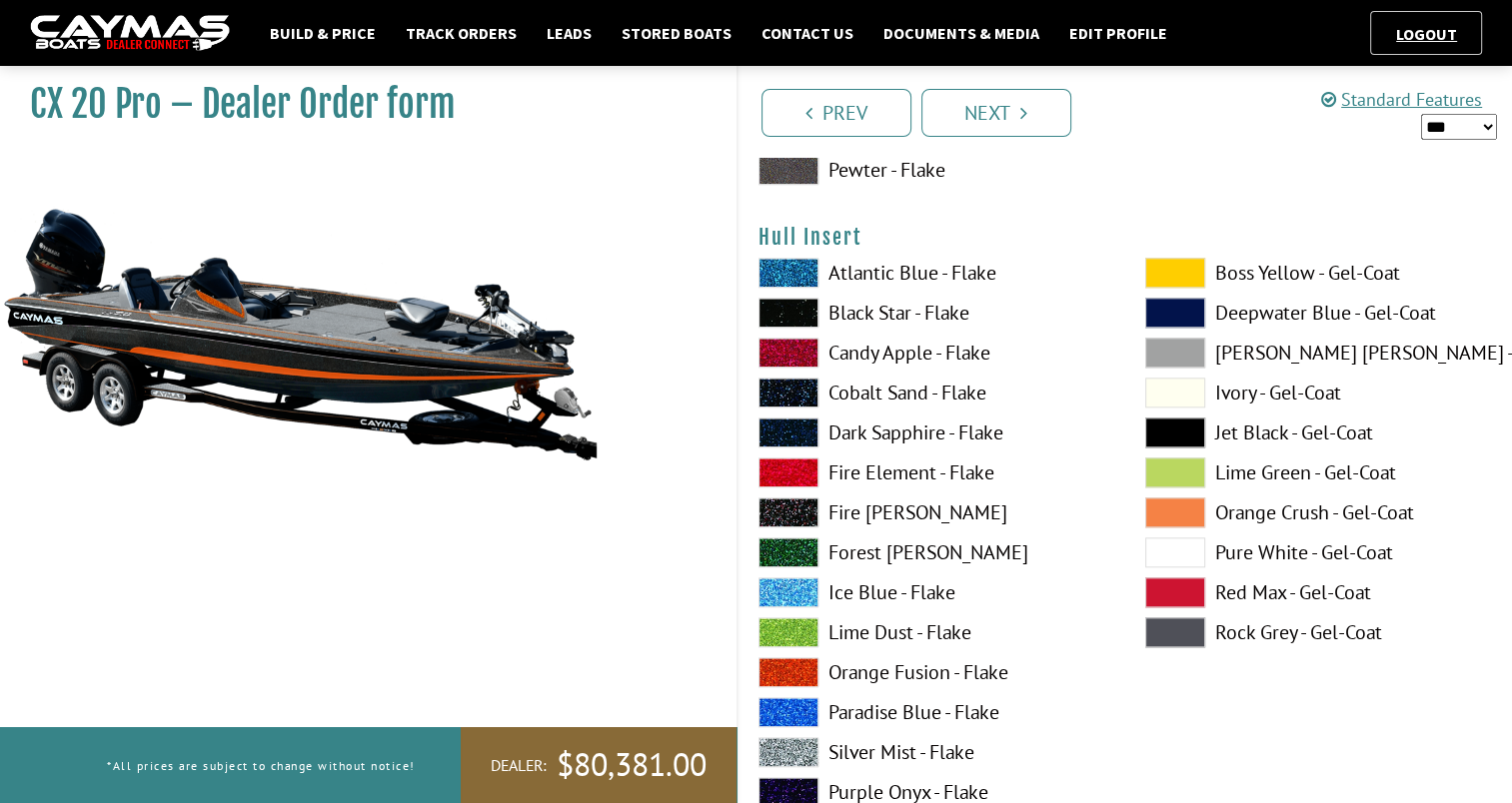 scroll, scrollTop: 9663, scrollLeft: 0, axis: vertical 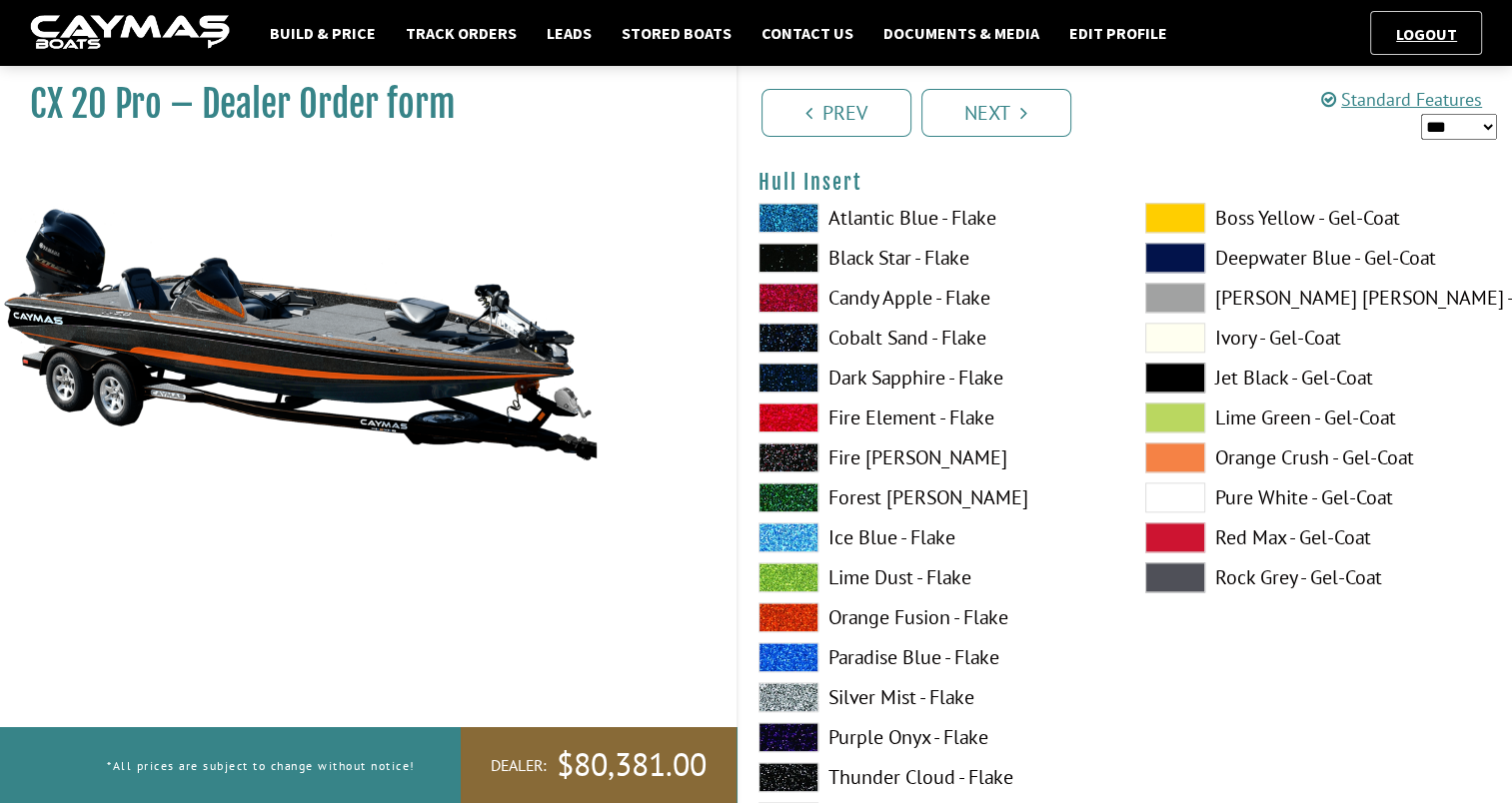 click at bounding box center [1175, 457] 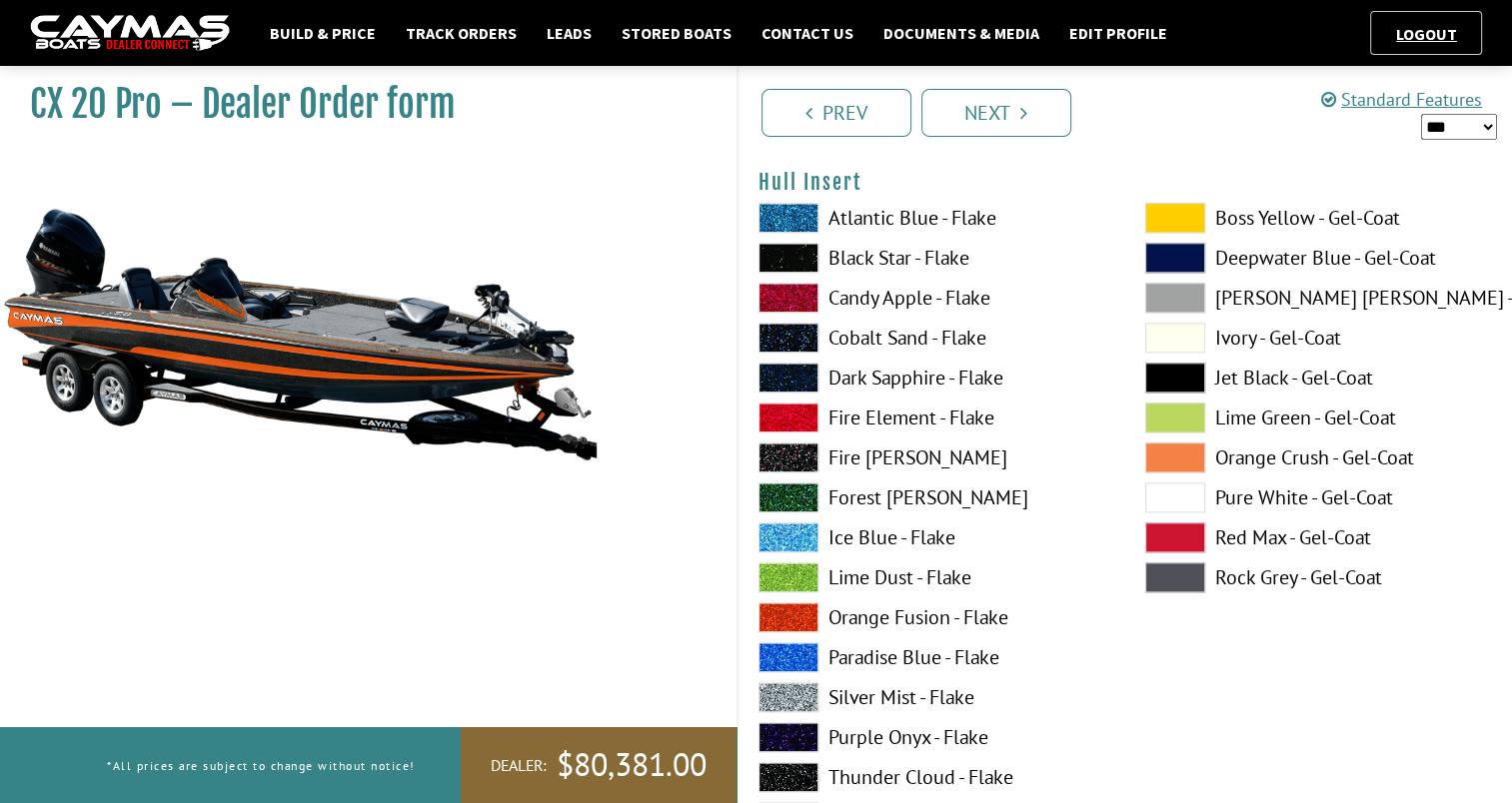 click at bounding box center [1175, 457] 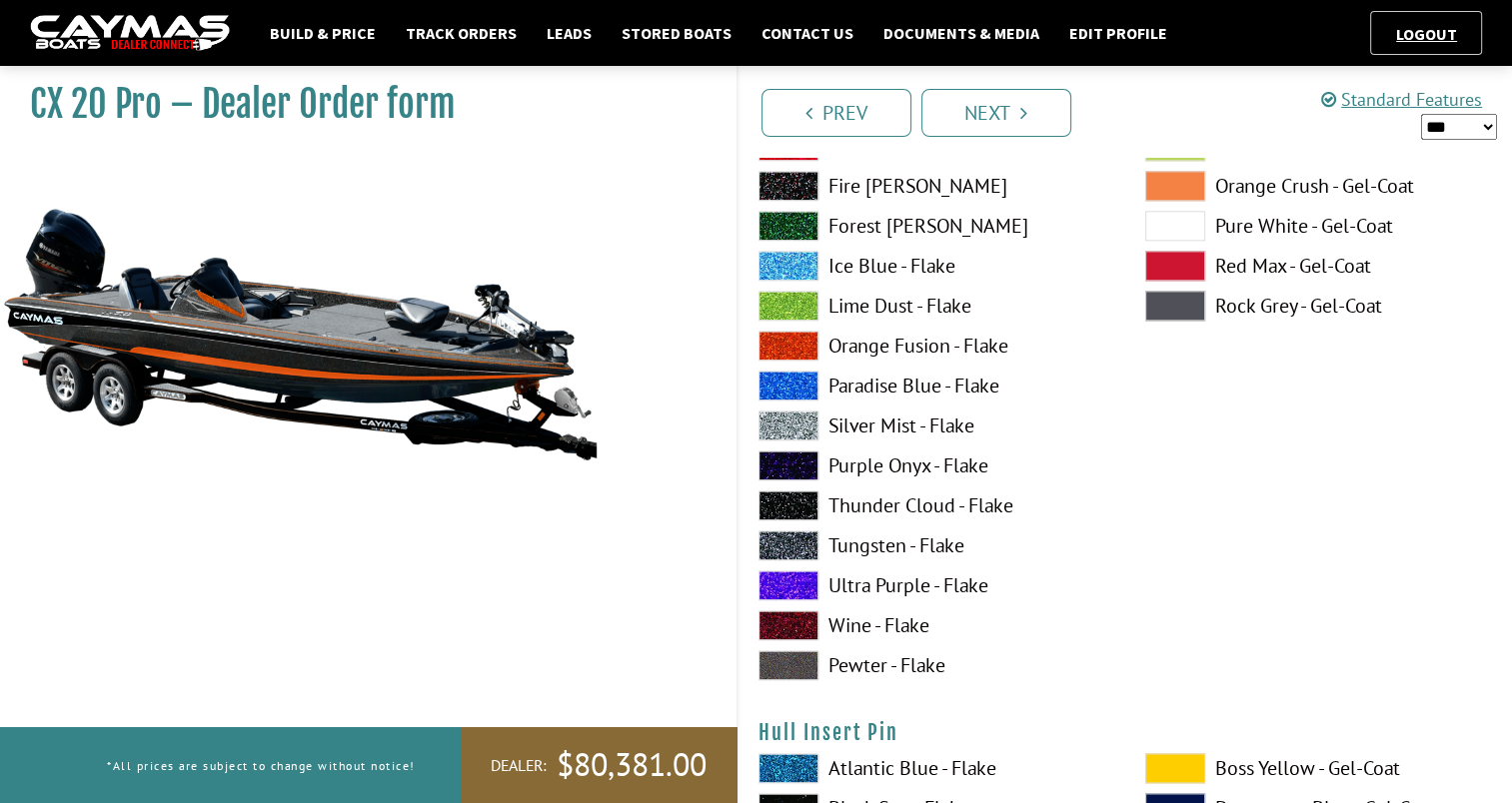 scroll, scrollTop: 9948, scrollLeft: 0, axis: vertical 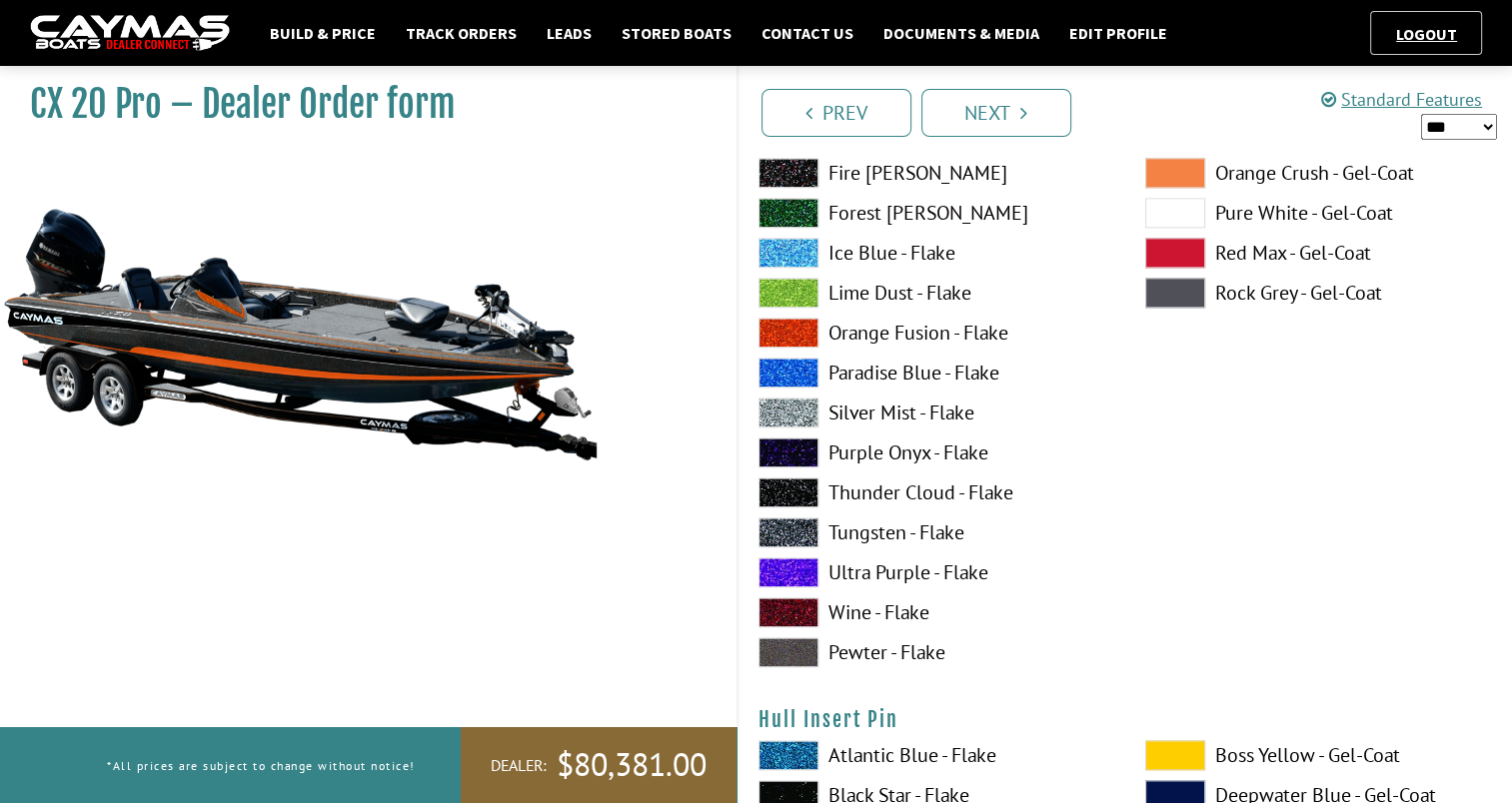 click at bounding box center [788, 492] 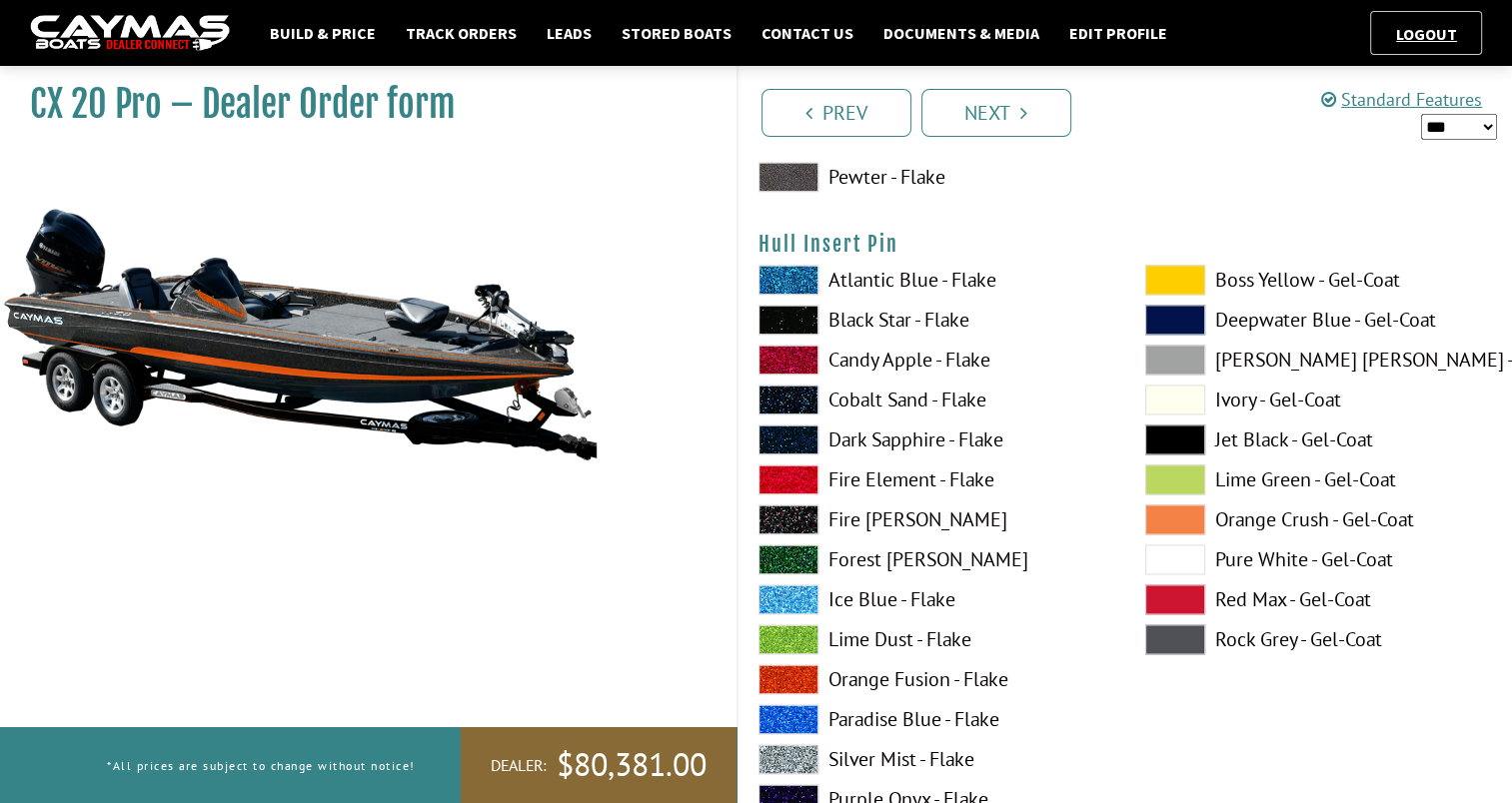 scroll, scrollTop: 10464, scrollLeft: 0, axis: vertical 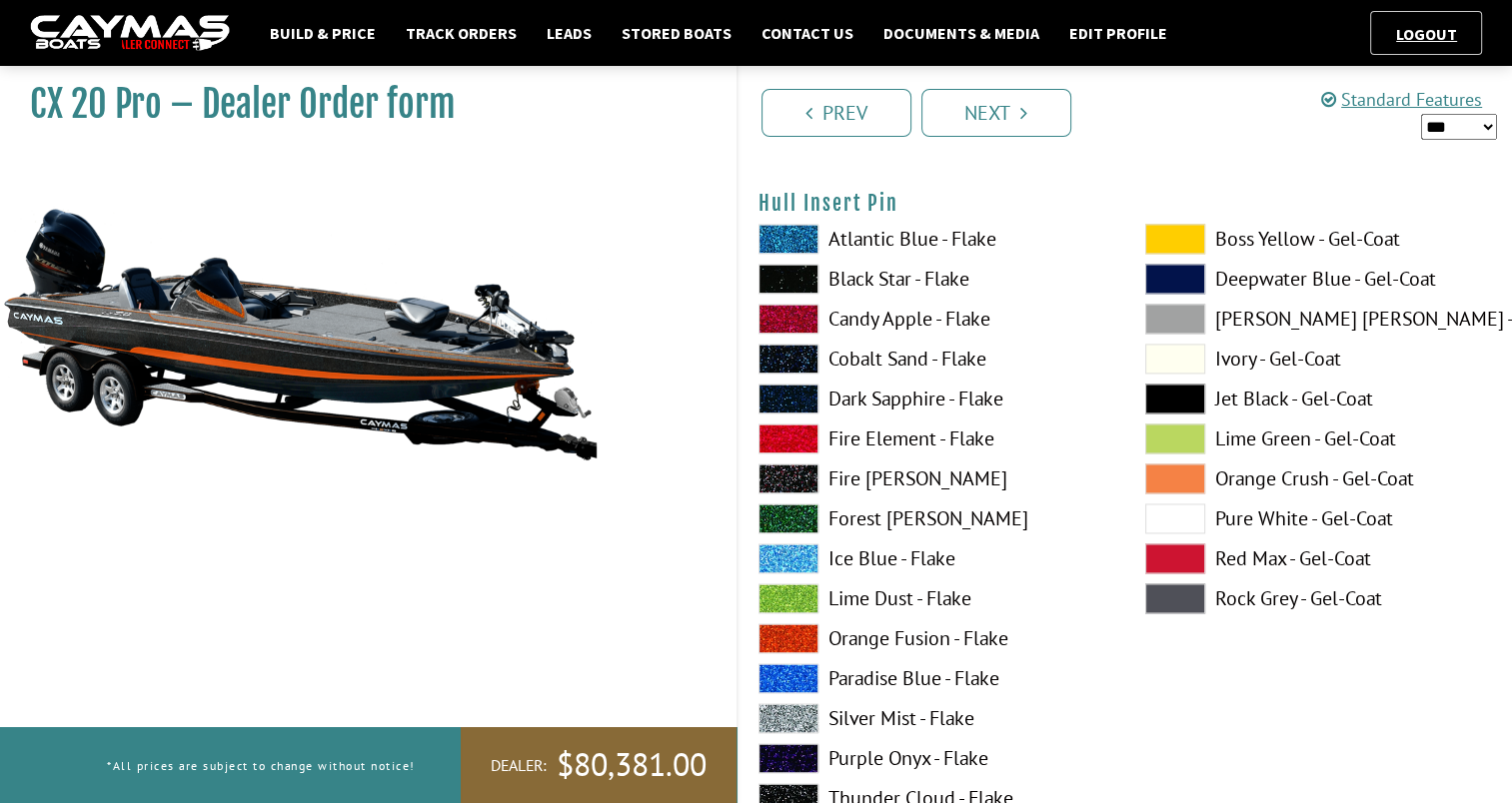 click at bounding box center [788, 438] 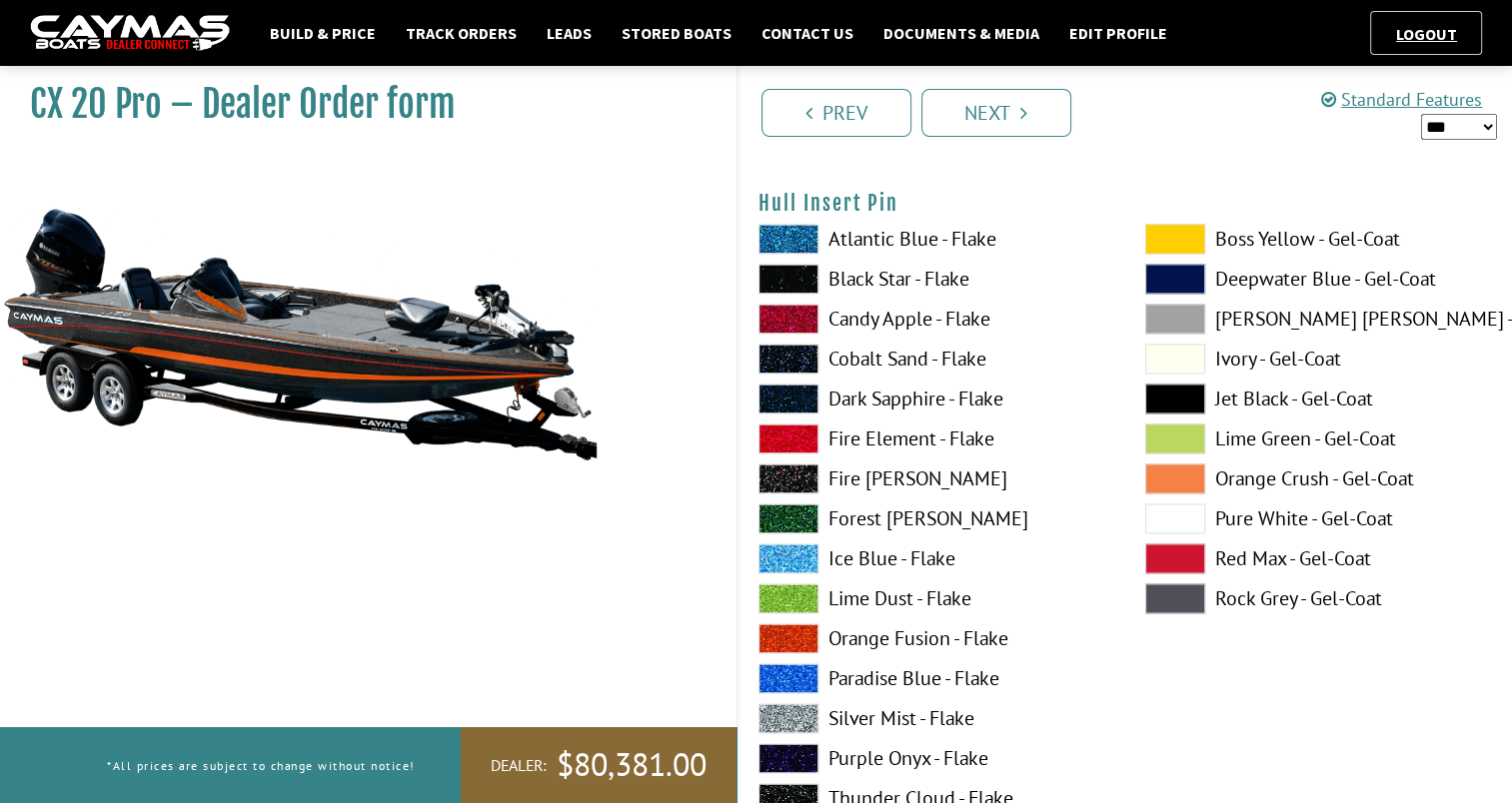 click at bounding box center [788, 438] 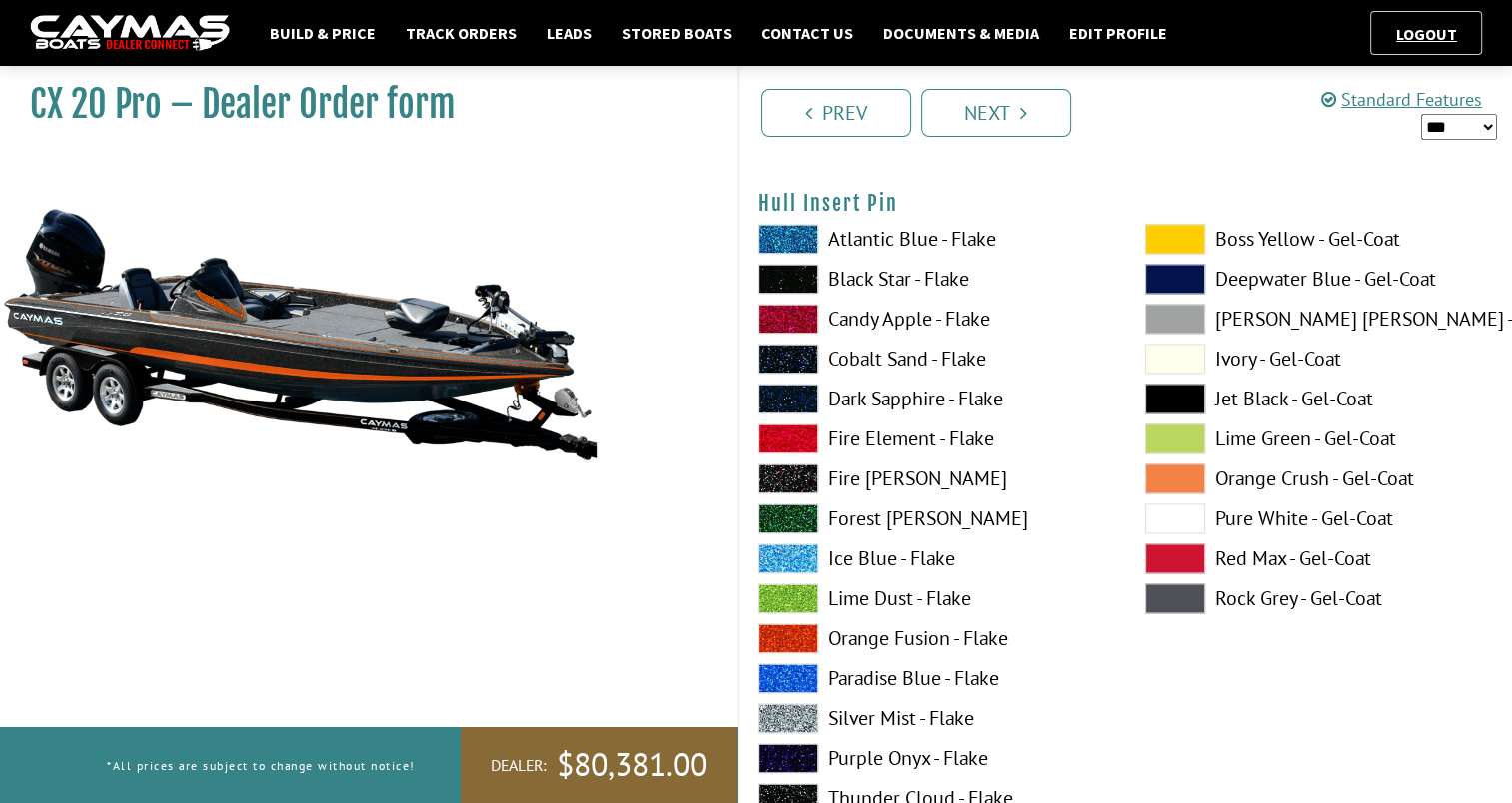 click at bounding box center [788, 638] 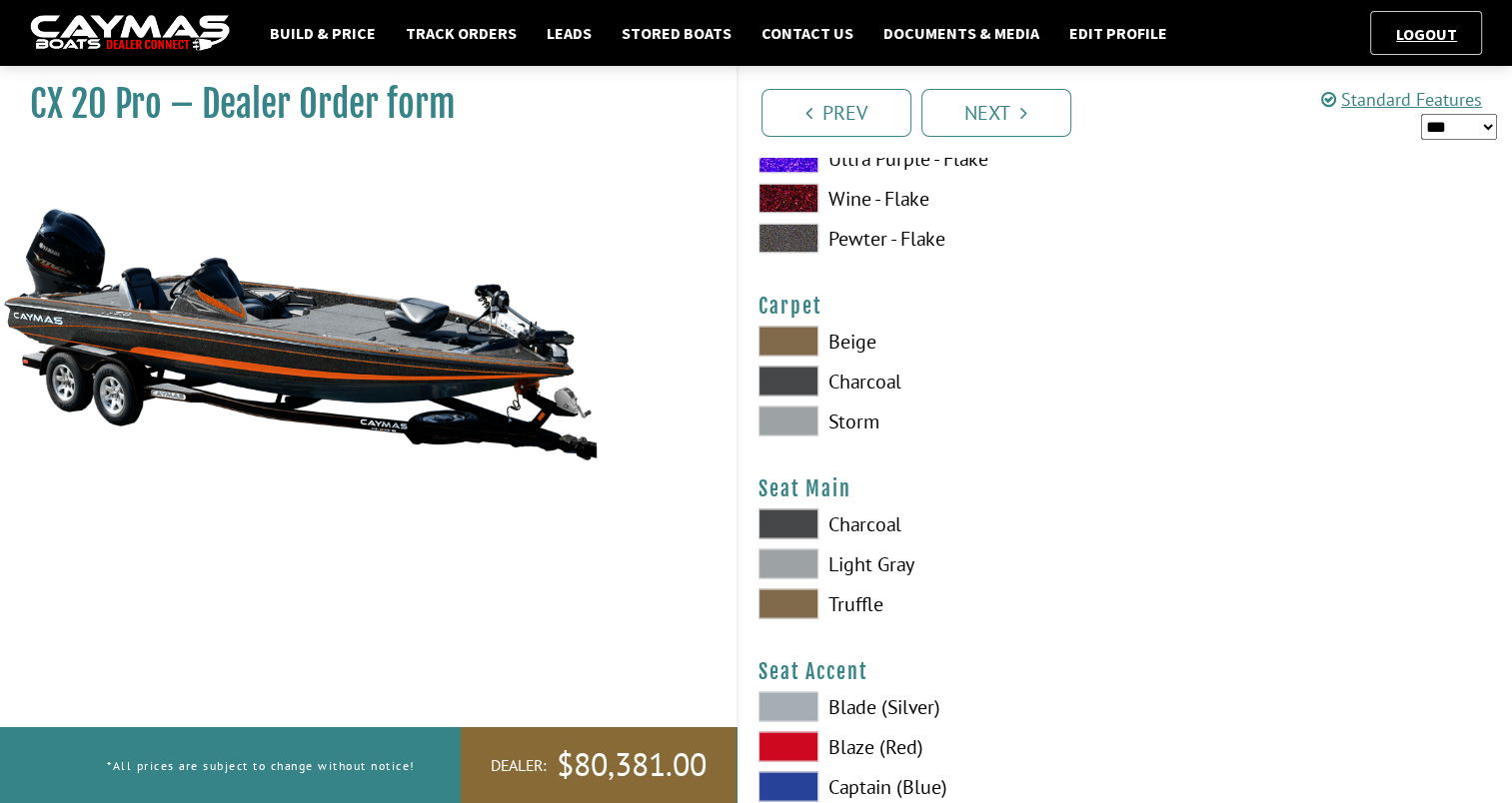 scroll, scrollTop: 11225, scrollLeft: 0, axis: vertical 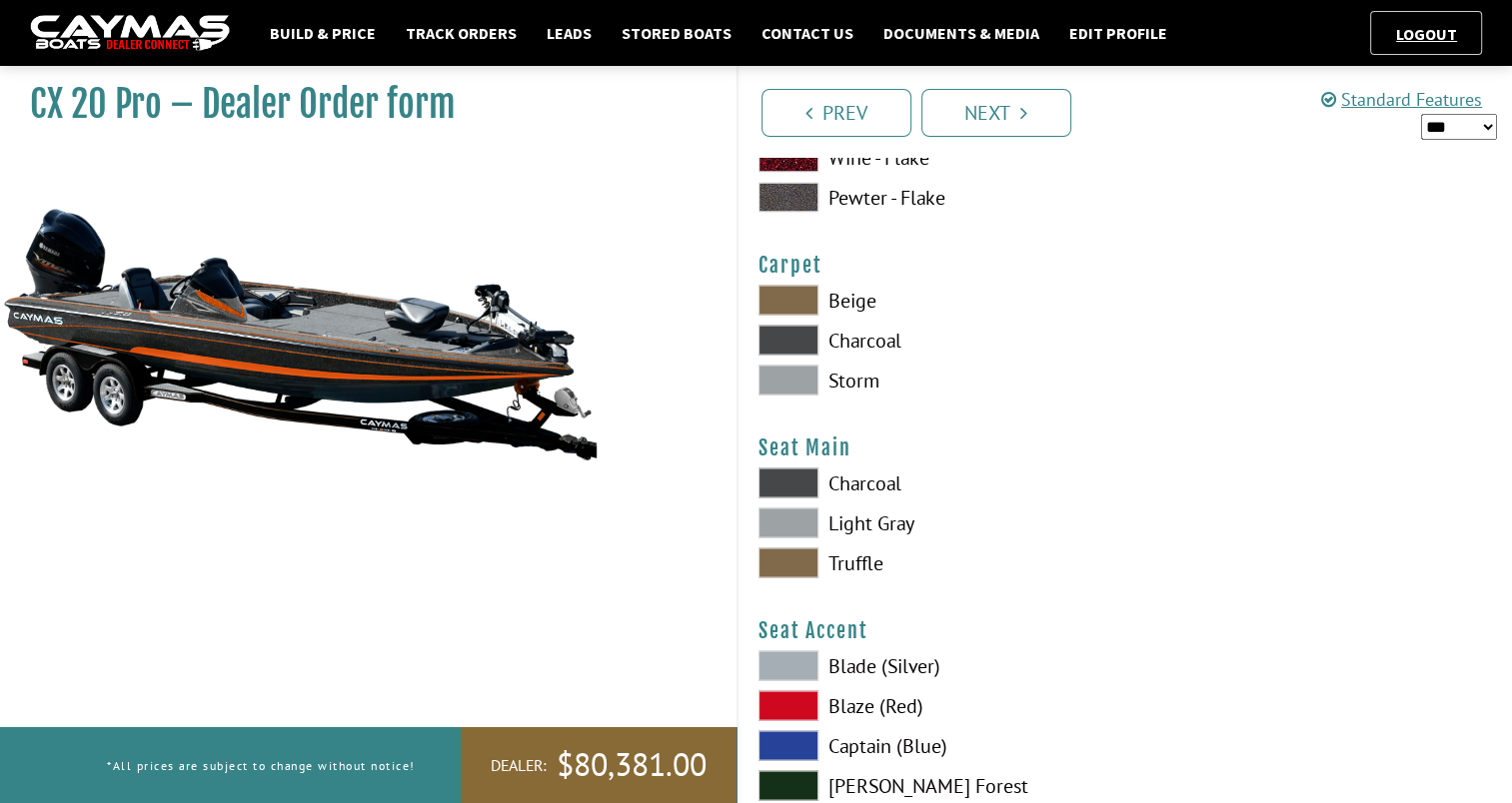 click at bounding box center [788, 340] 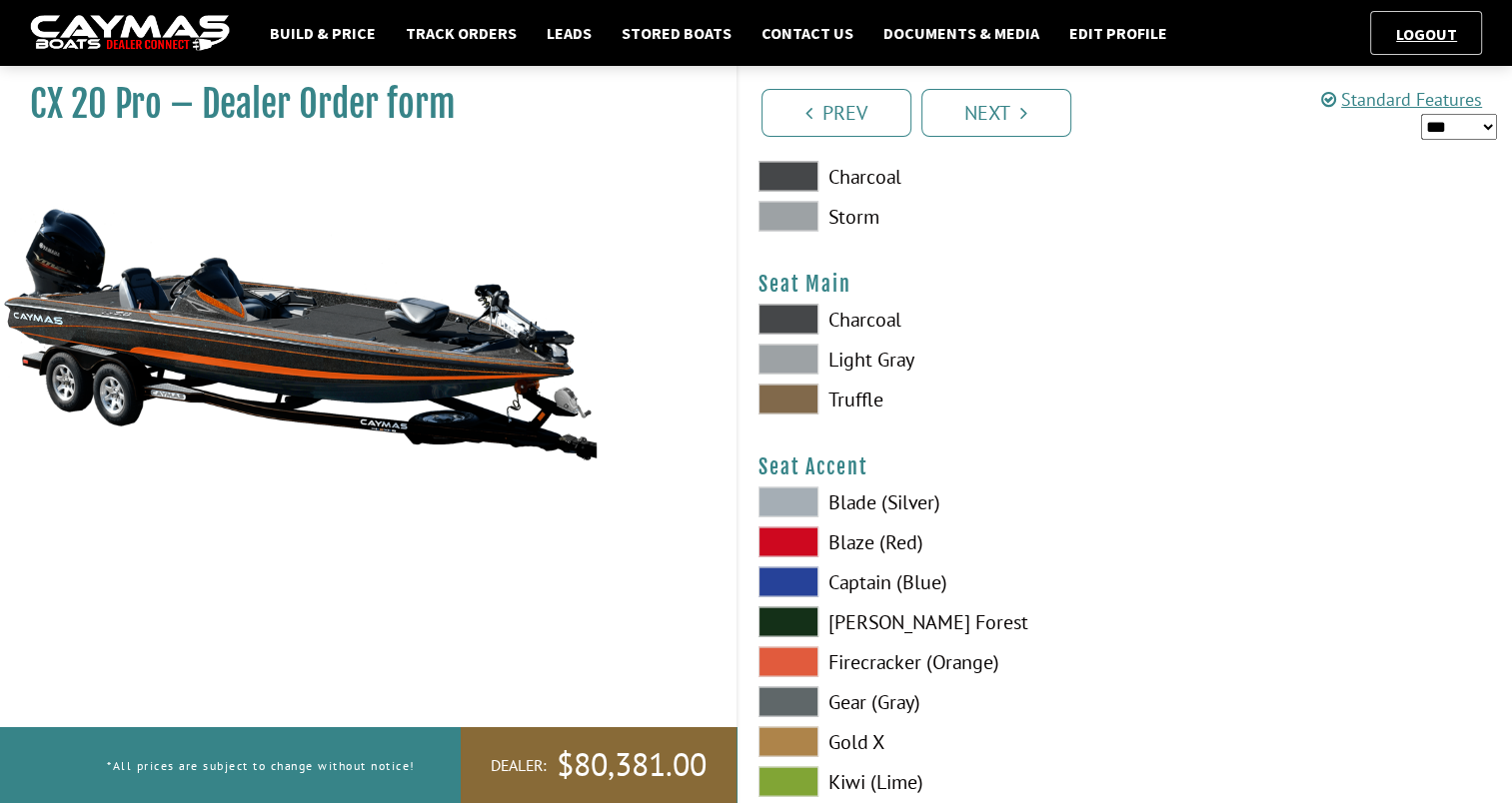scroll, scrollTop: 11415, scrollLeft: 0, axis: vertical 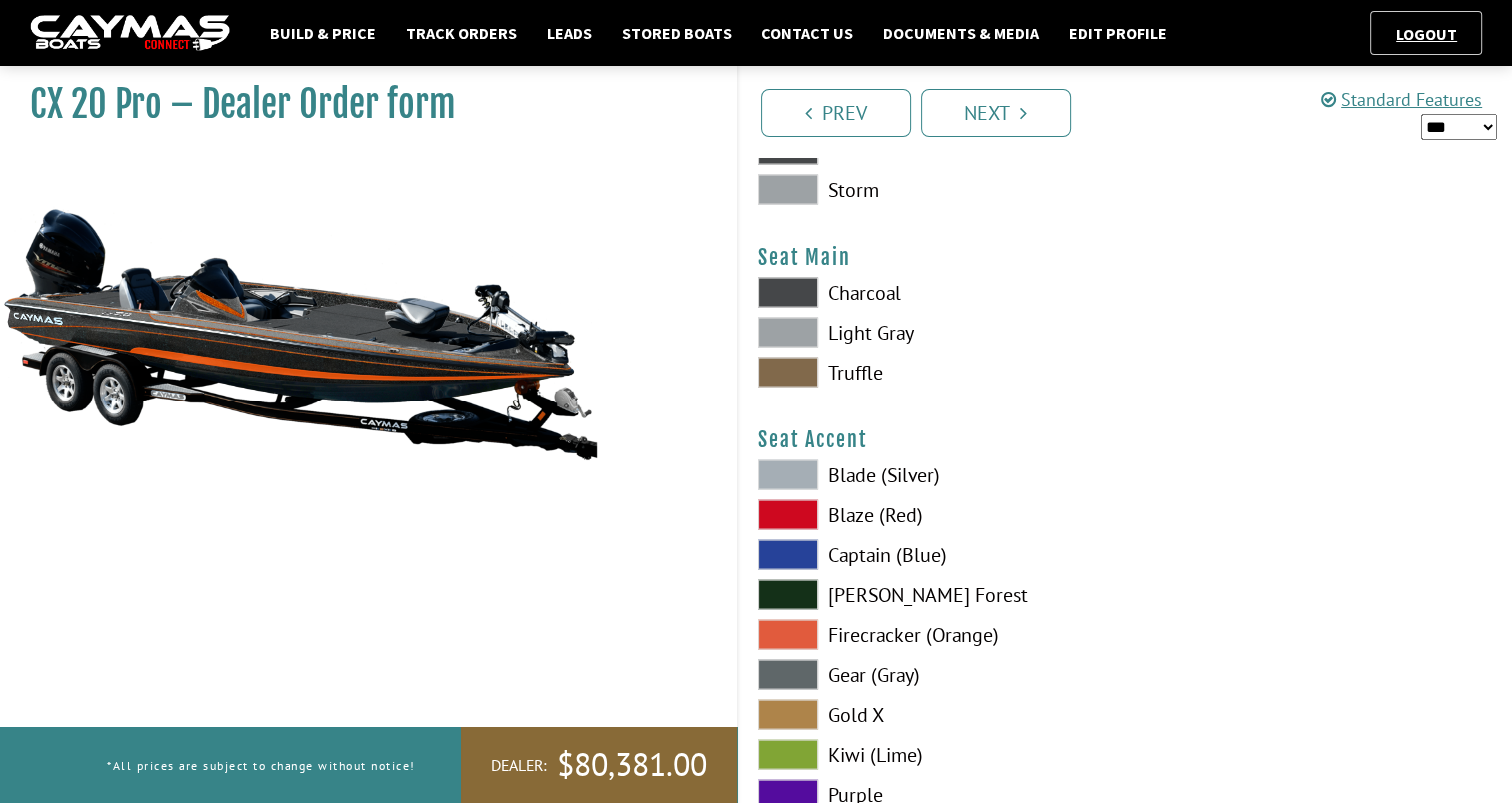 click at bounding box center [788, 293] 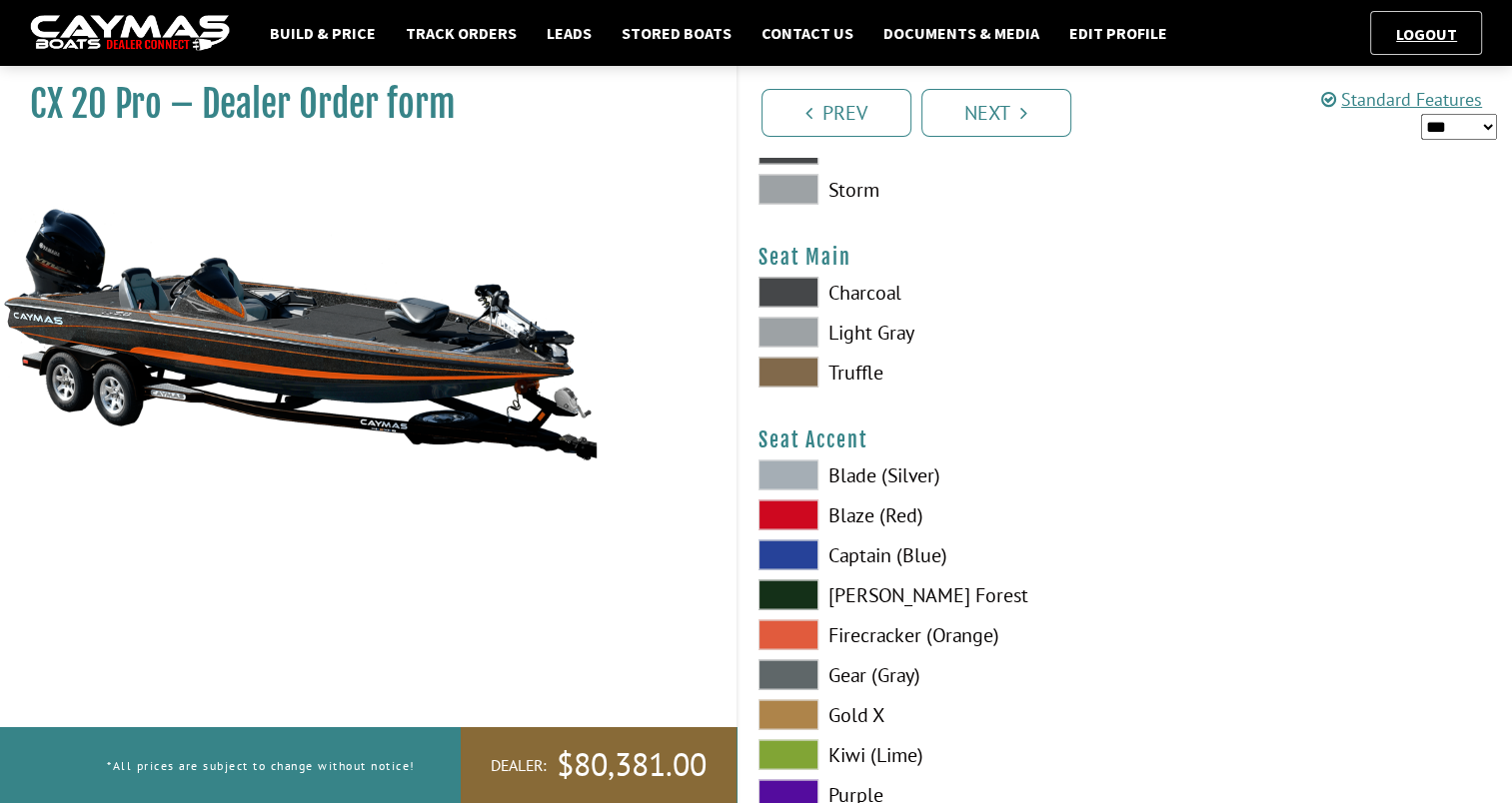 click at bounding box center [788, 635] 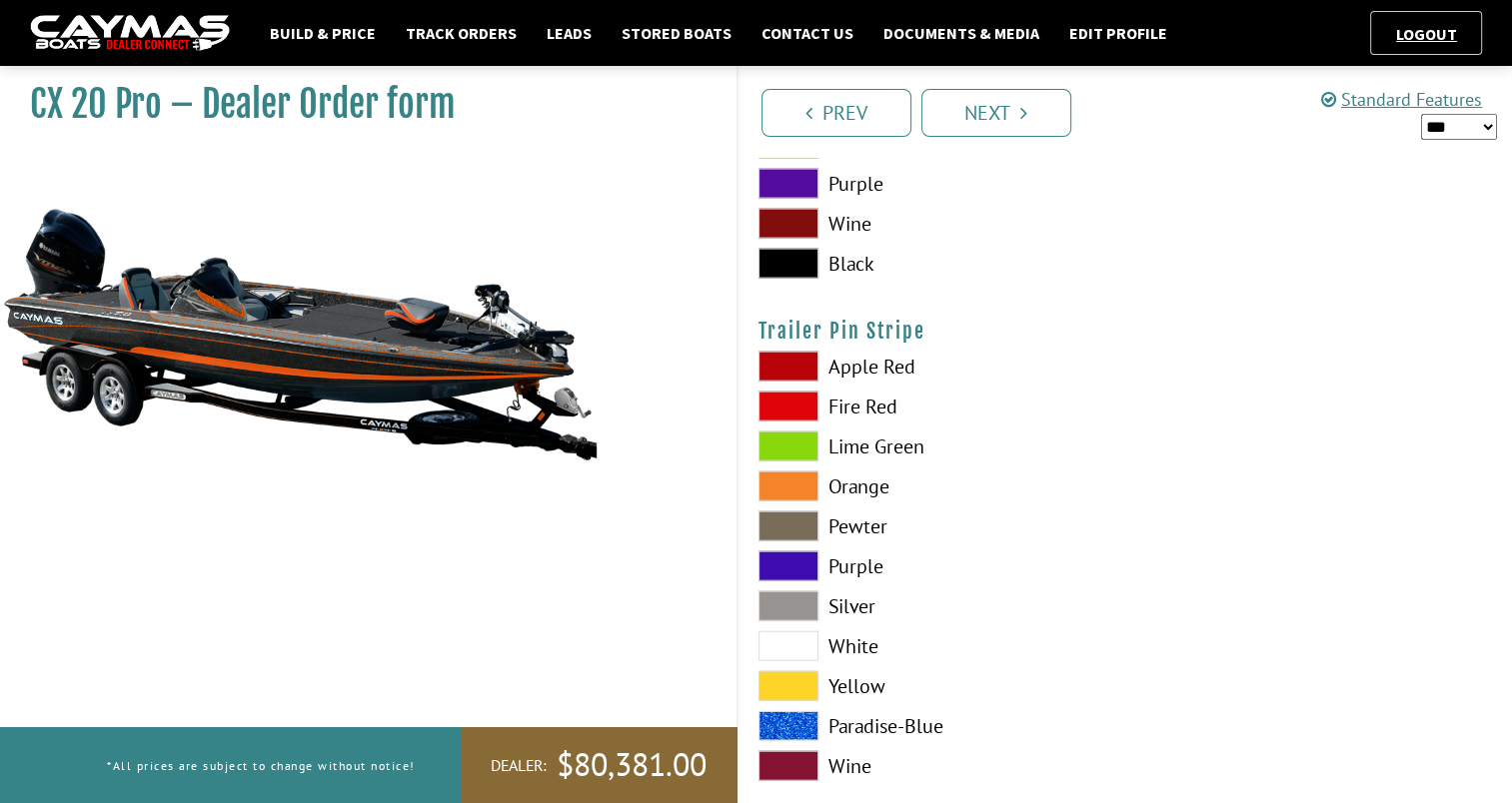 scroll, scrollTop: 12053, scrollLeft: 0, axis: vertical 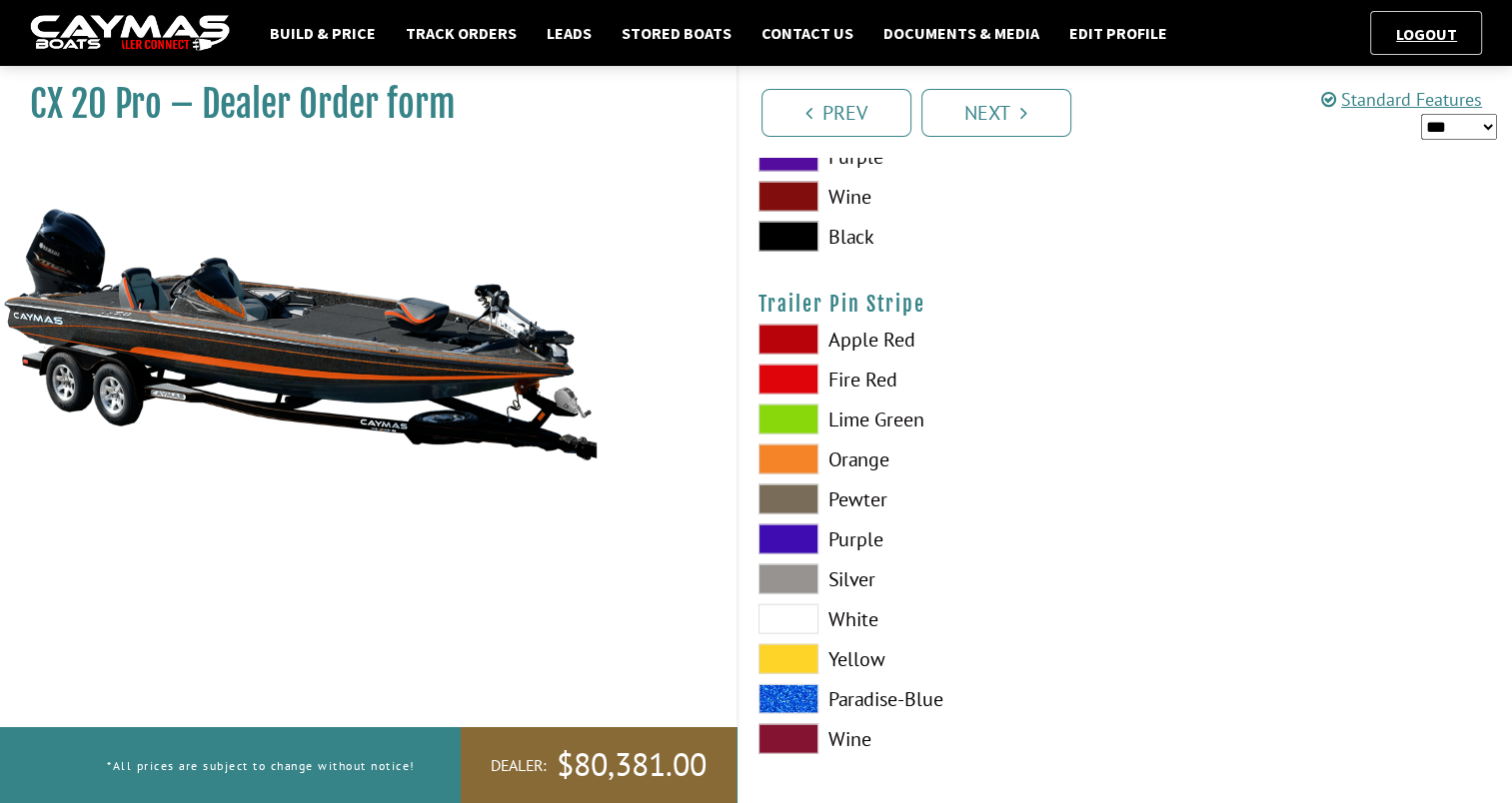 click at bounding box center [788, 459] 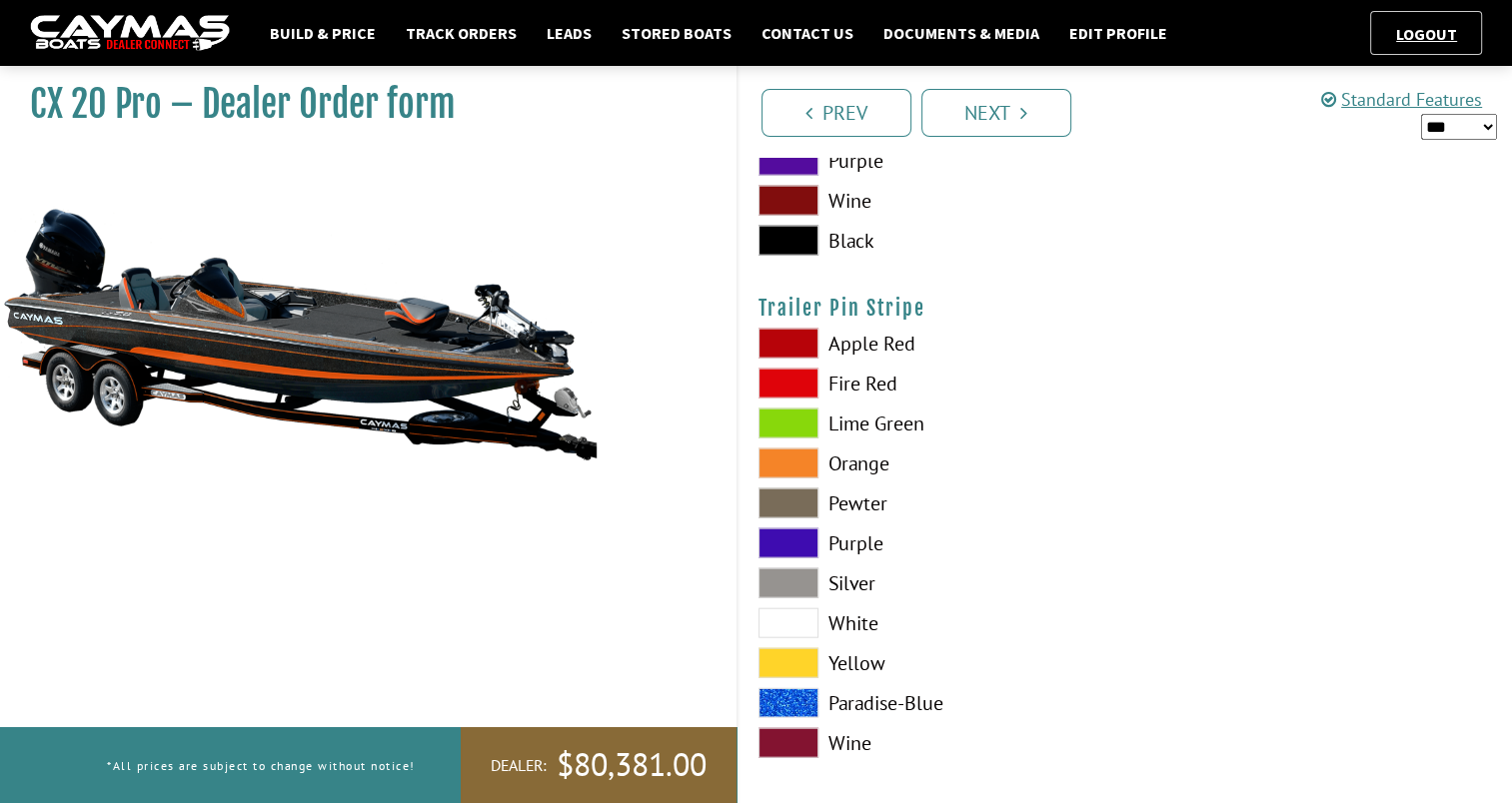 scroll, scrollTop: 12047, scrollLeft: 0, axis: vertical 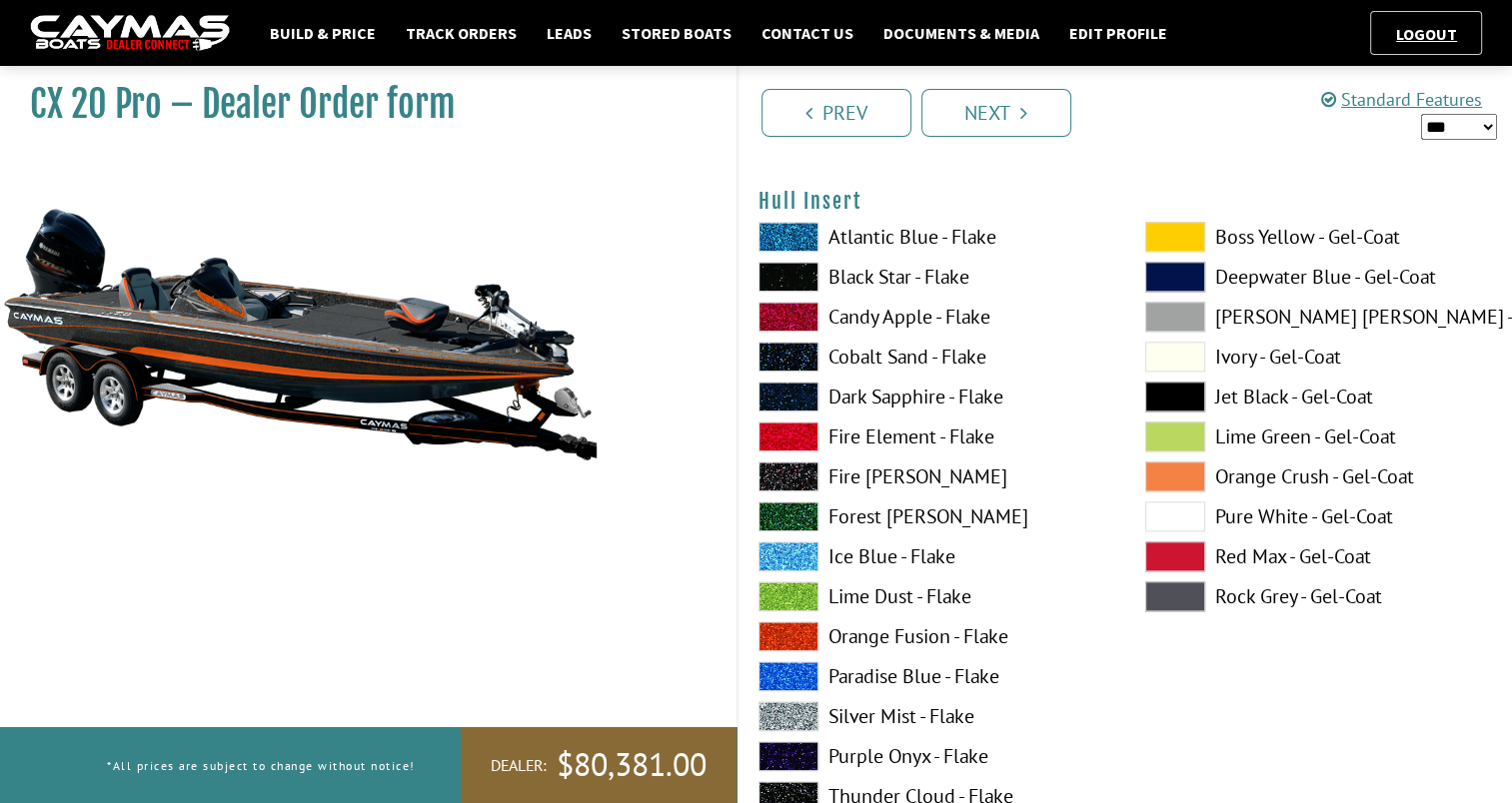 click at bounding box center [1175, 476] 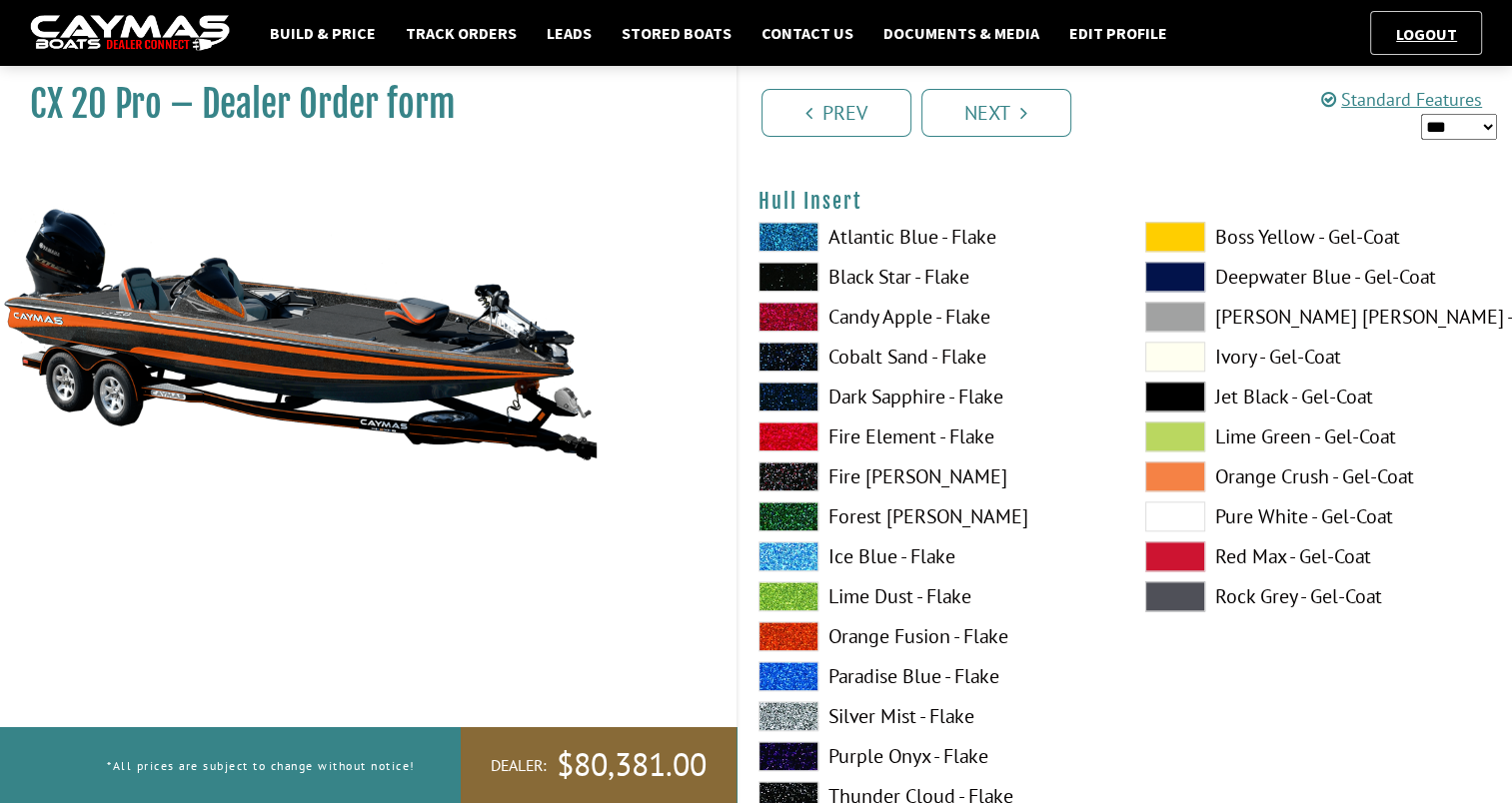 click at bounding box center [788, 796] 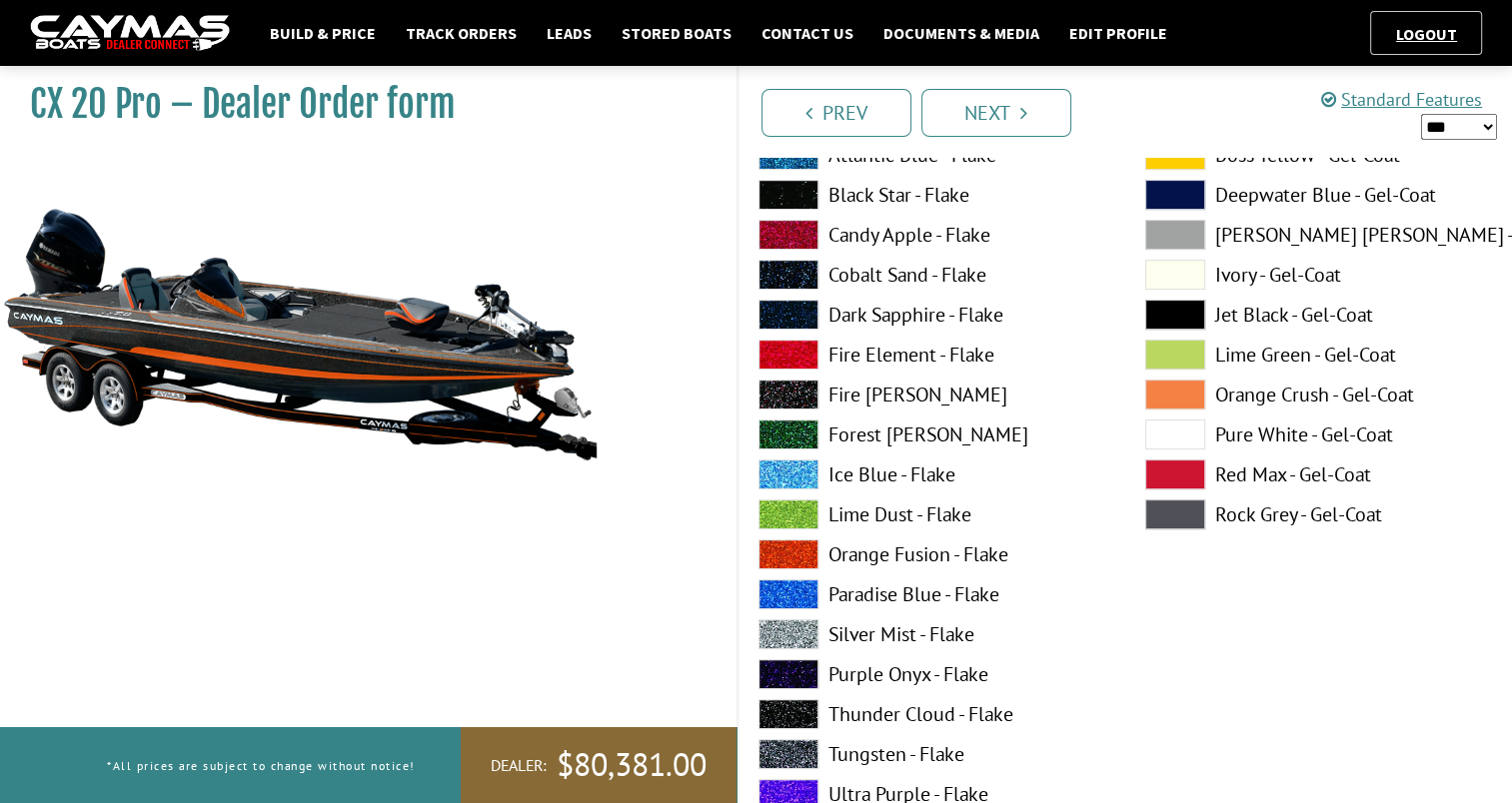 scroll, scrollTop: 8109, scrollLeft: 0, axis: vertical 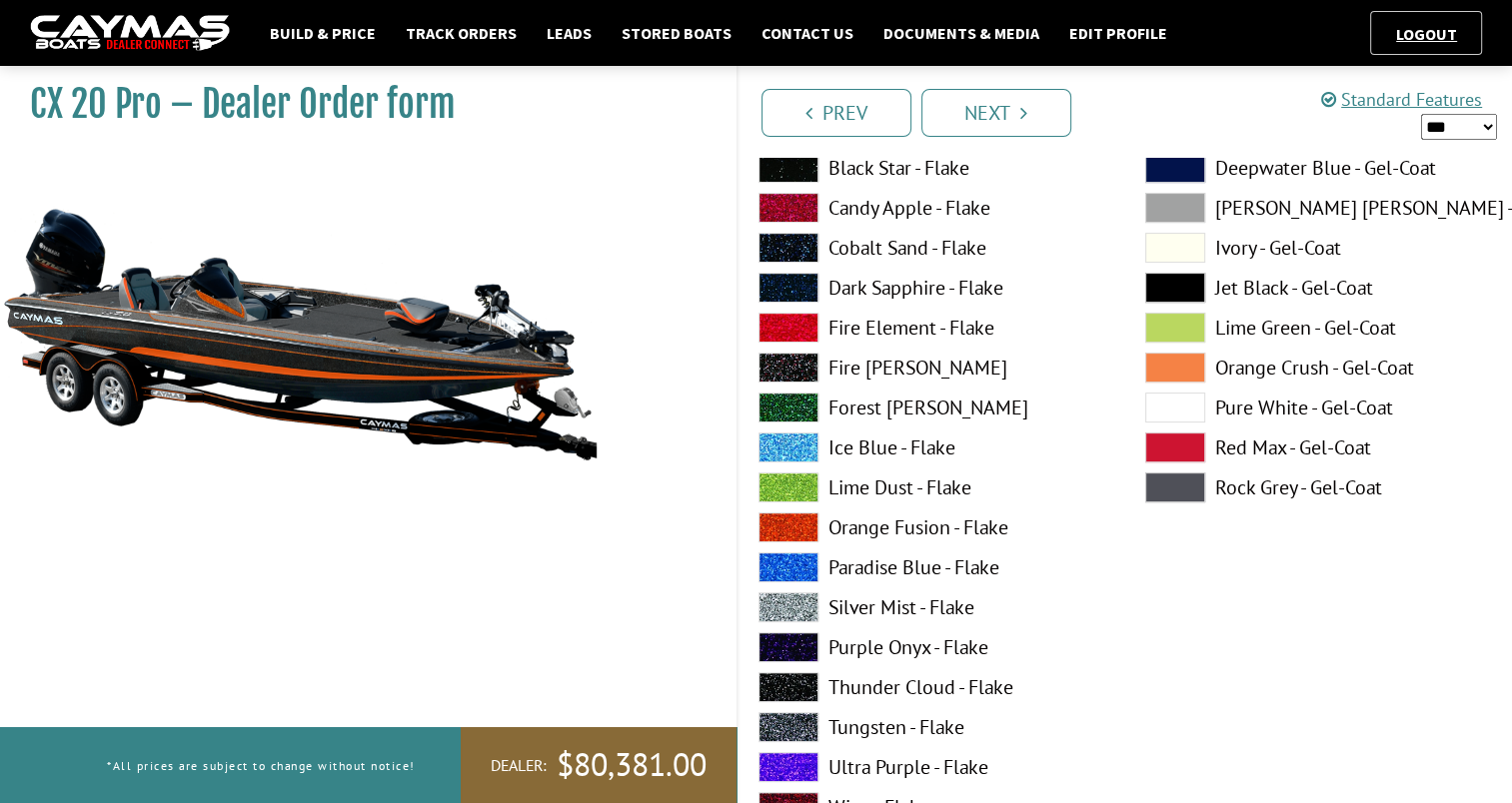 click at bounding box center (1175, 368) 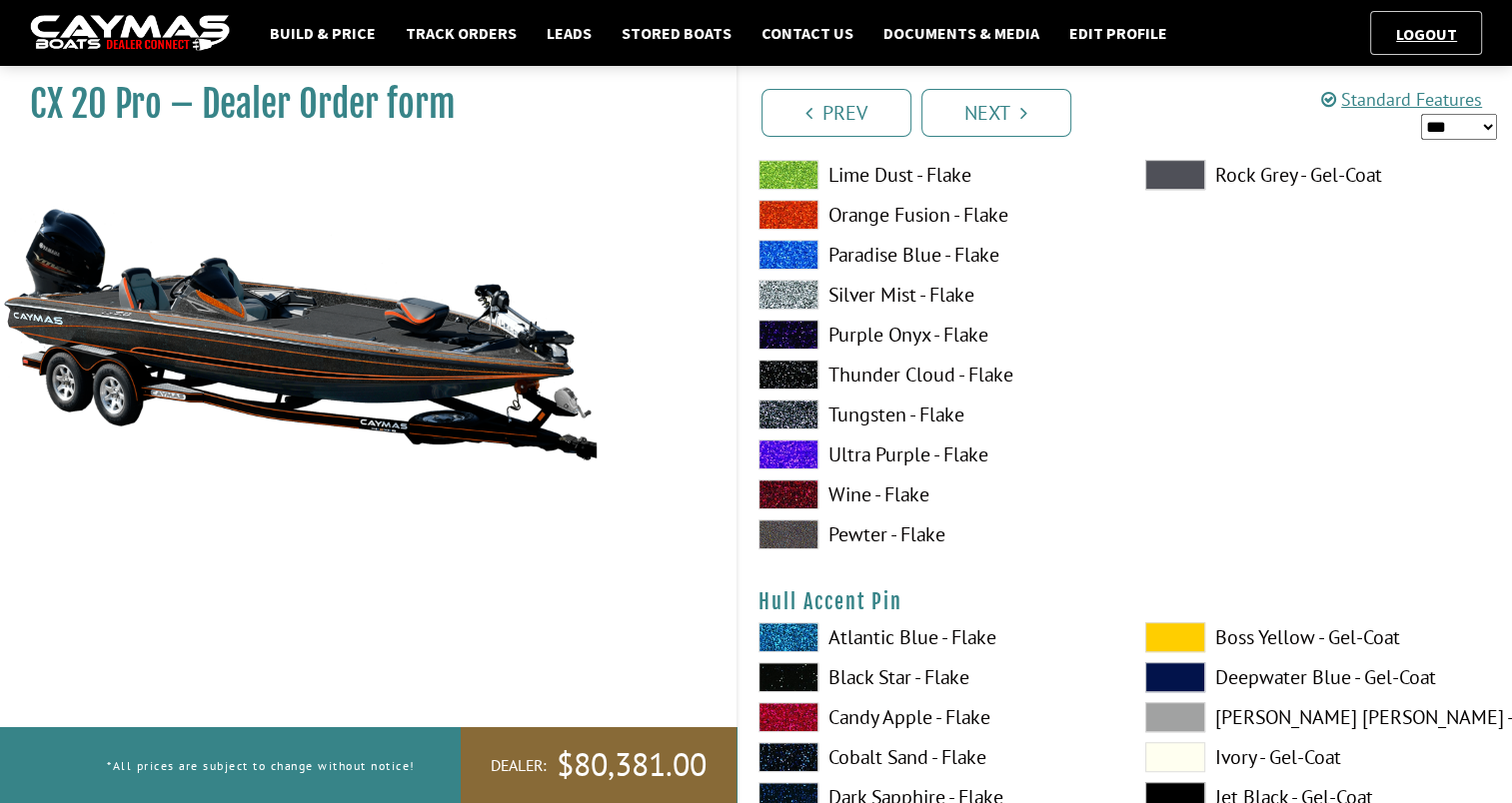 scroll, scrollTop: 8461, scrollLeft: 0, axis: vertical 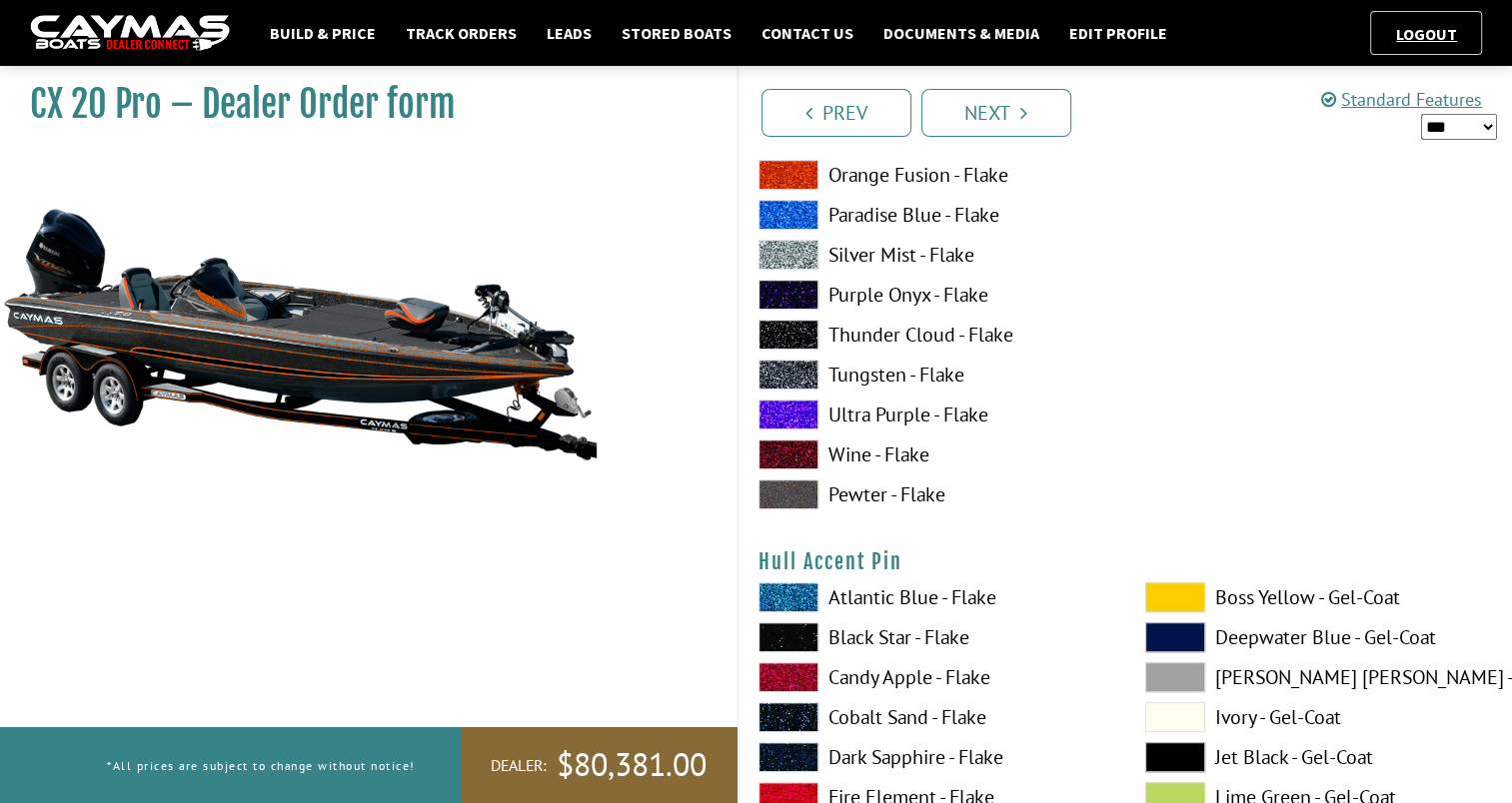 click at bounding box center (788, 335) 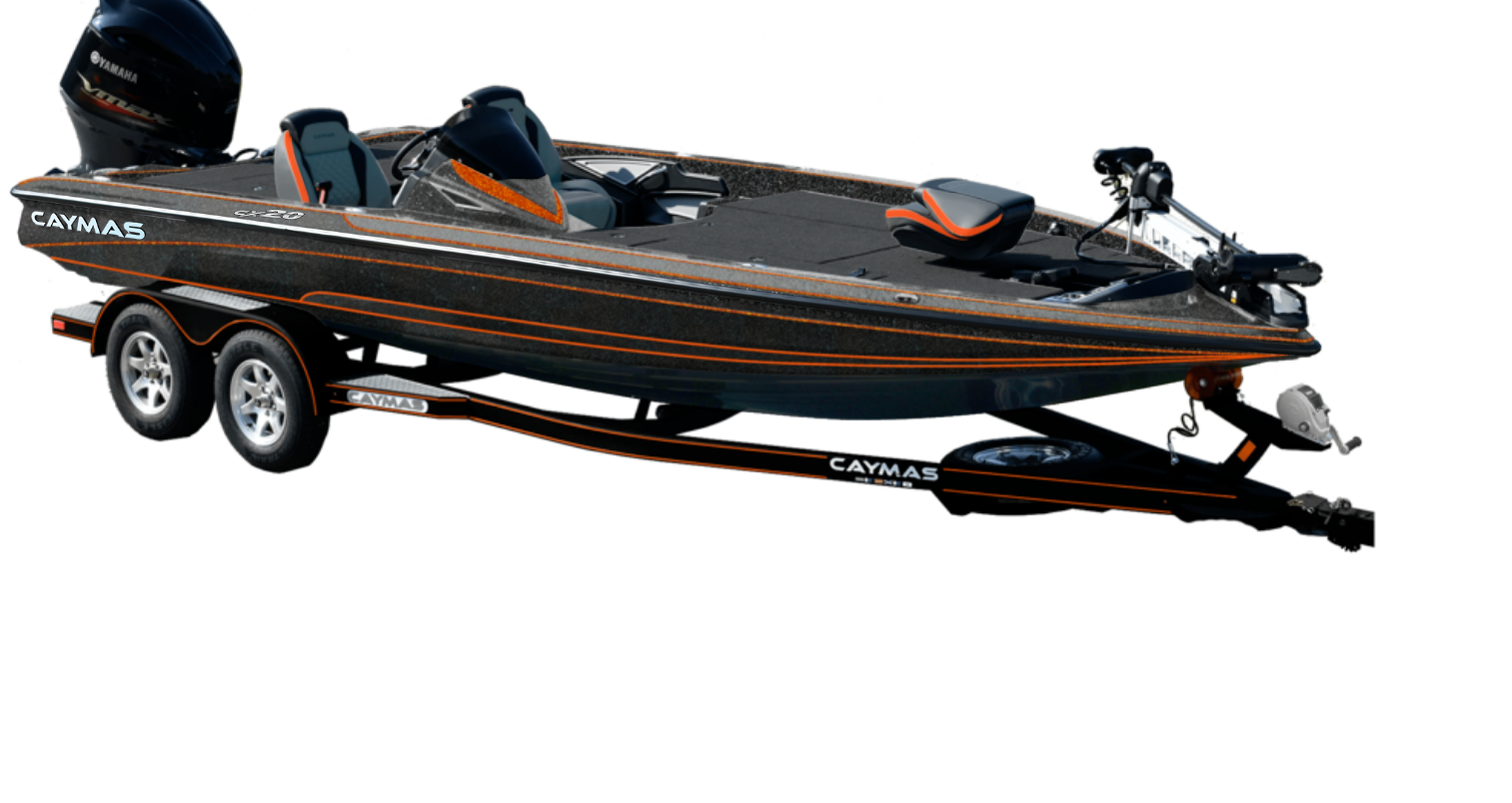 scroll, scrollTop: 8461, scrollLeft: 0, axis: vertical 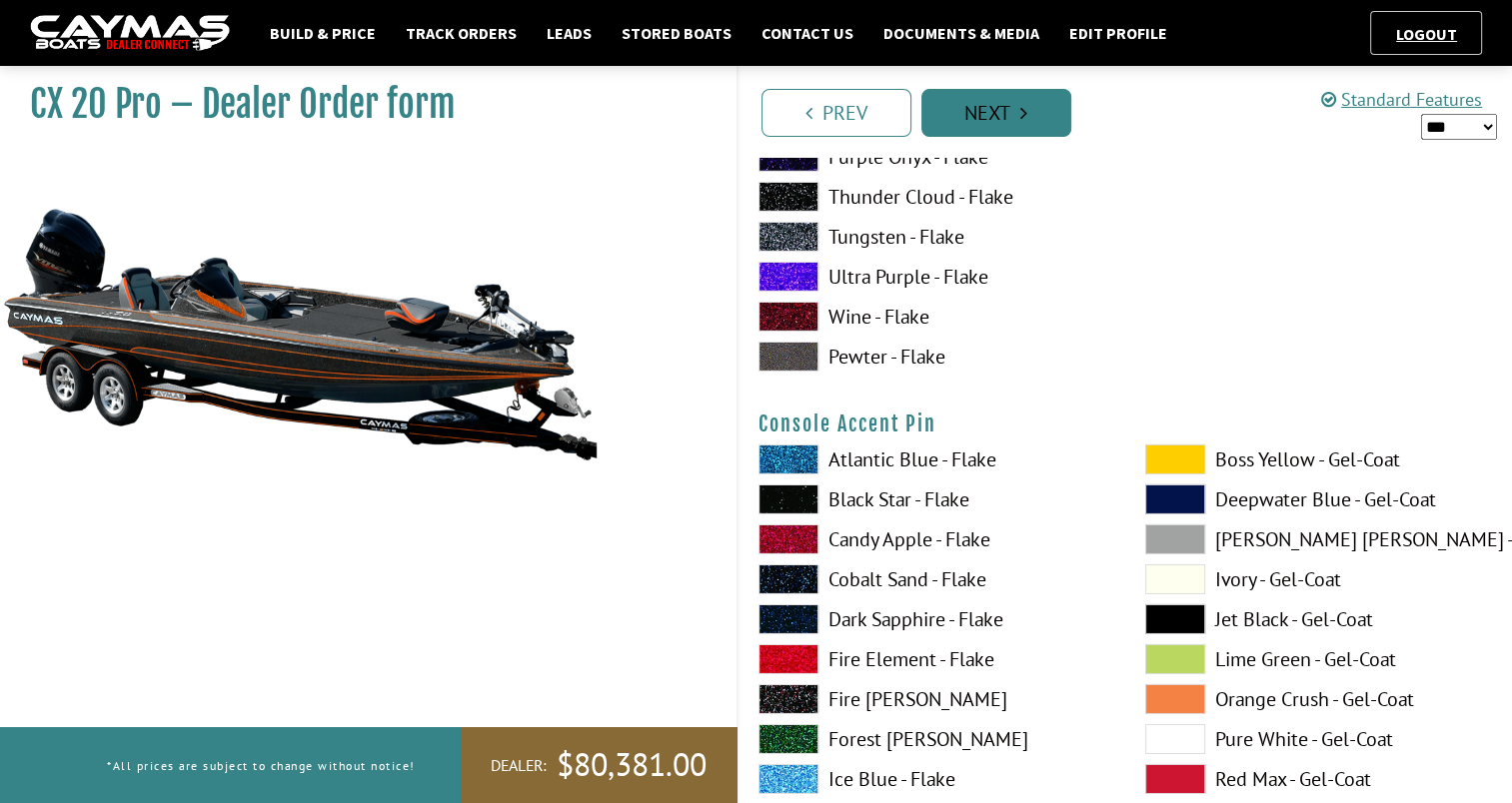 click on "Next" at bounding box center [996, 113] 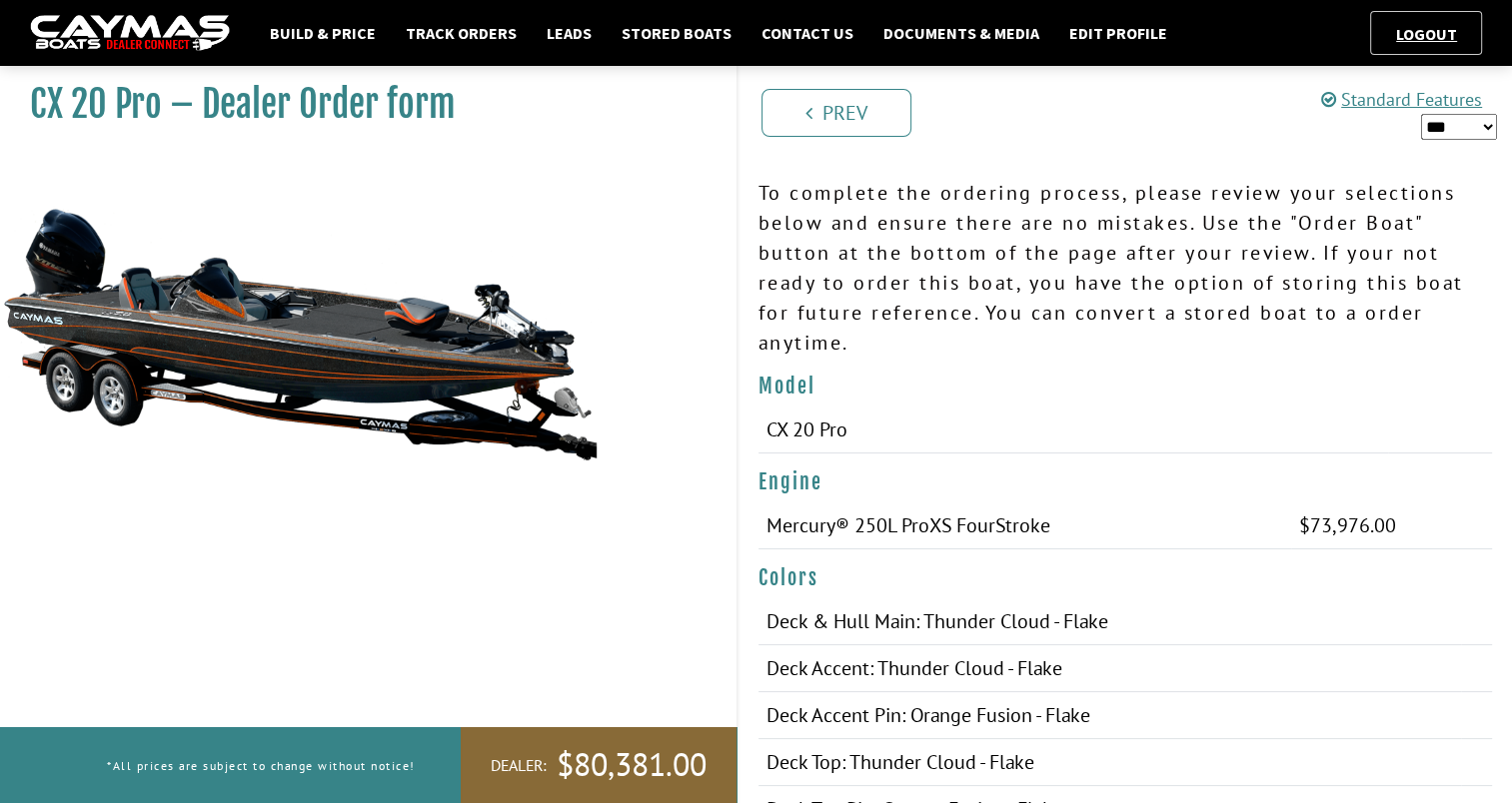 scroll, scrollTop: 0, scrollLeft: 0, axis: both 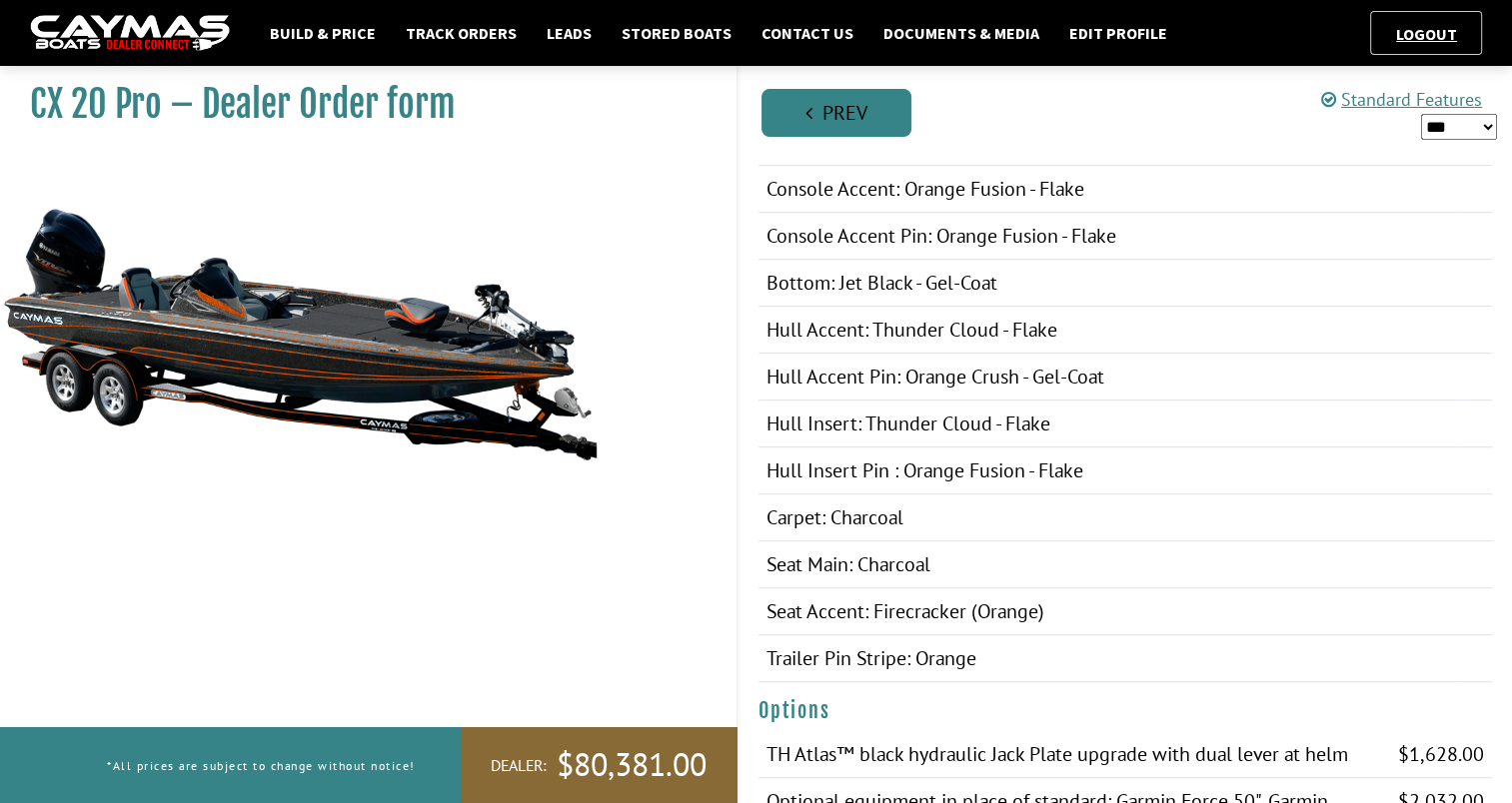 click on "Prev" at bounding box center (836, 113) 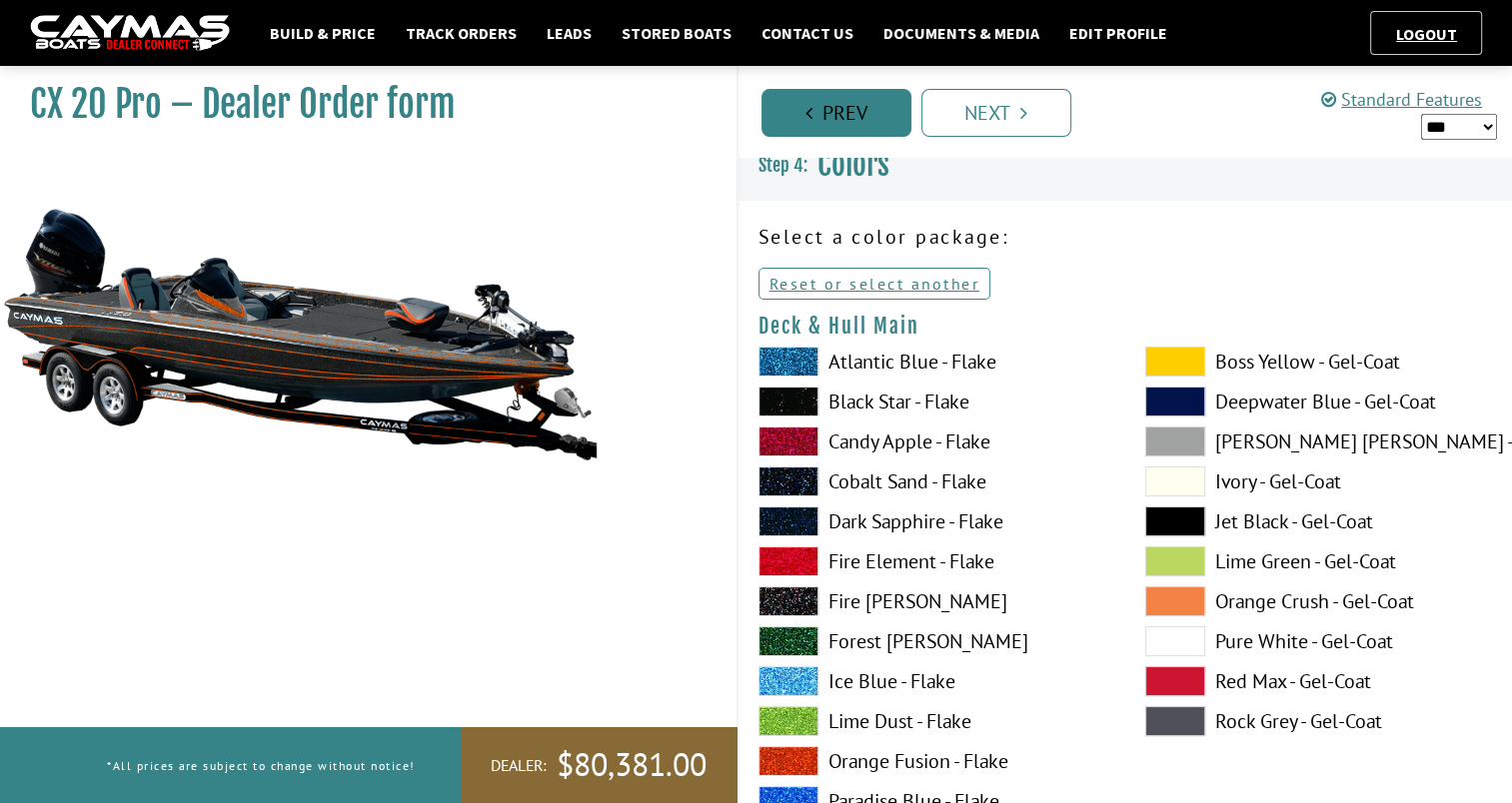 scroll, scrollTop: 0, scrollLeft: 0, axis: both 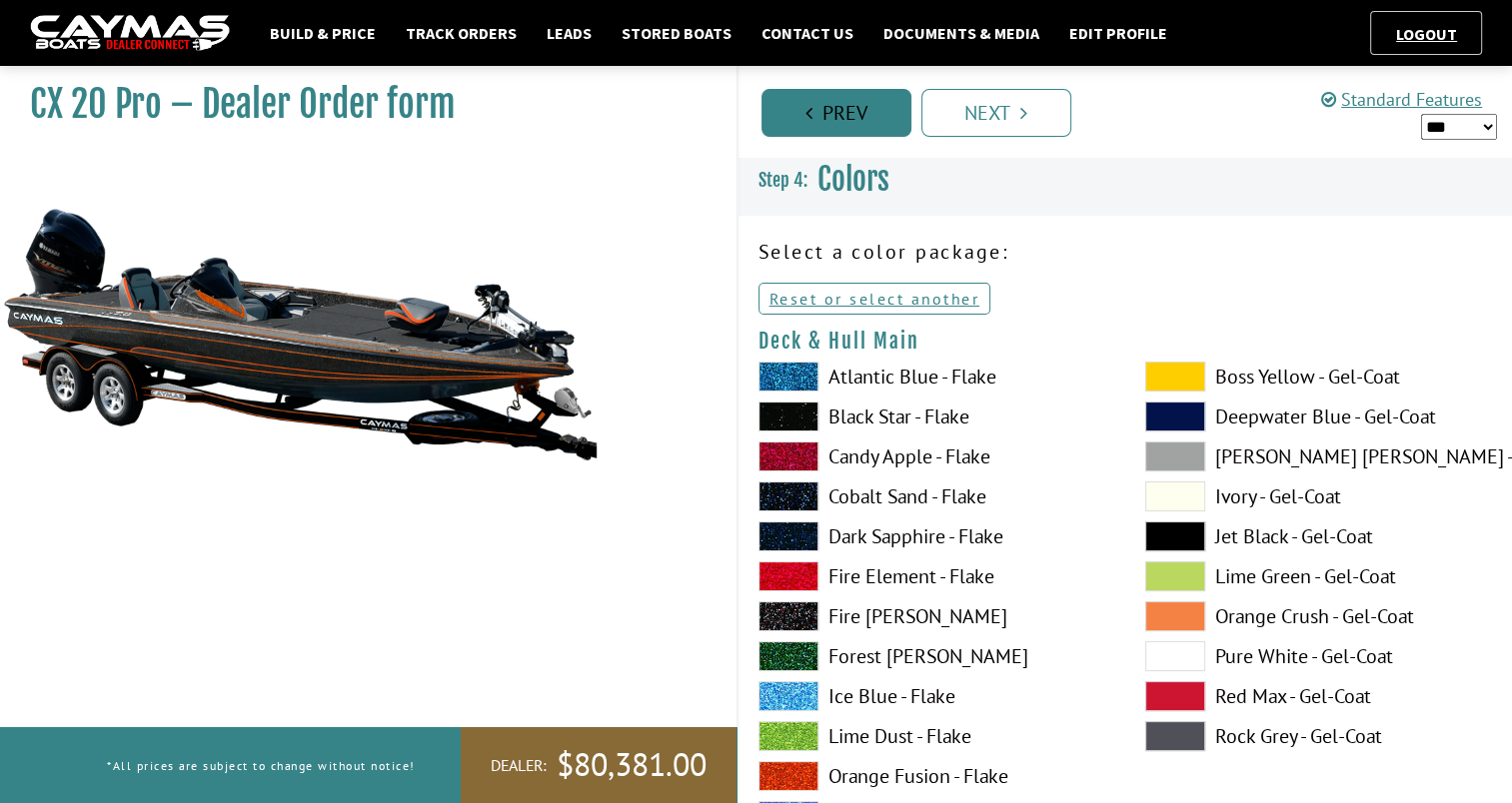 click on "Prev" at bounding box center [836, 113] 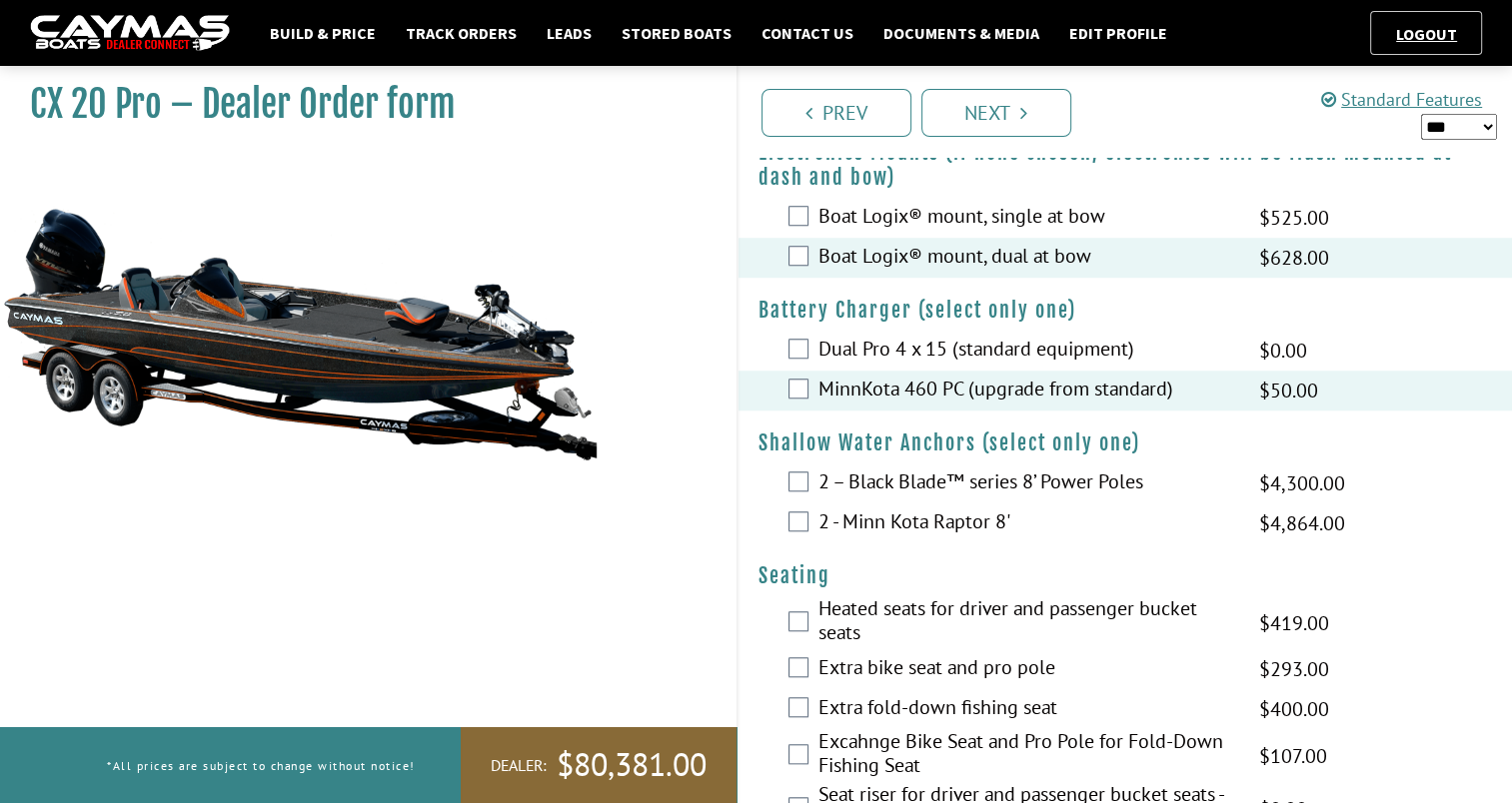 scroll, scrollTop: 1634, scrollLeft: 0, axis: vertical 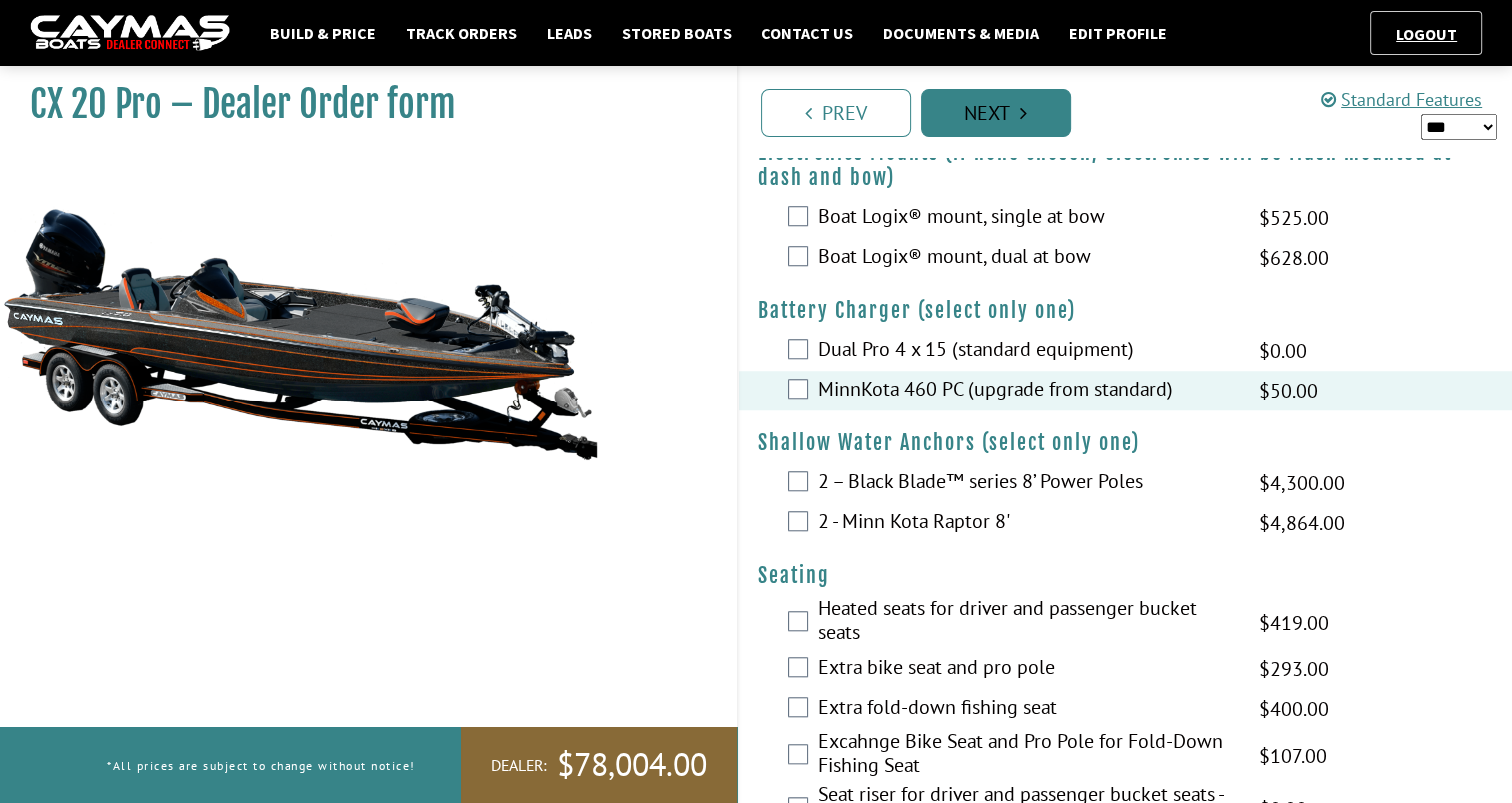 click on "Next" at bounding box center (996, 113) 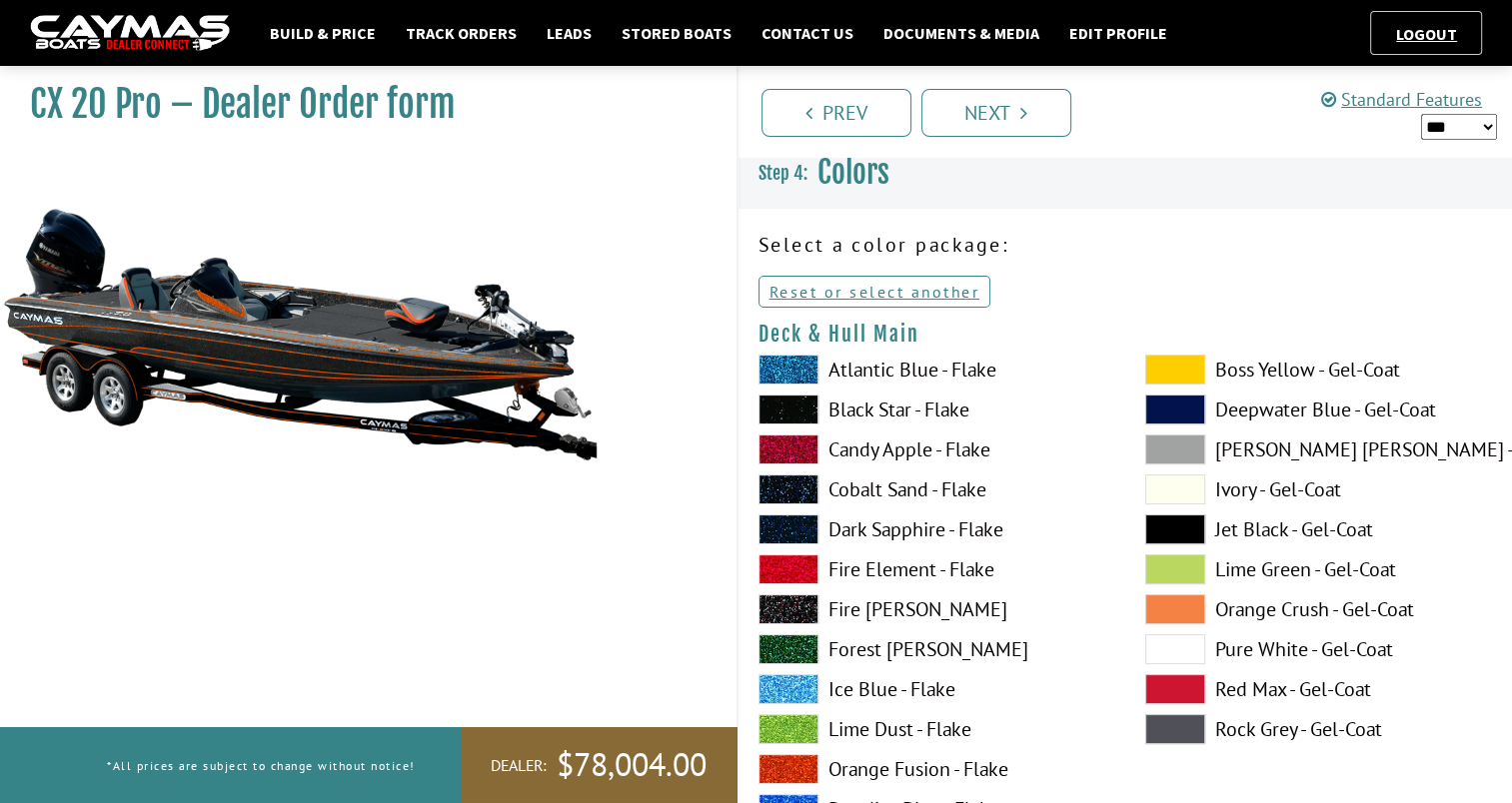 scroll, scrollTop: 0, scrollLeft: 0, axis: both 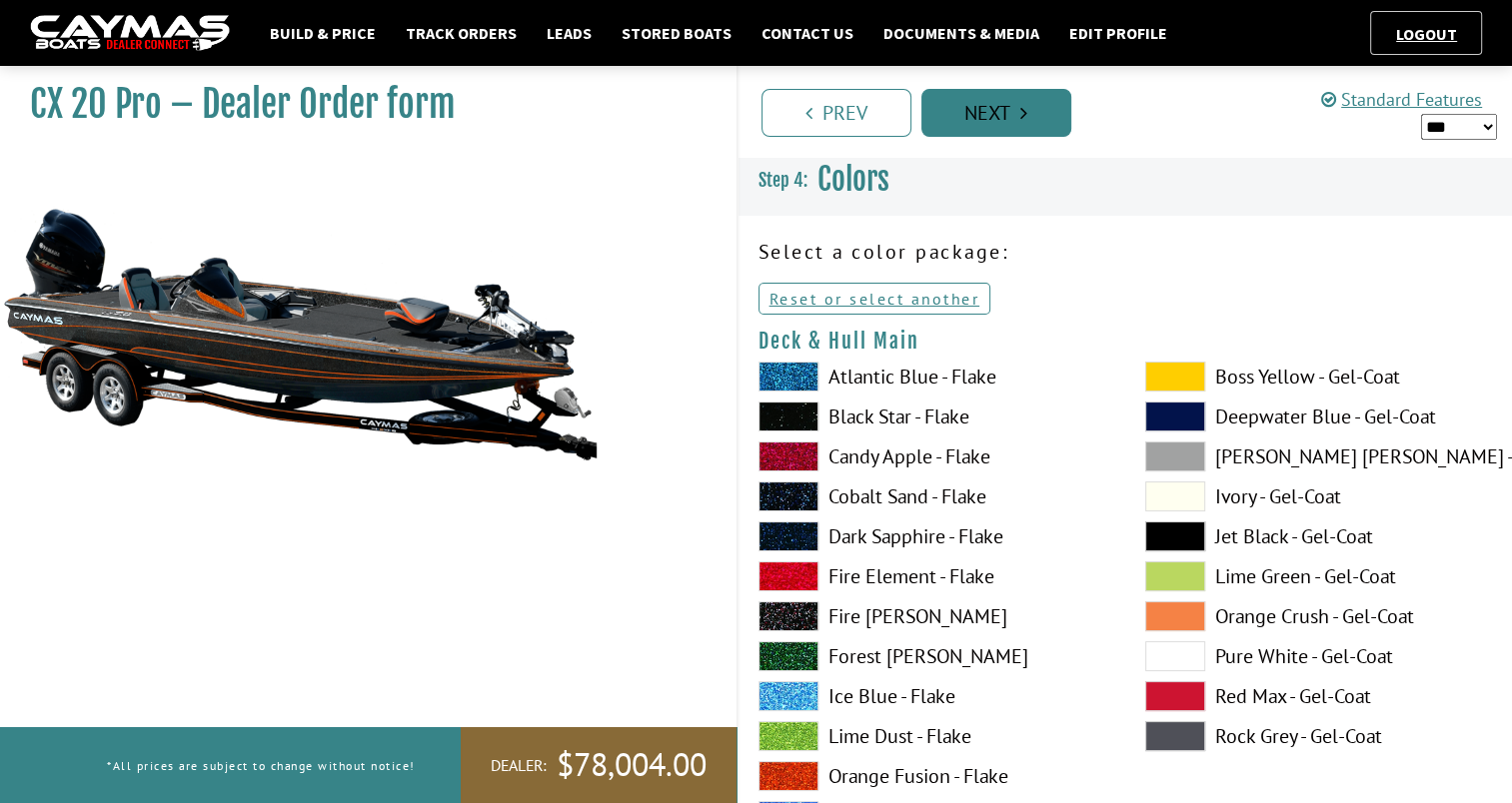 click on "Next" at bounding box center [996, 113] 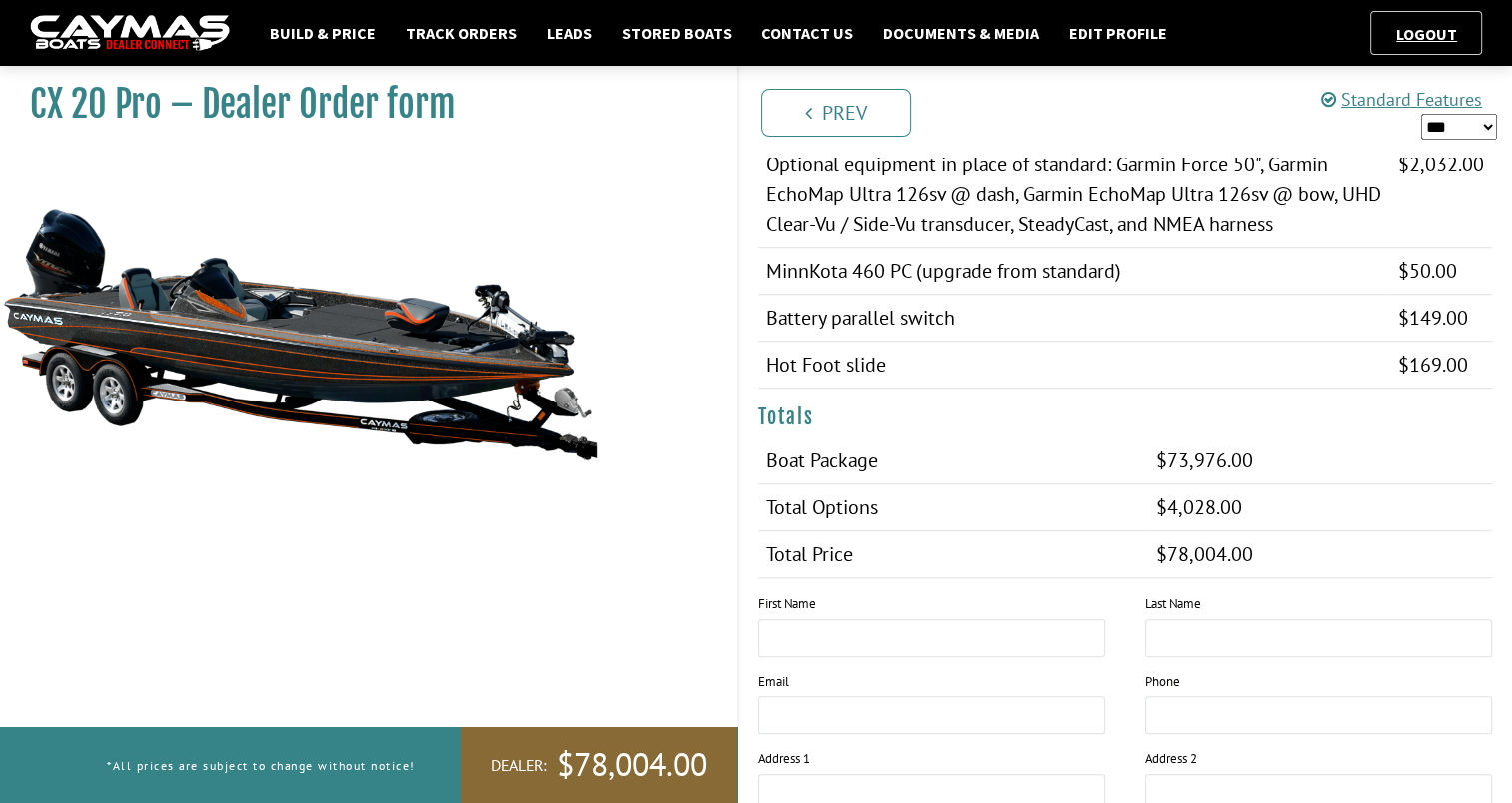 scroll, scrollTop: 1474, scrollLeft: 0, axis: vertical 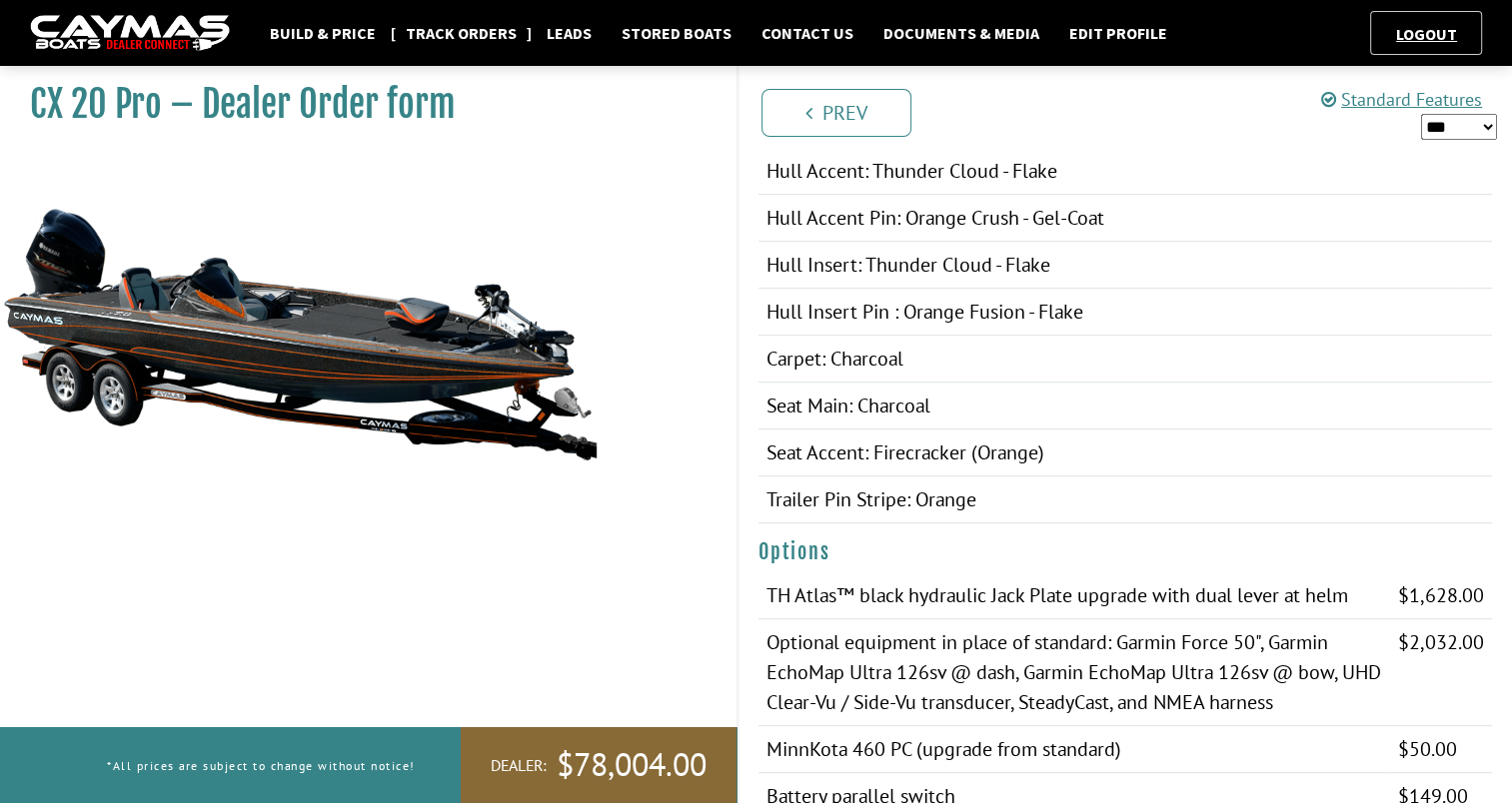 click on "Track Orders" at bounding box center [461, 33] 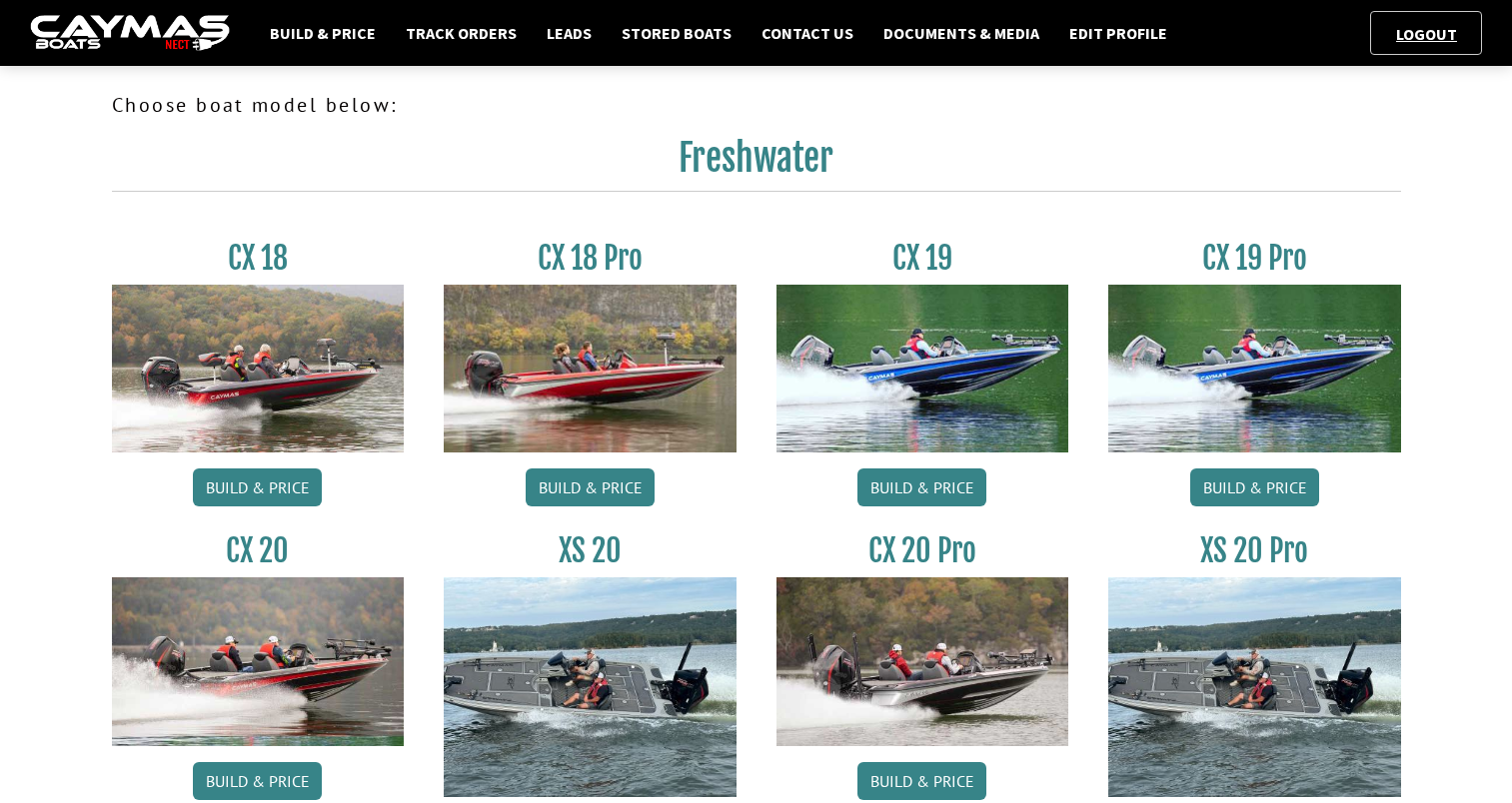 scroll, scrollTop: 0, scrollLeft: 0, axis: both 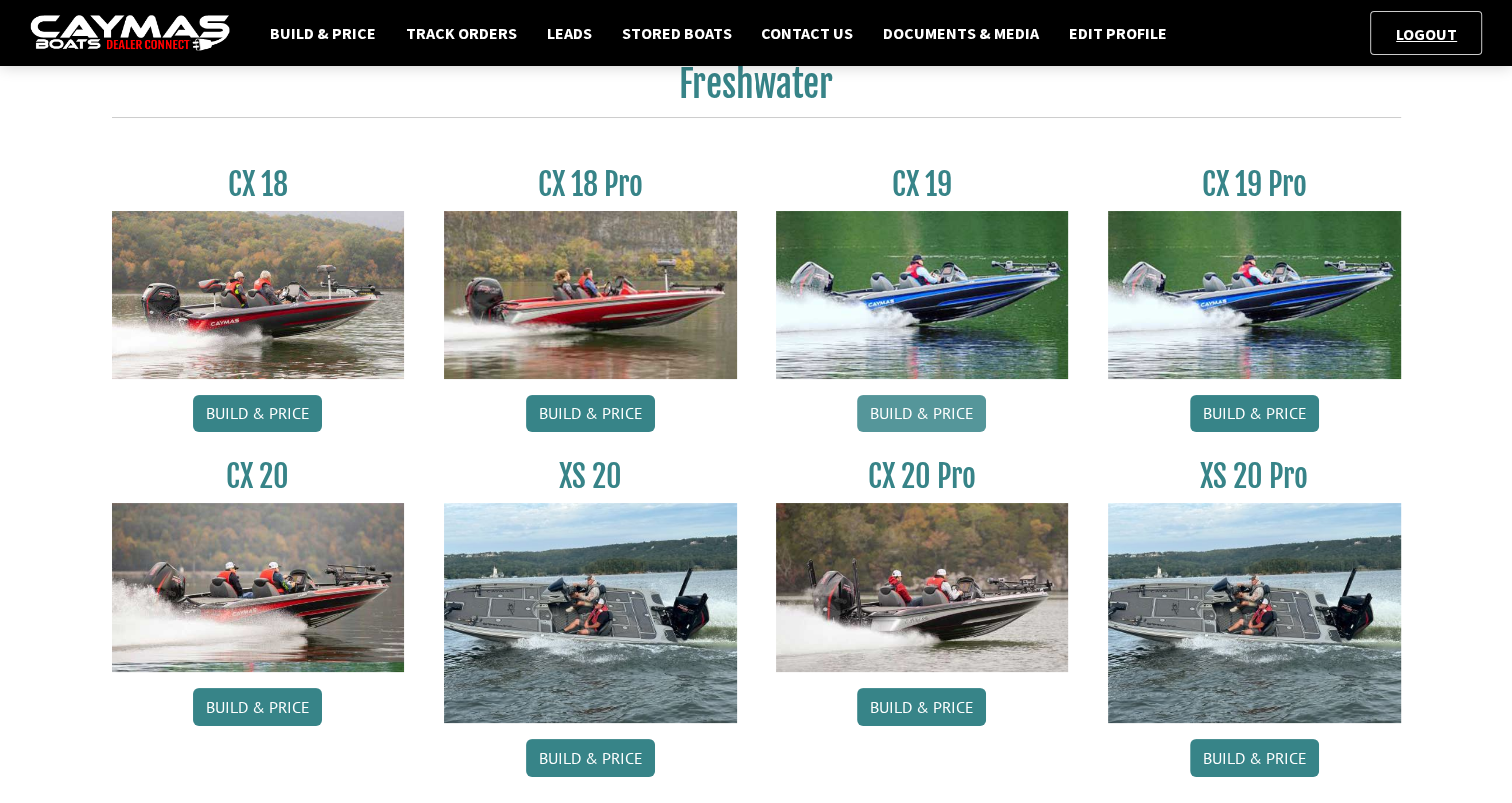 click on "Build & Price" at bounding box center [921, 413] 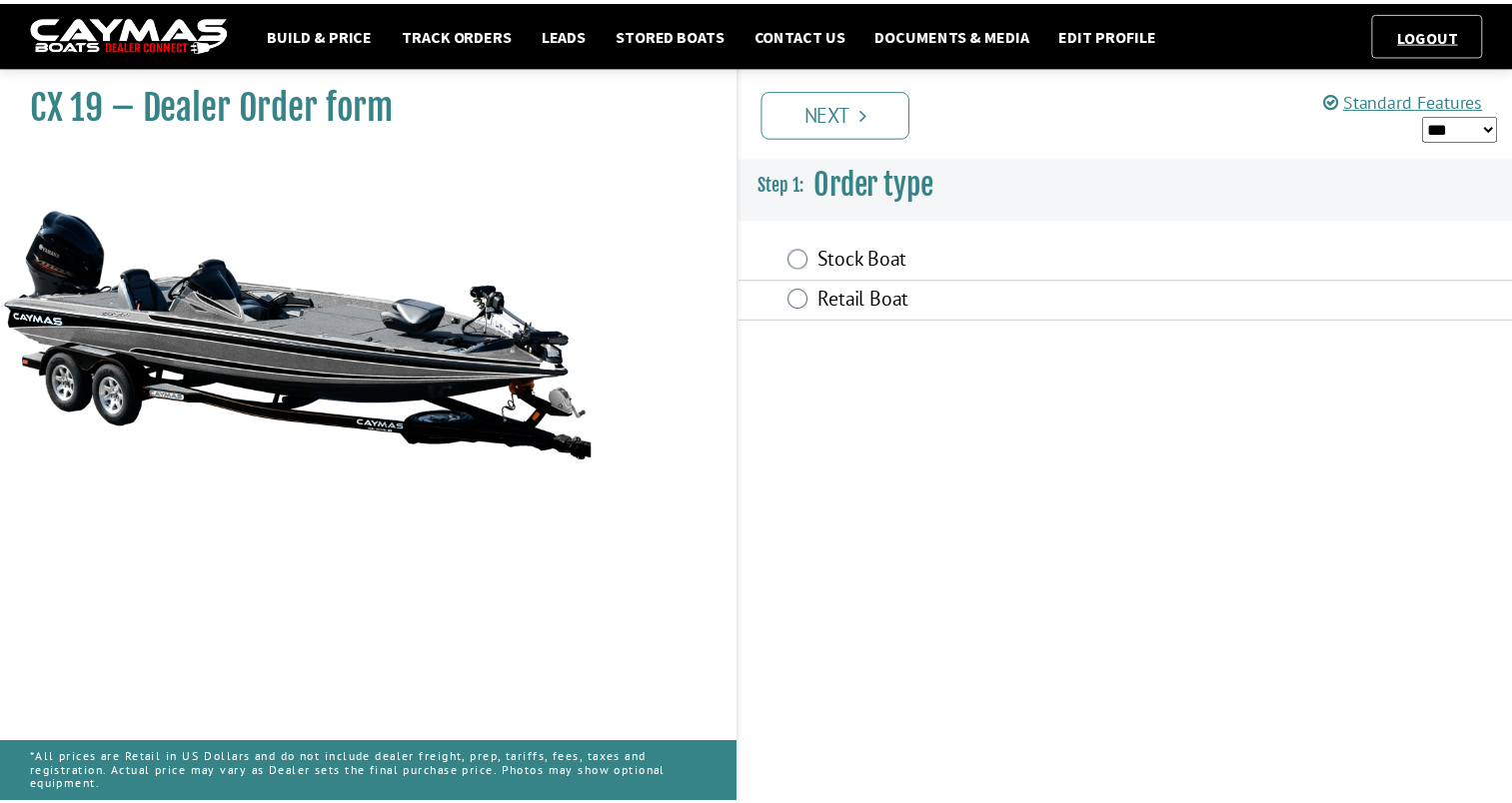 scroll, scrollTop: 0, scrollLeft: 0, axis: both 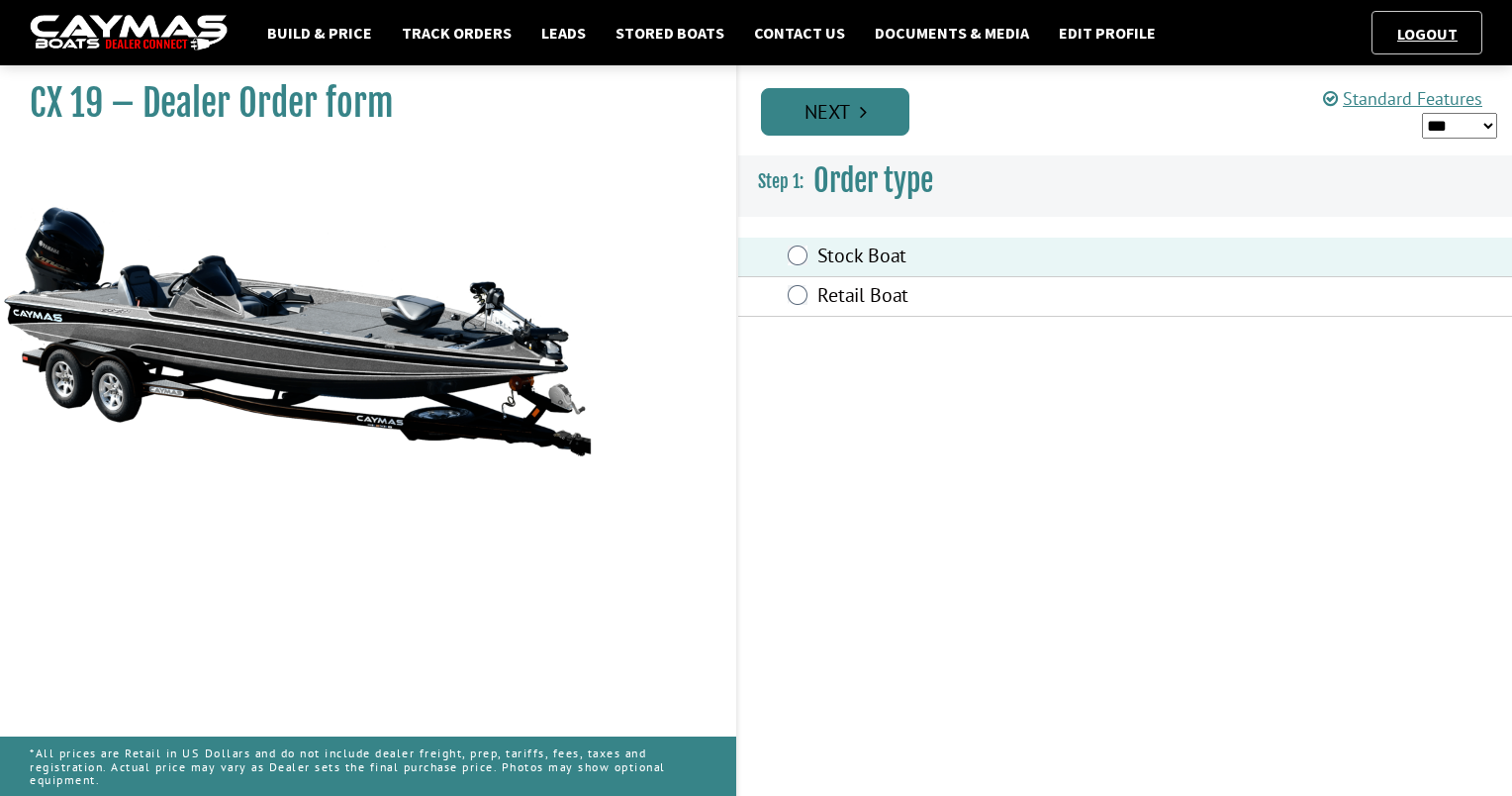 click on "Next" at bounding box center [835, 112] 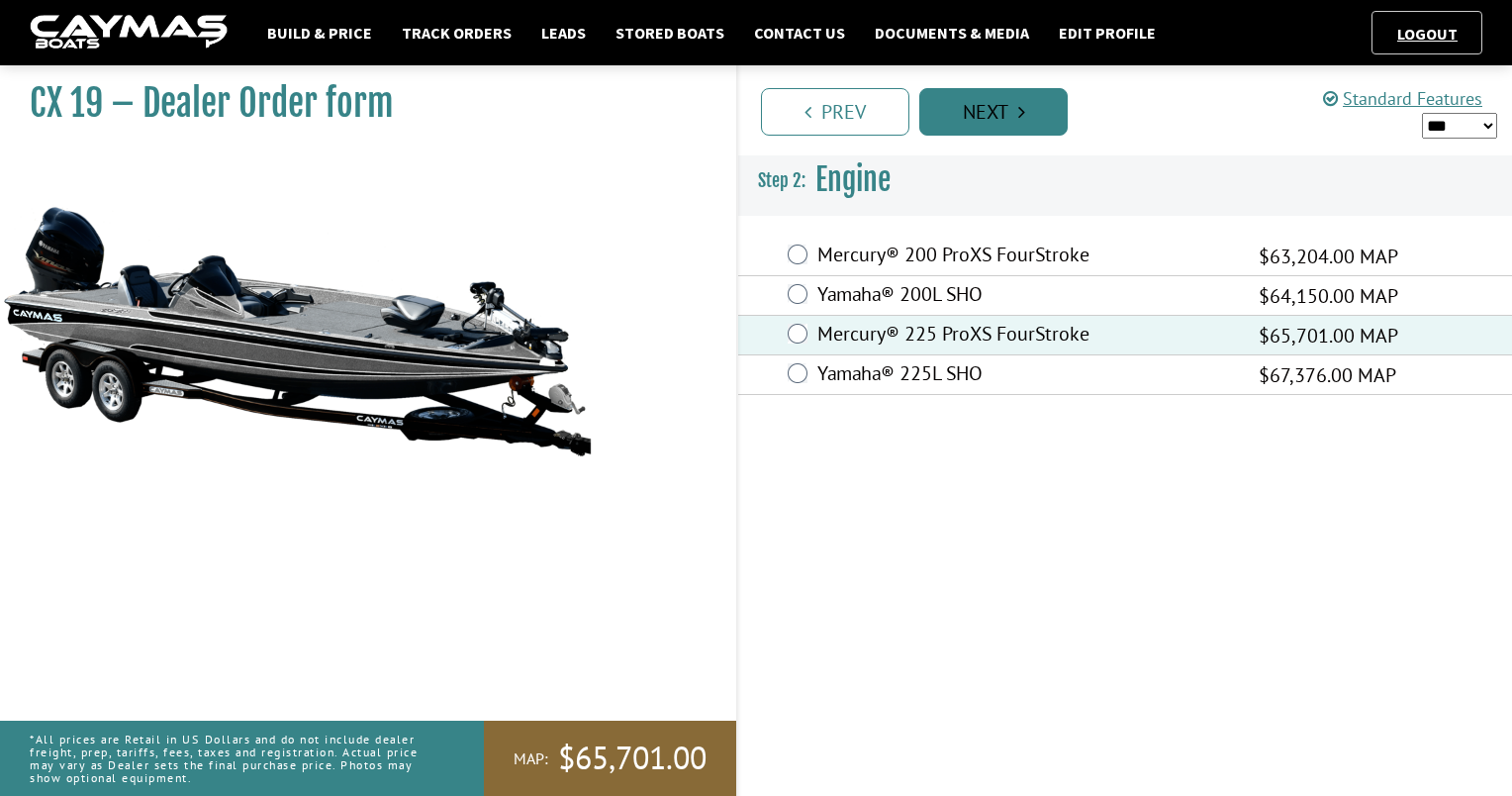 click on "Next" at bounding box center [993, 112] 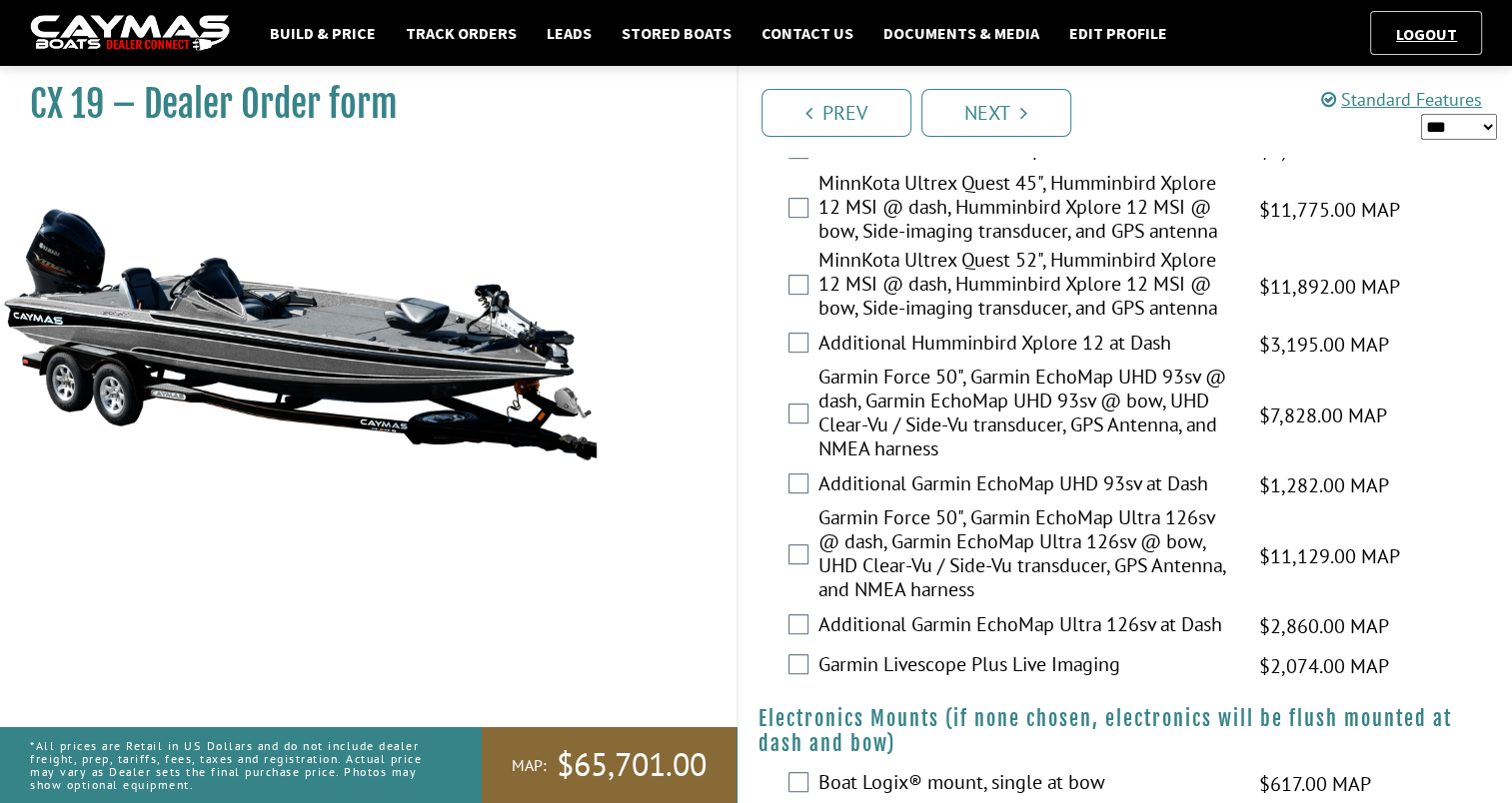 scroll, scrollTop: 814, scrollLeft: 0, axis: vertical 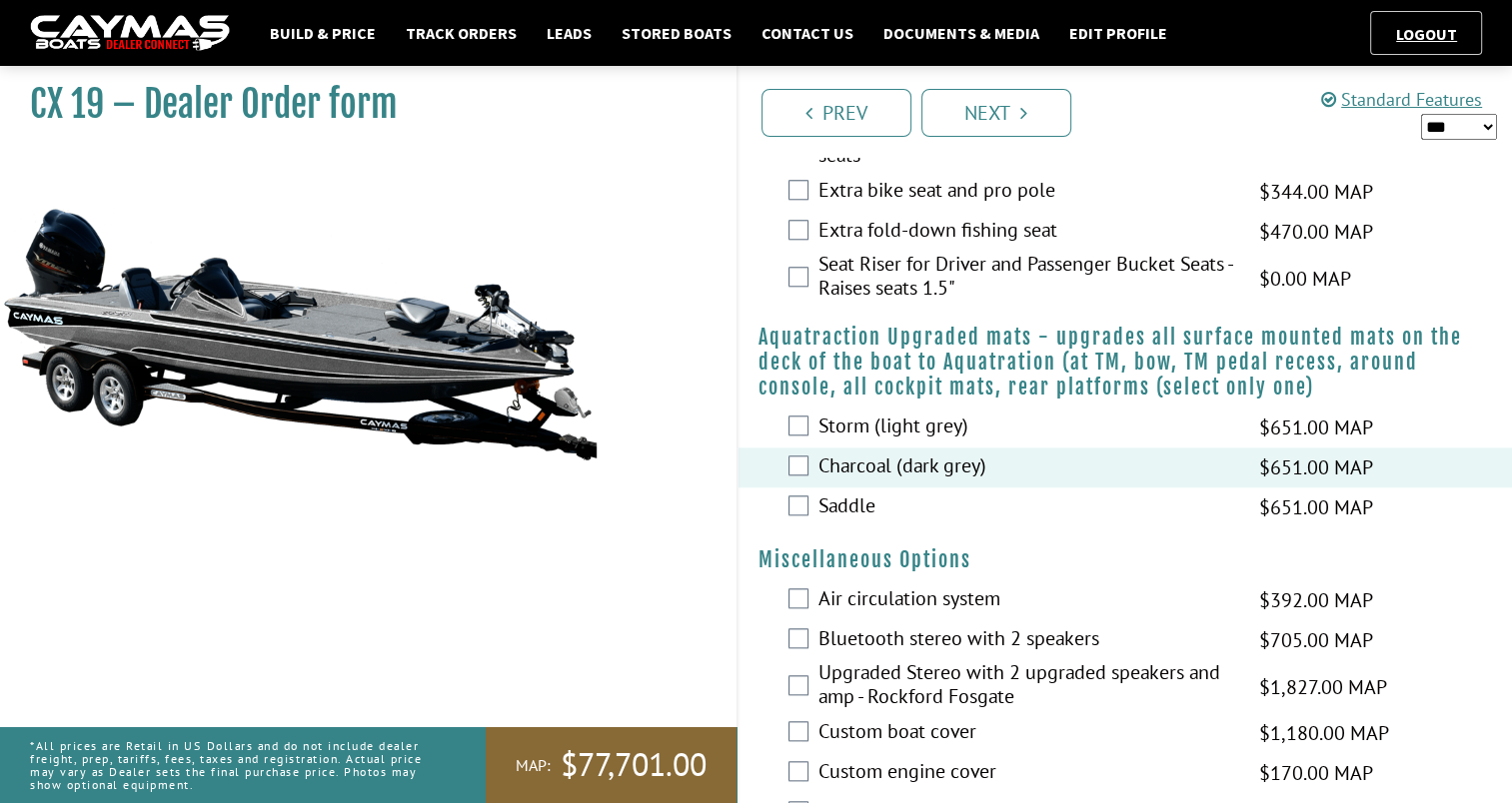 click on "***
******
******" at bounding box center (1459, 127) 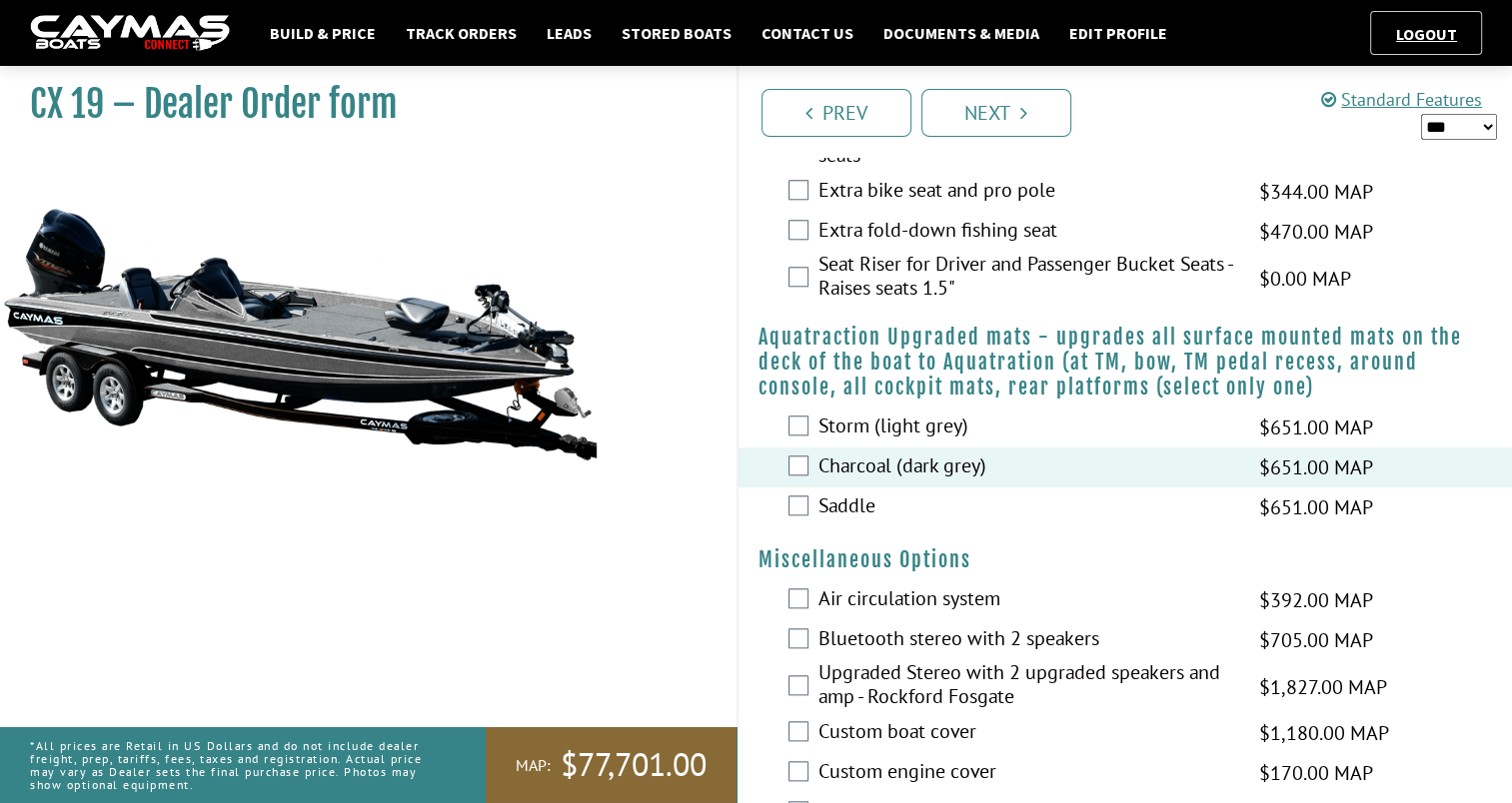 click on "***
******
******" at bounding box center [1459, 127] 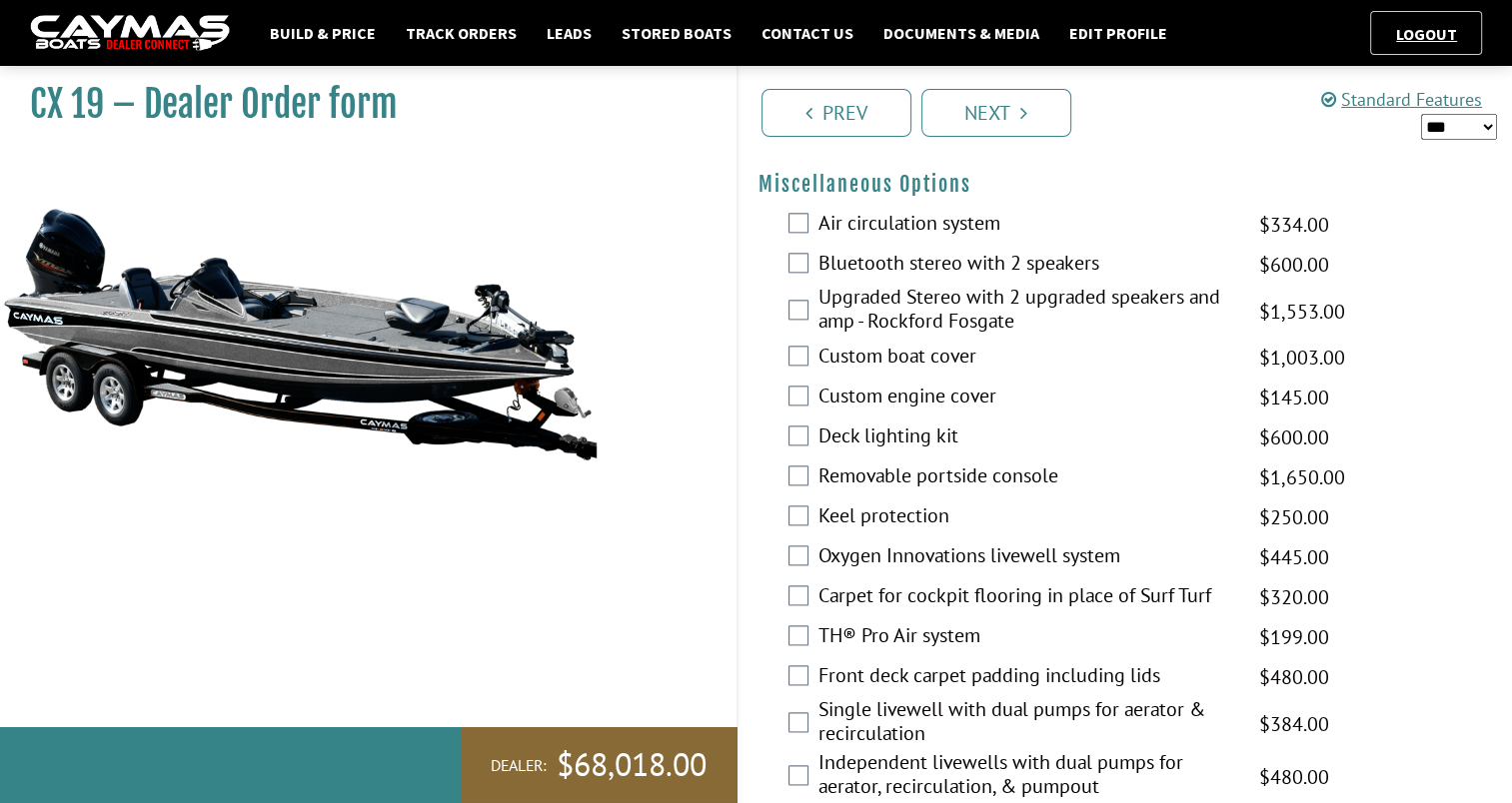 scroll, scrollTop: 2273, scrollLeft: 0, axis: vertical 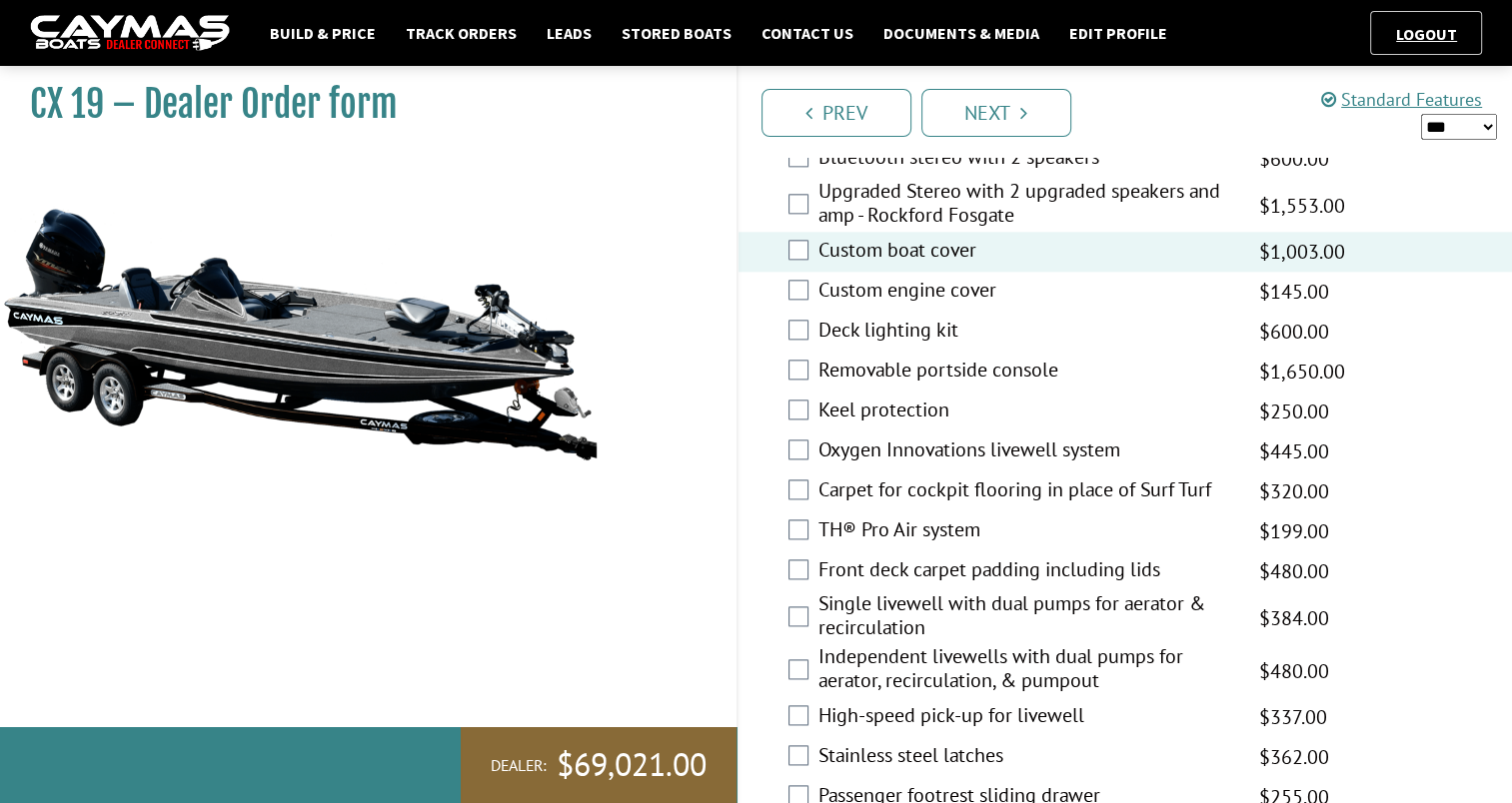 click on "Keel protection
$294.00 MAP
$347.00 MSRP
$250.00
$294.00" at bounding box center [1125, 411] 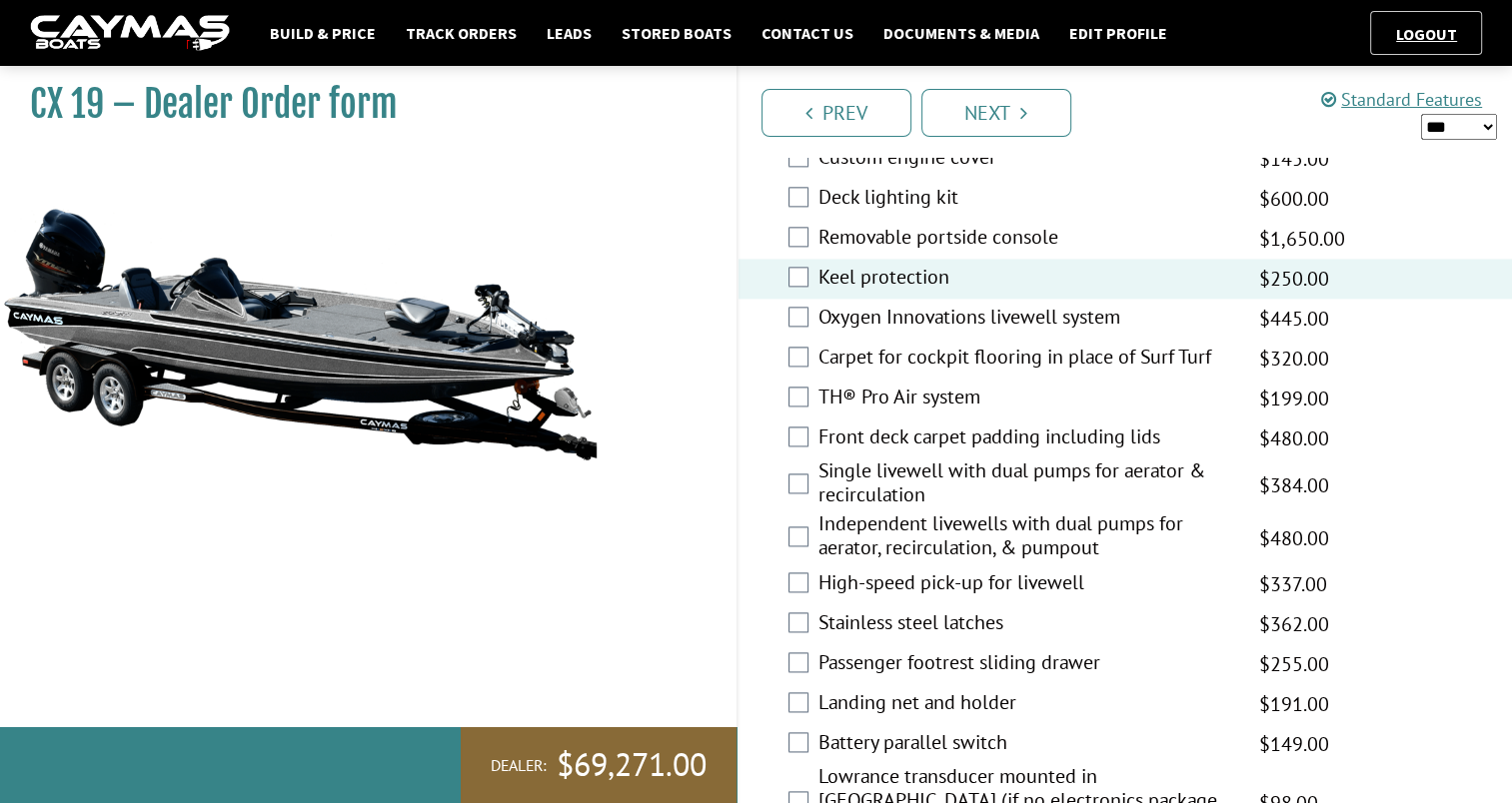 scroll, scrollTop: 2520, scrollLeft: 0, axis: vertical 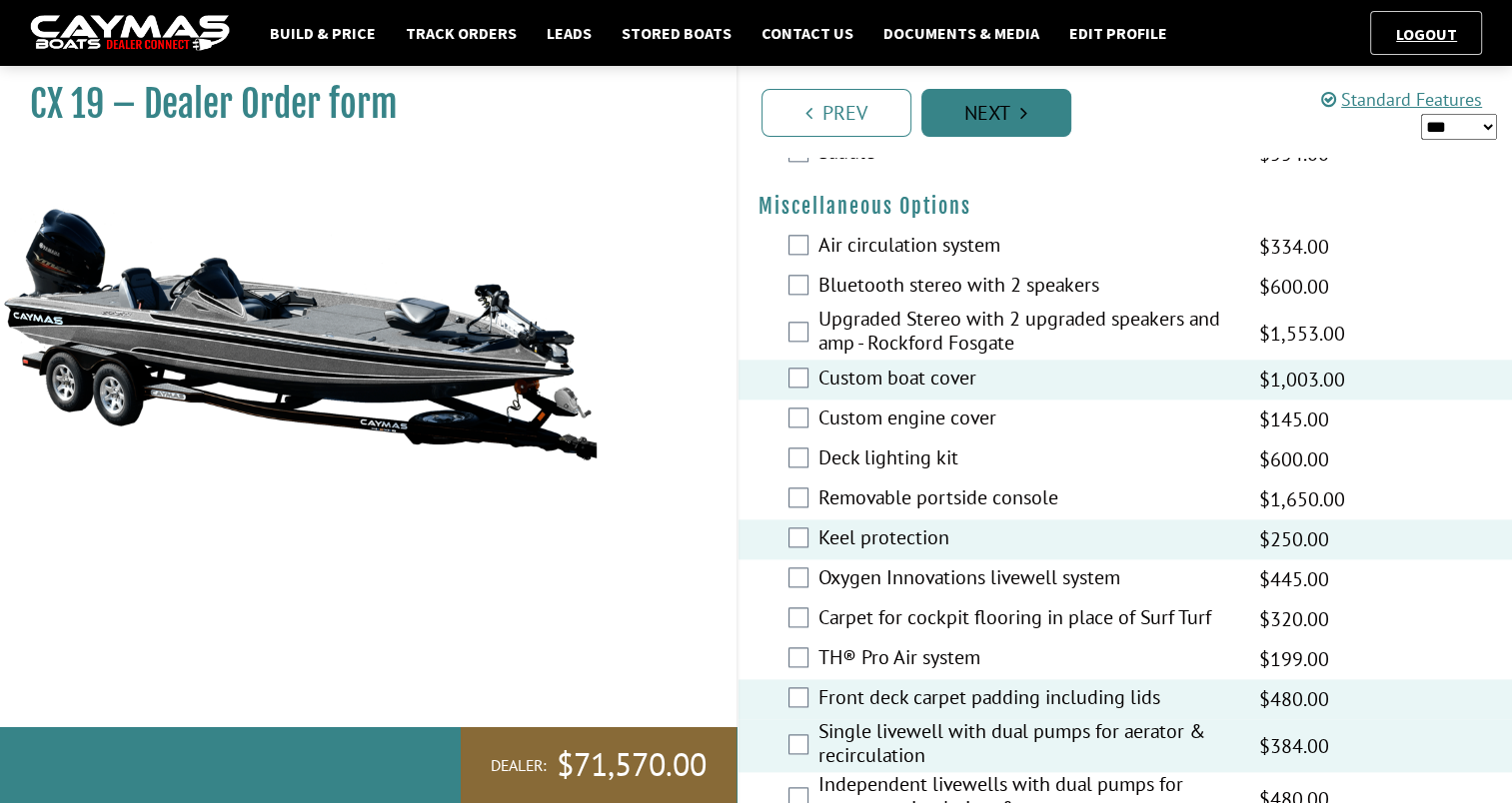 click on "Next" at bounding box center [996, 113] 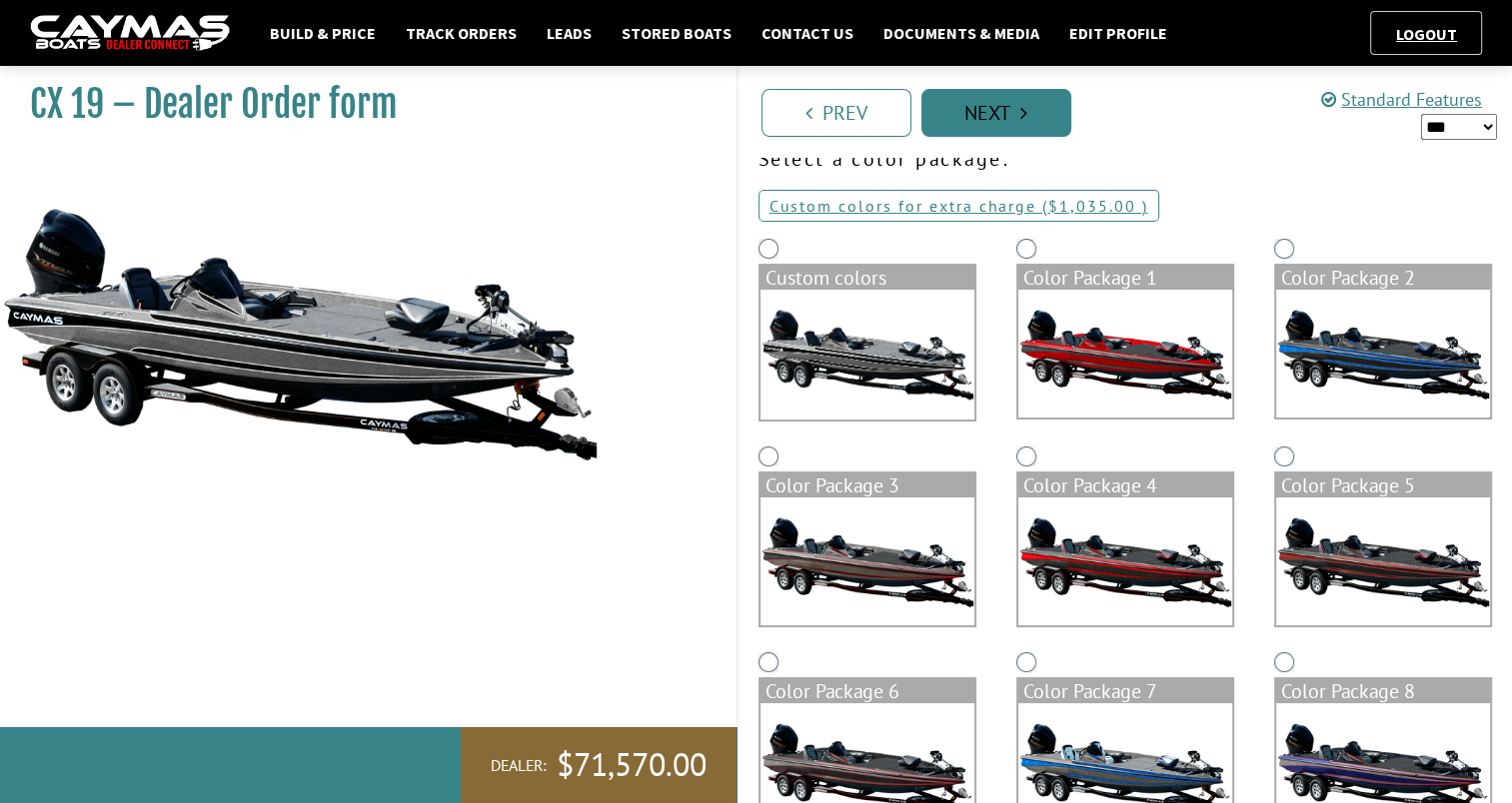 scroll, scrollTop: 0, scrollLeft: 0, axis: both 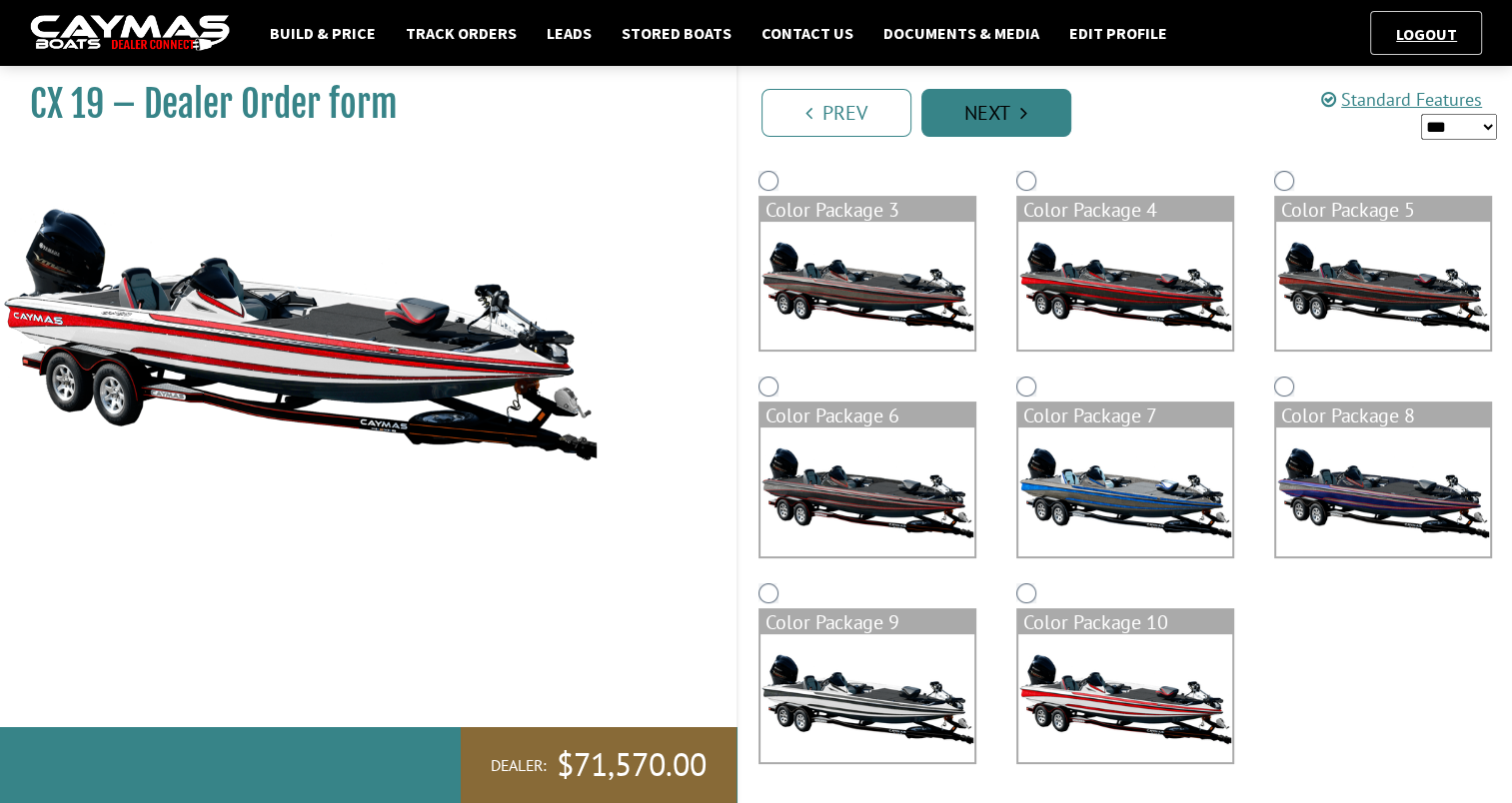 click on "Next" at bounding box center (996, 113) 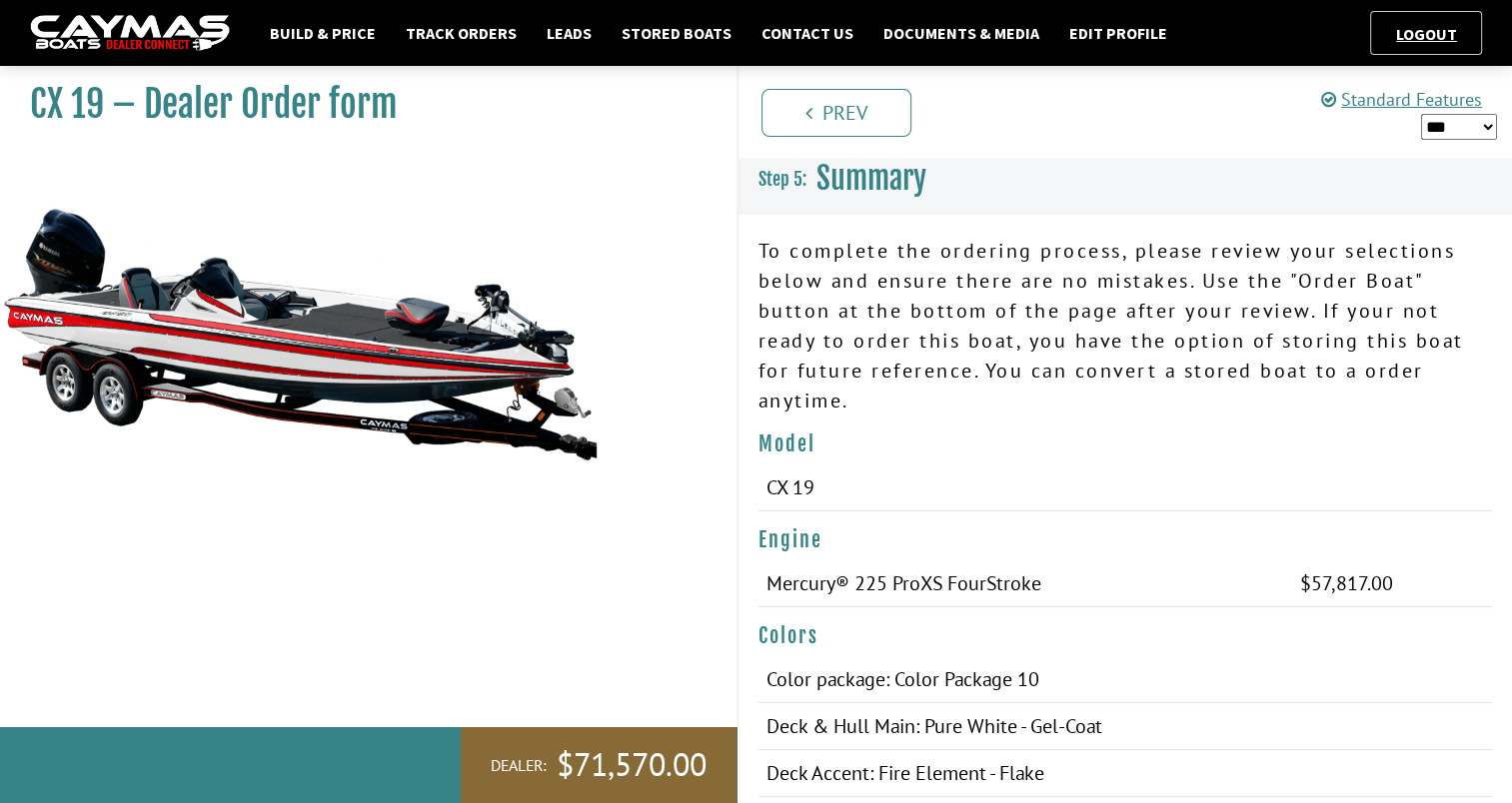 scroll, scrollTop: 0, scrollLeft: 0, axis: both 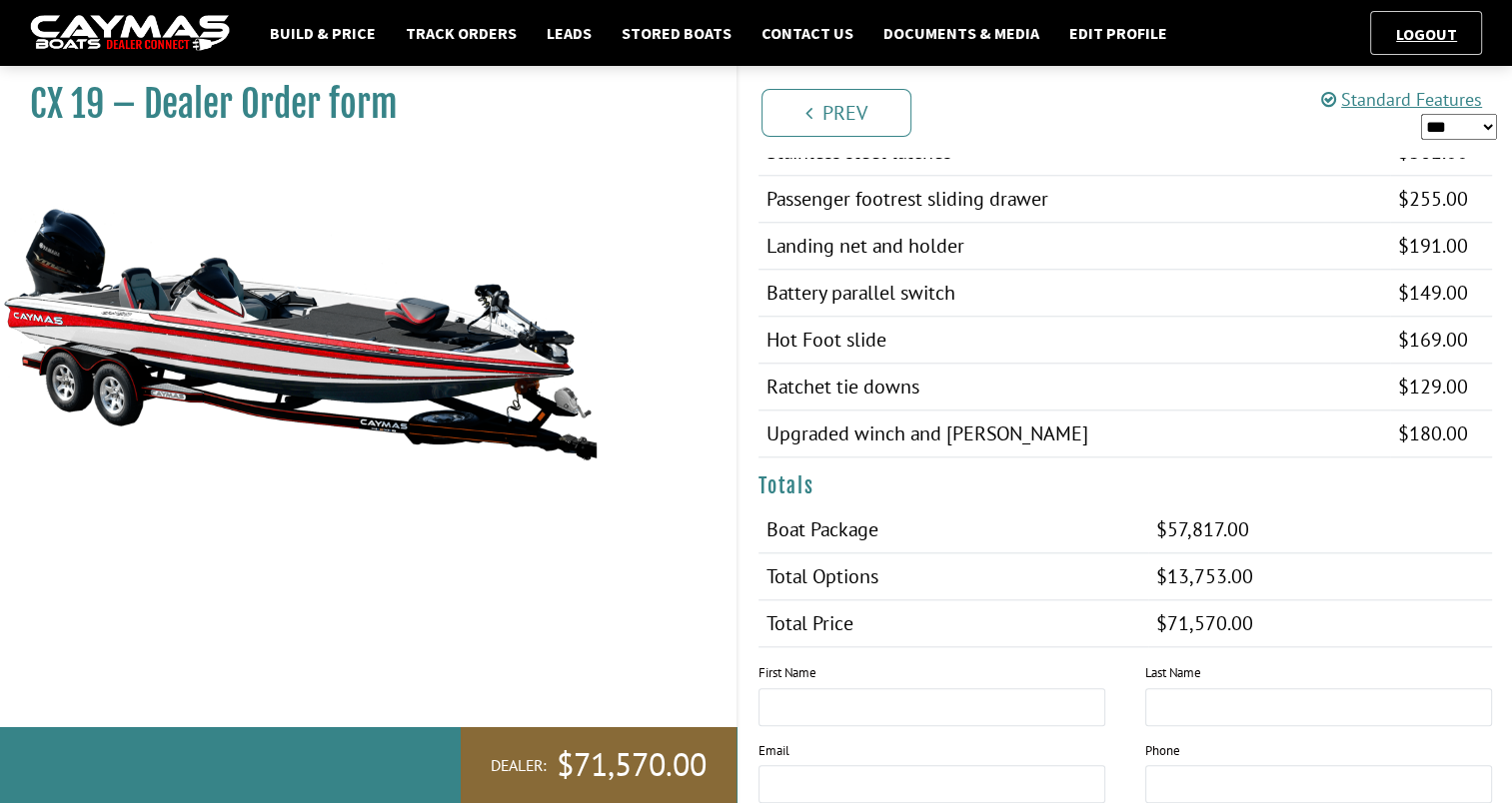 click on "***
******
******" at bounding box center [1459, 127] 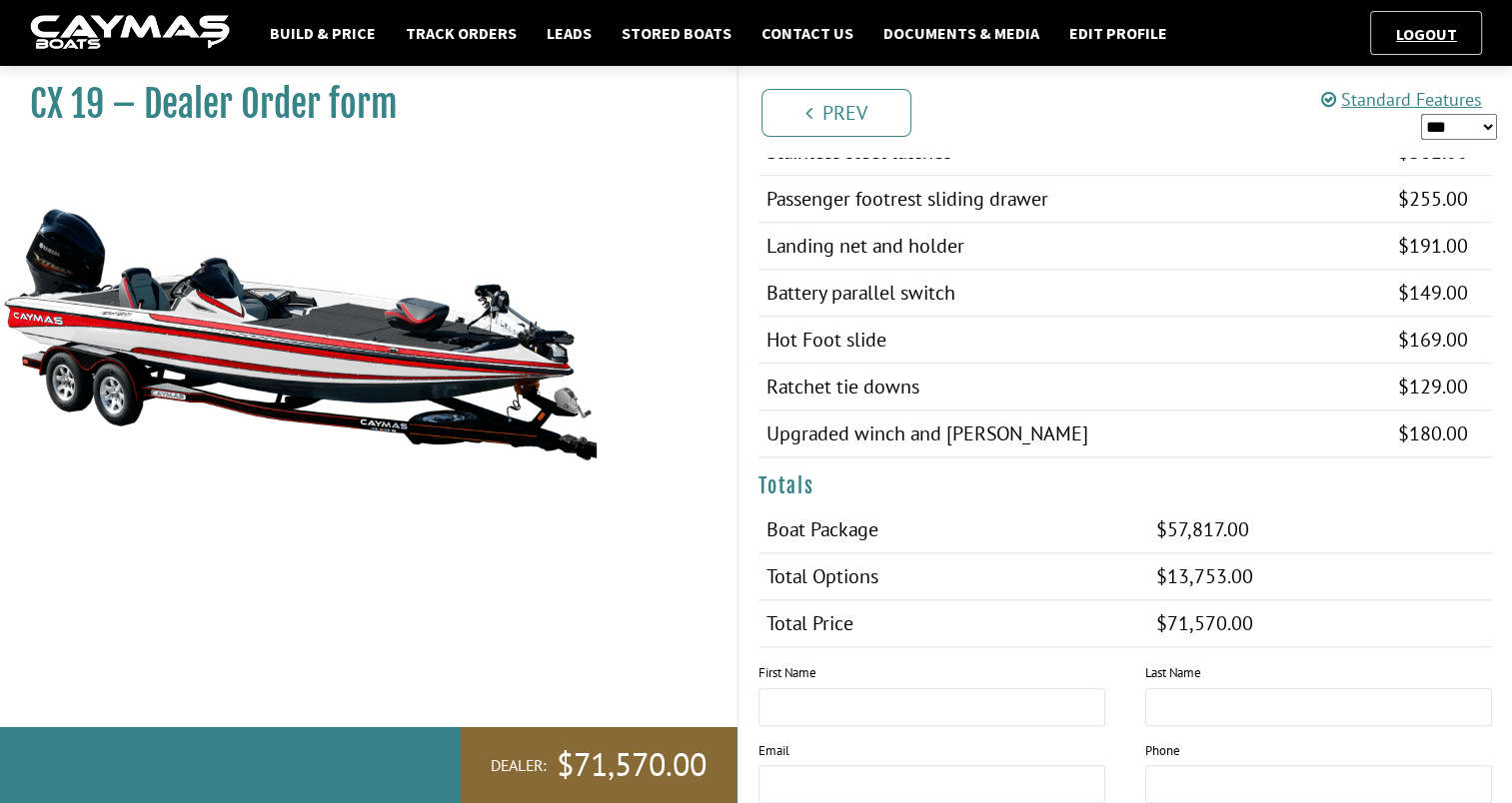 click on "***
******
******" at bounding box center (1459, 127) 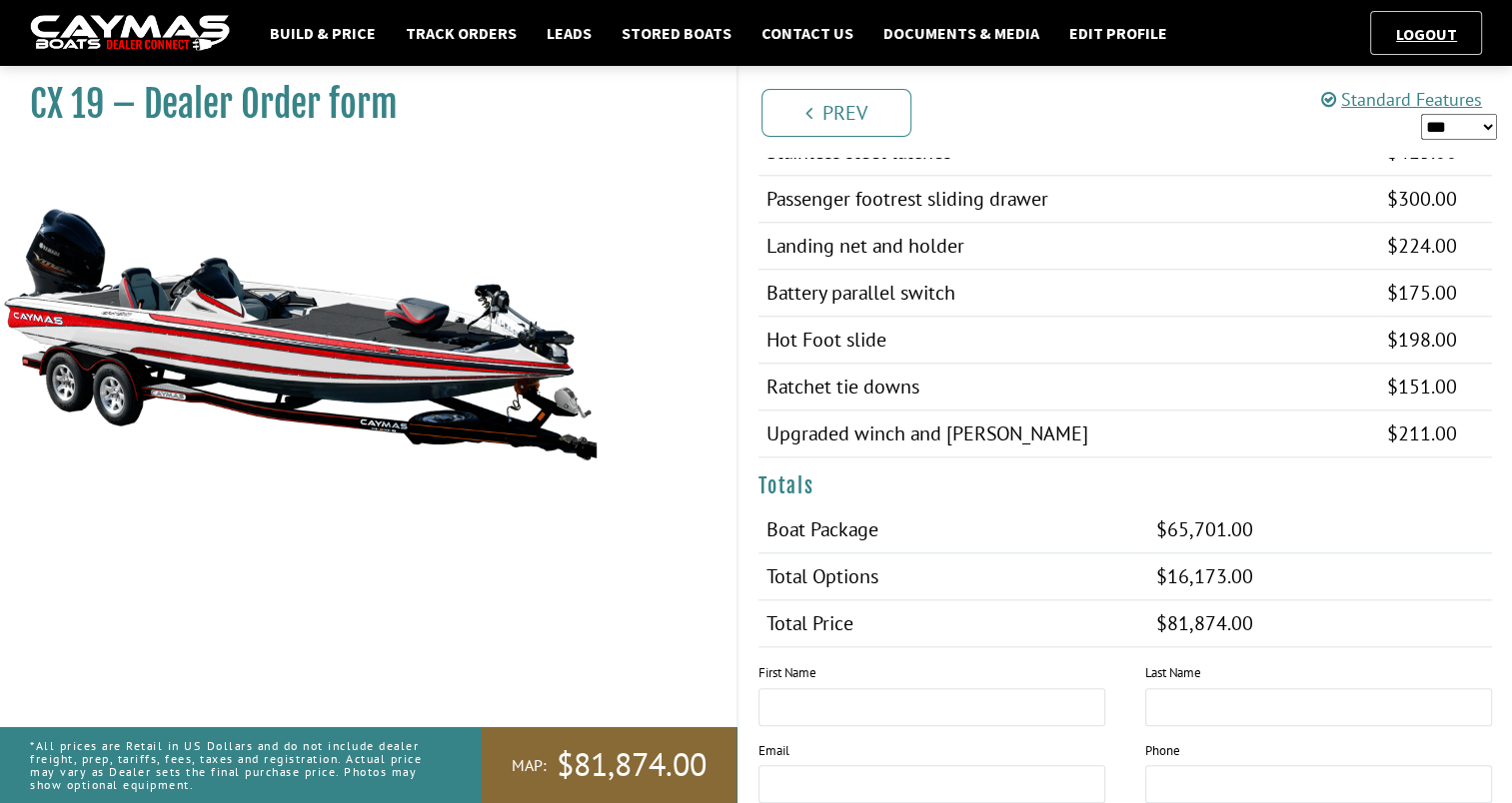 click on "***
******
******" at bounding box center [1459, 127] 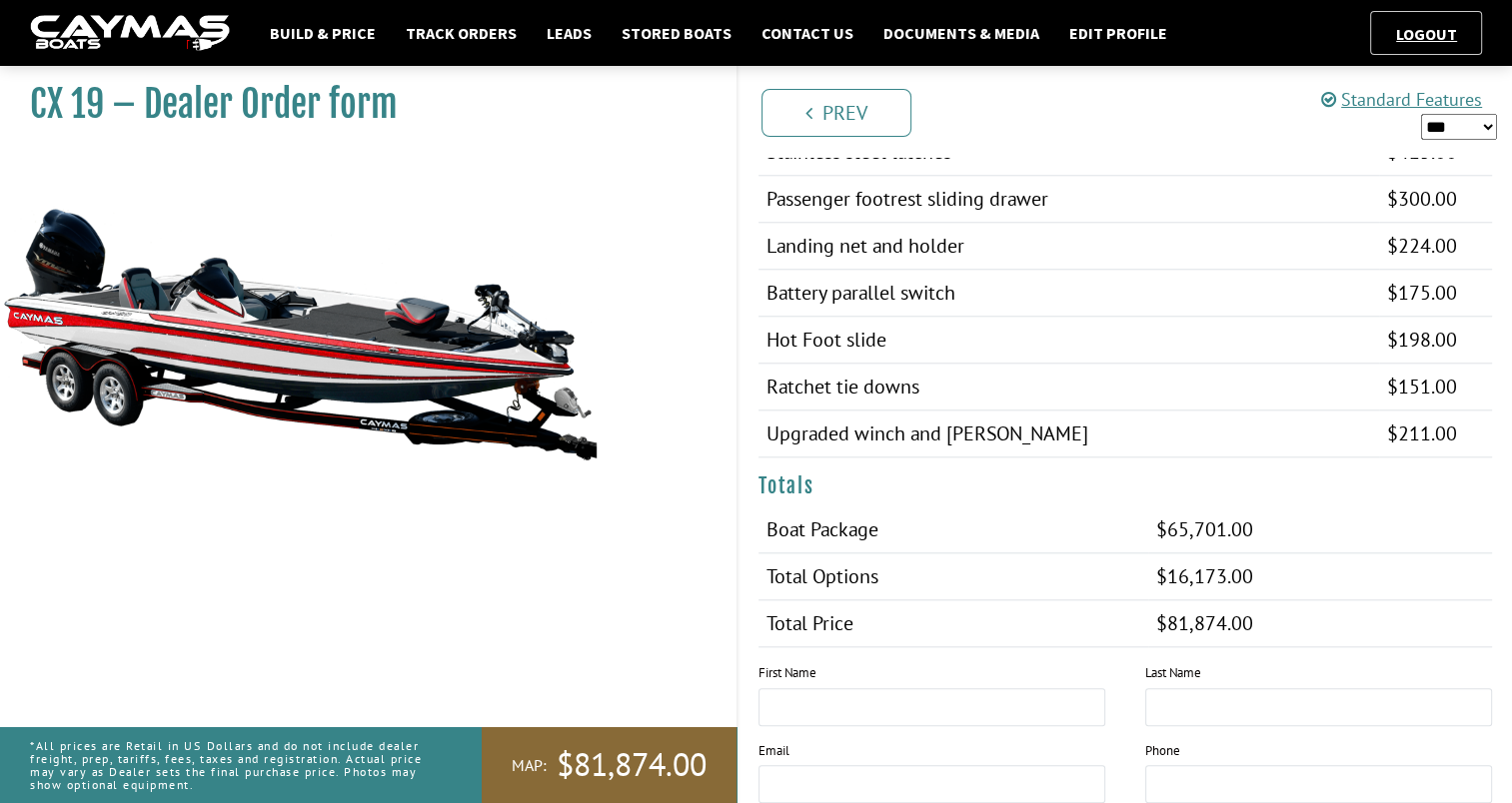 select on "*" 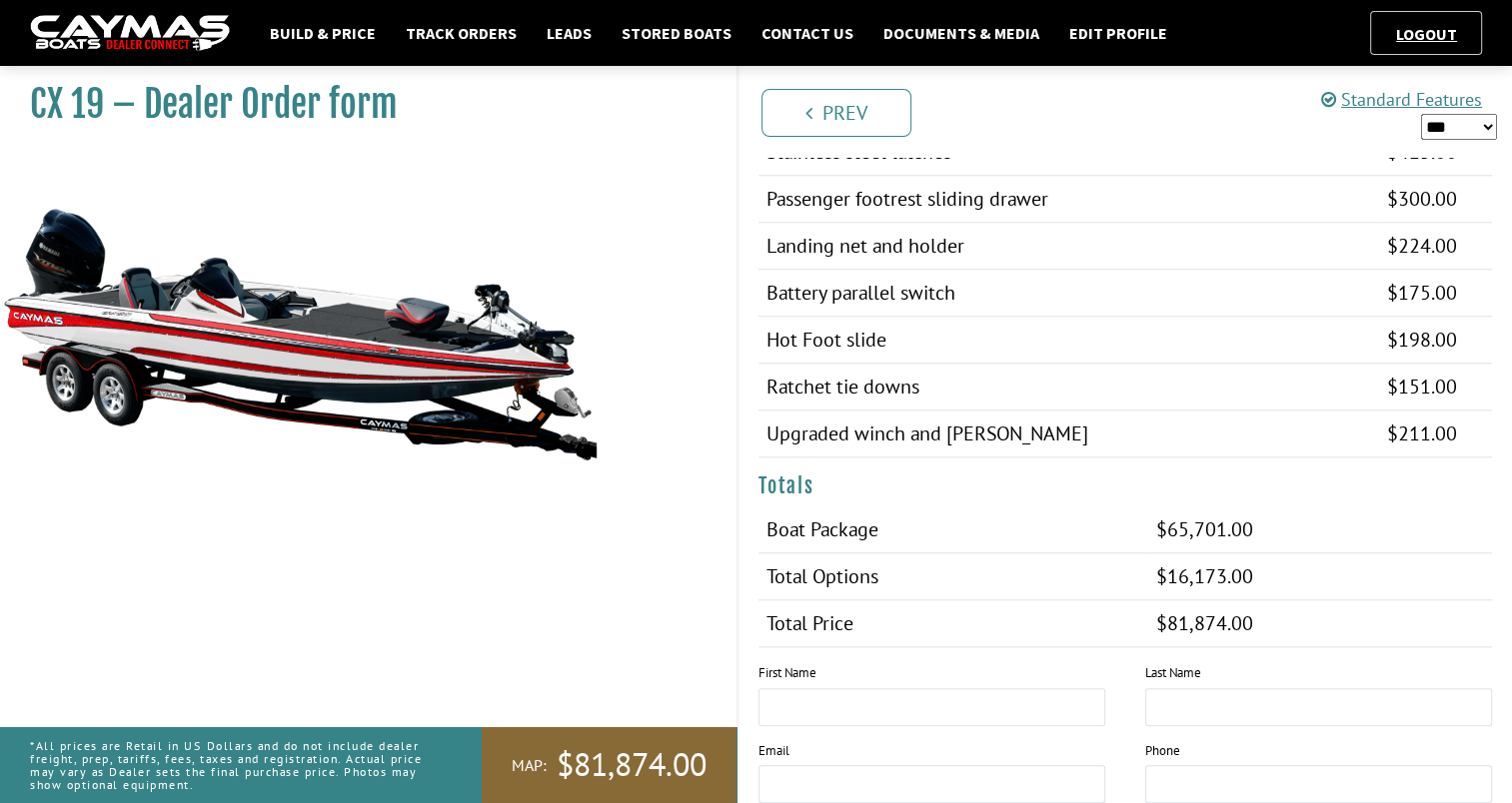 click on "***
******
******" at bounding box center (1459, 127) 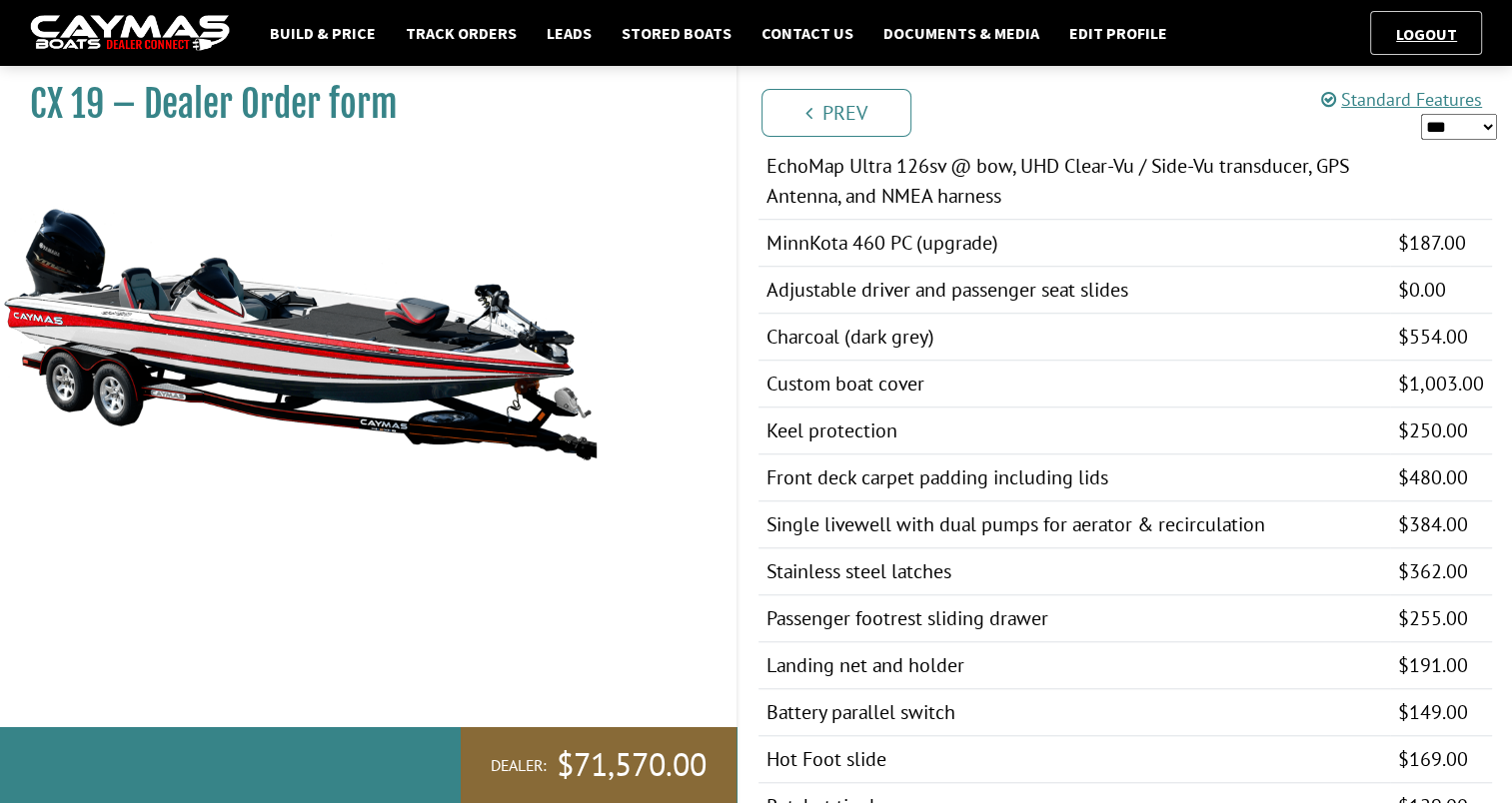 scroll, scrollTop: 1477, scrollLeft: 0, axis: vertical 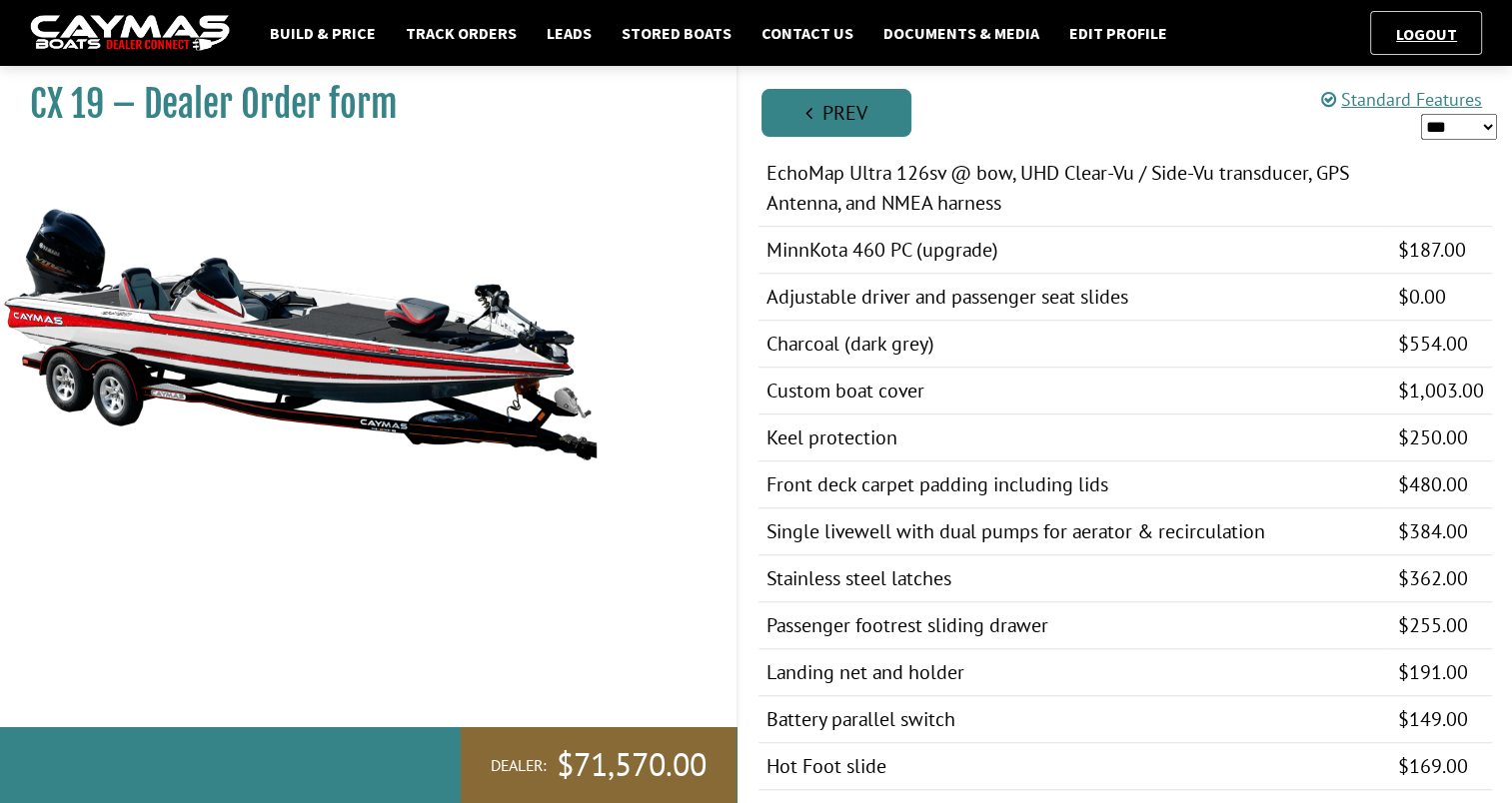 click on "Prev" at bounding box center [836, 113] 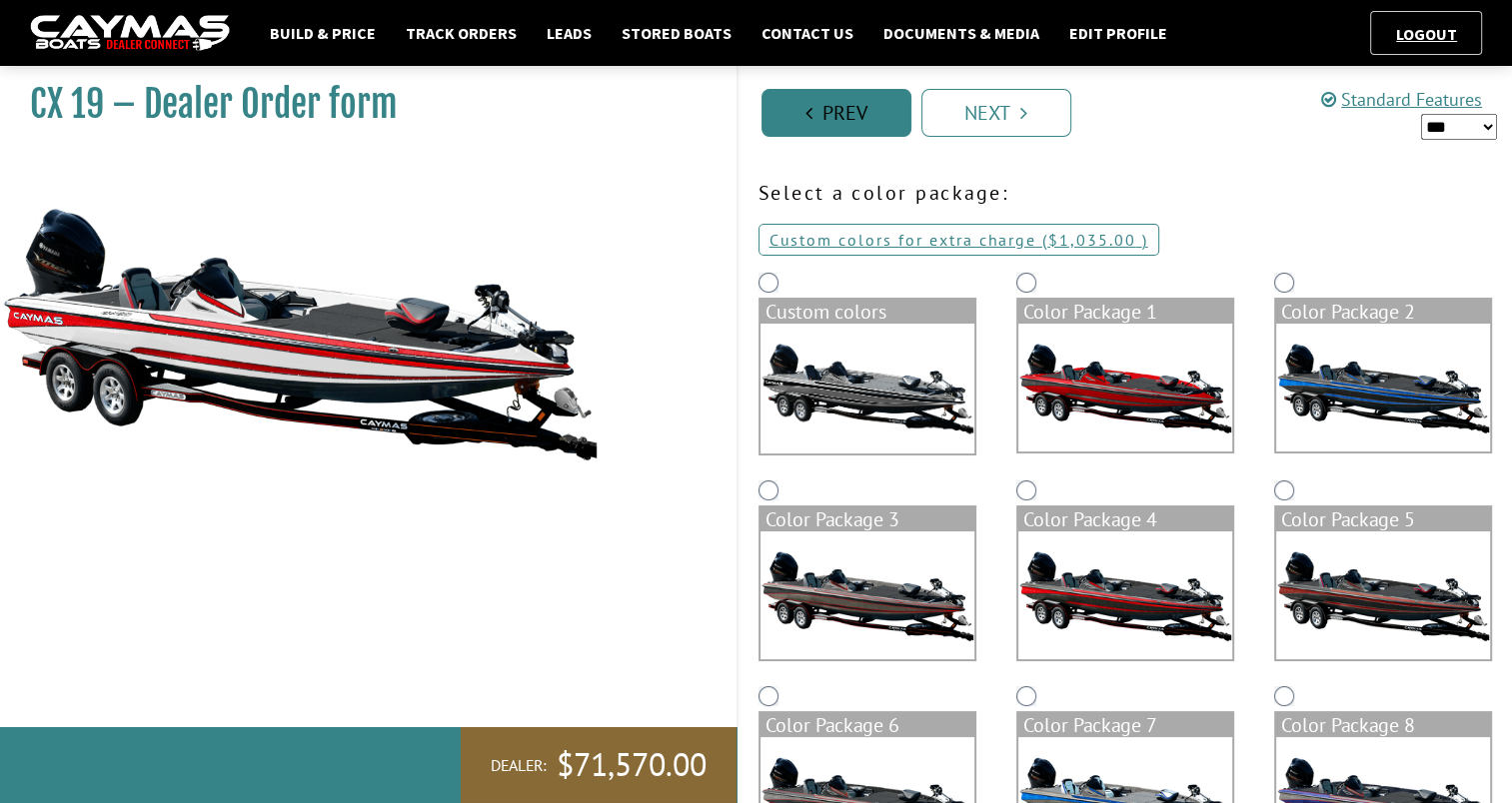 scroll, scrollTop: 0, scrollLeft: 0, axis: both 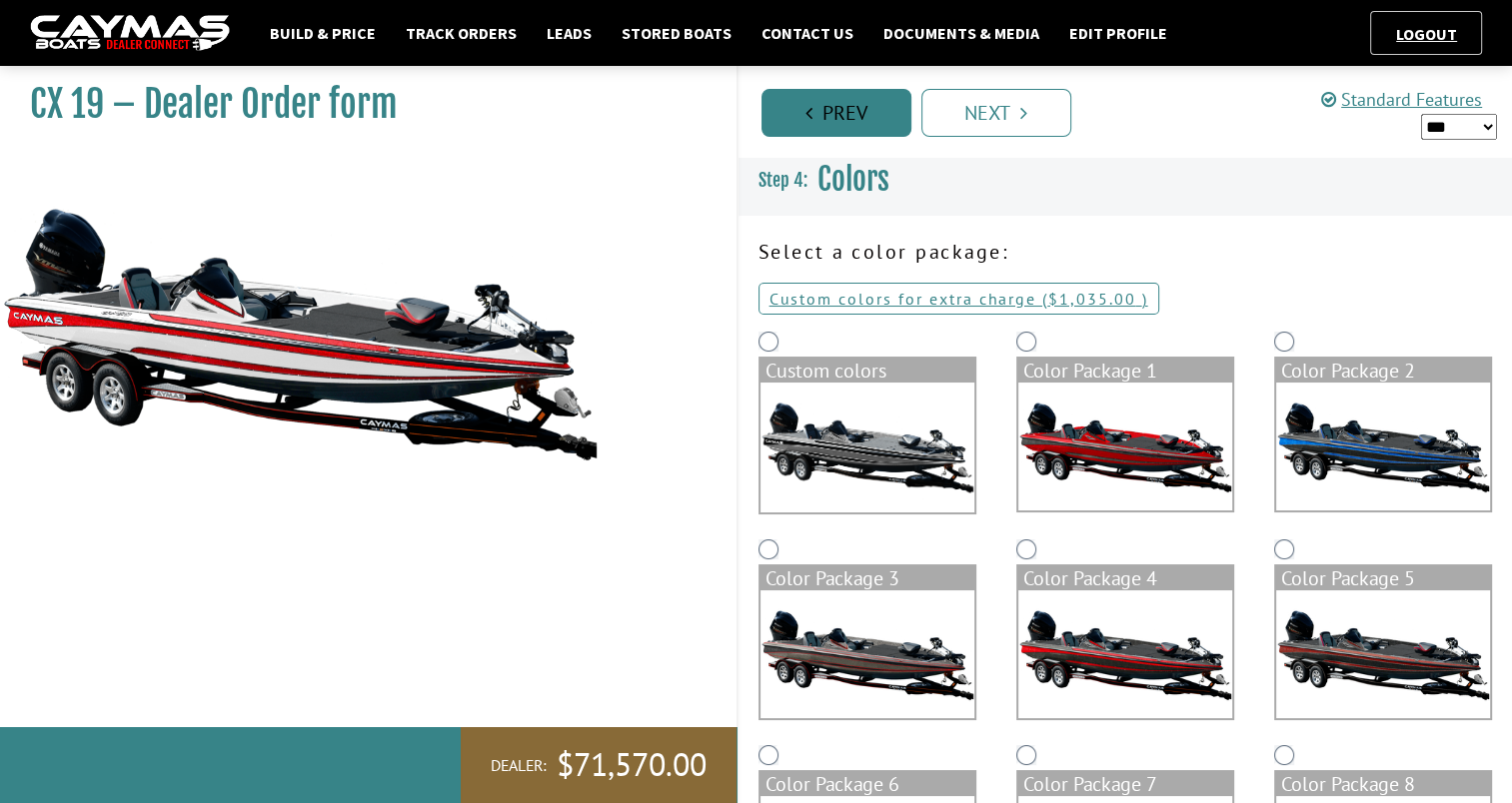 click on "Prev" at bounding box center [836, 113] 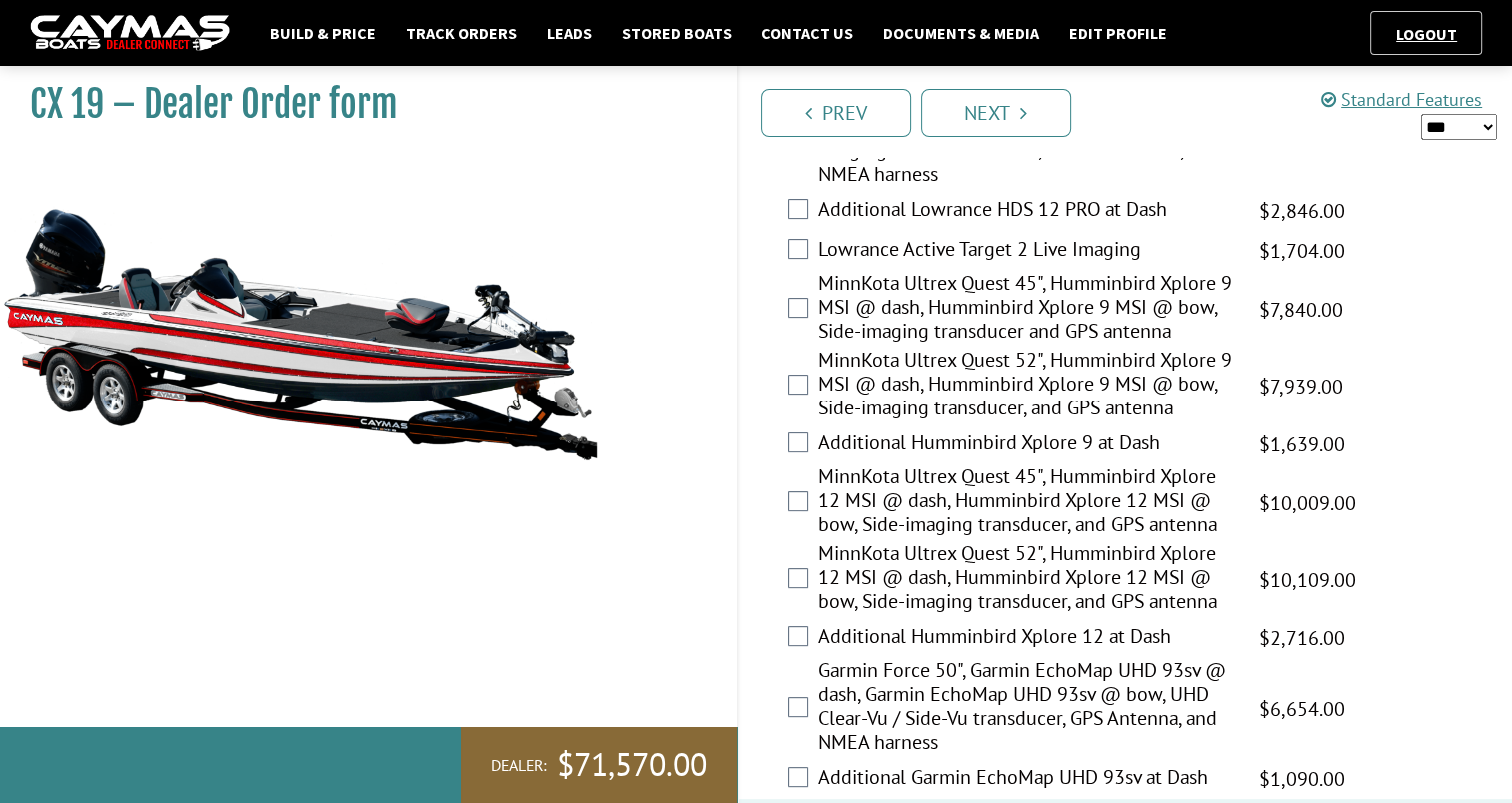 scroll, scrollTop: 519, scrollLeft: 0, axis: vertical 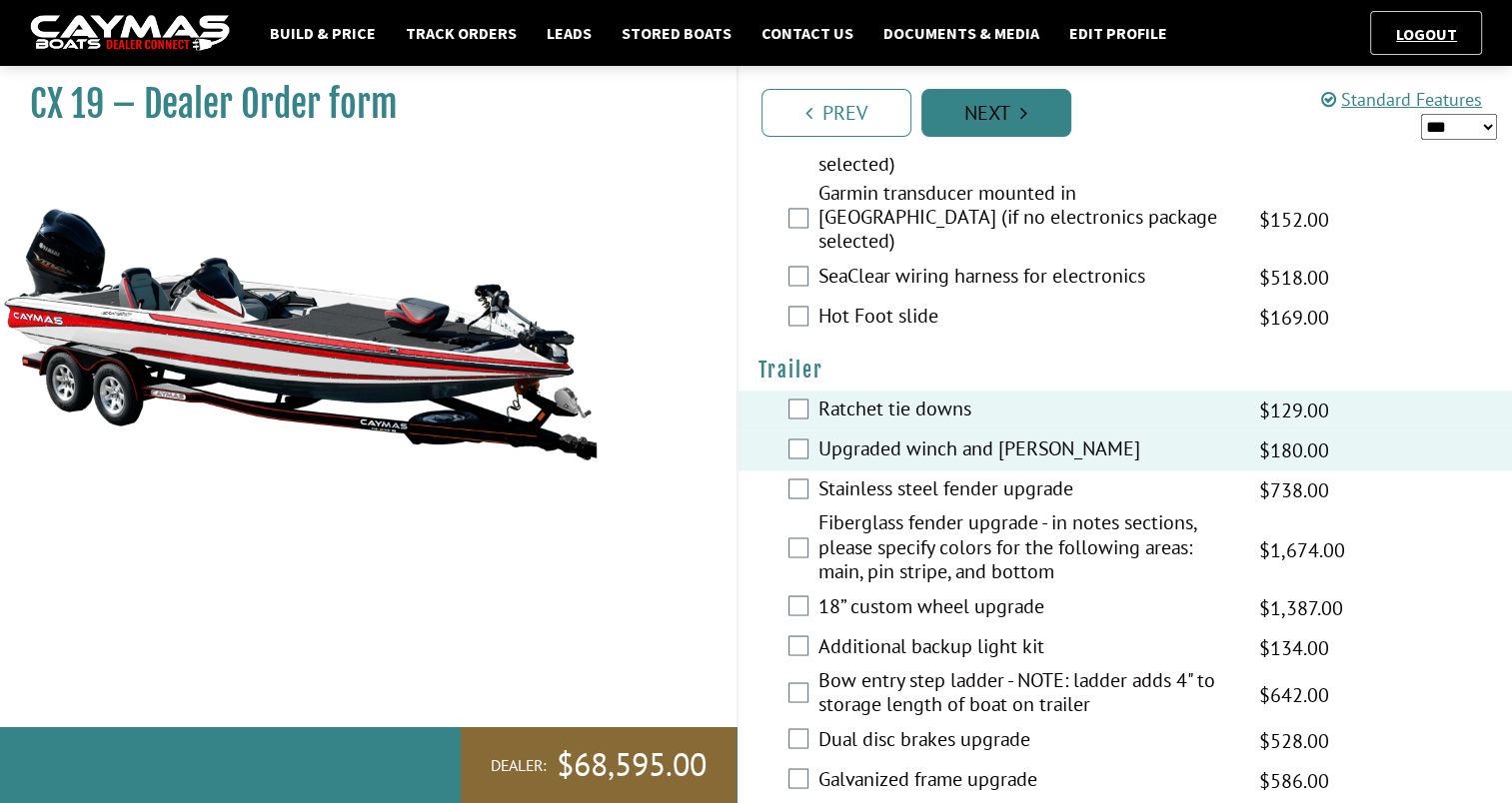click on "Next" at bounding box center [996, 113] 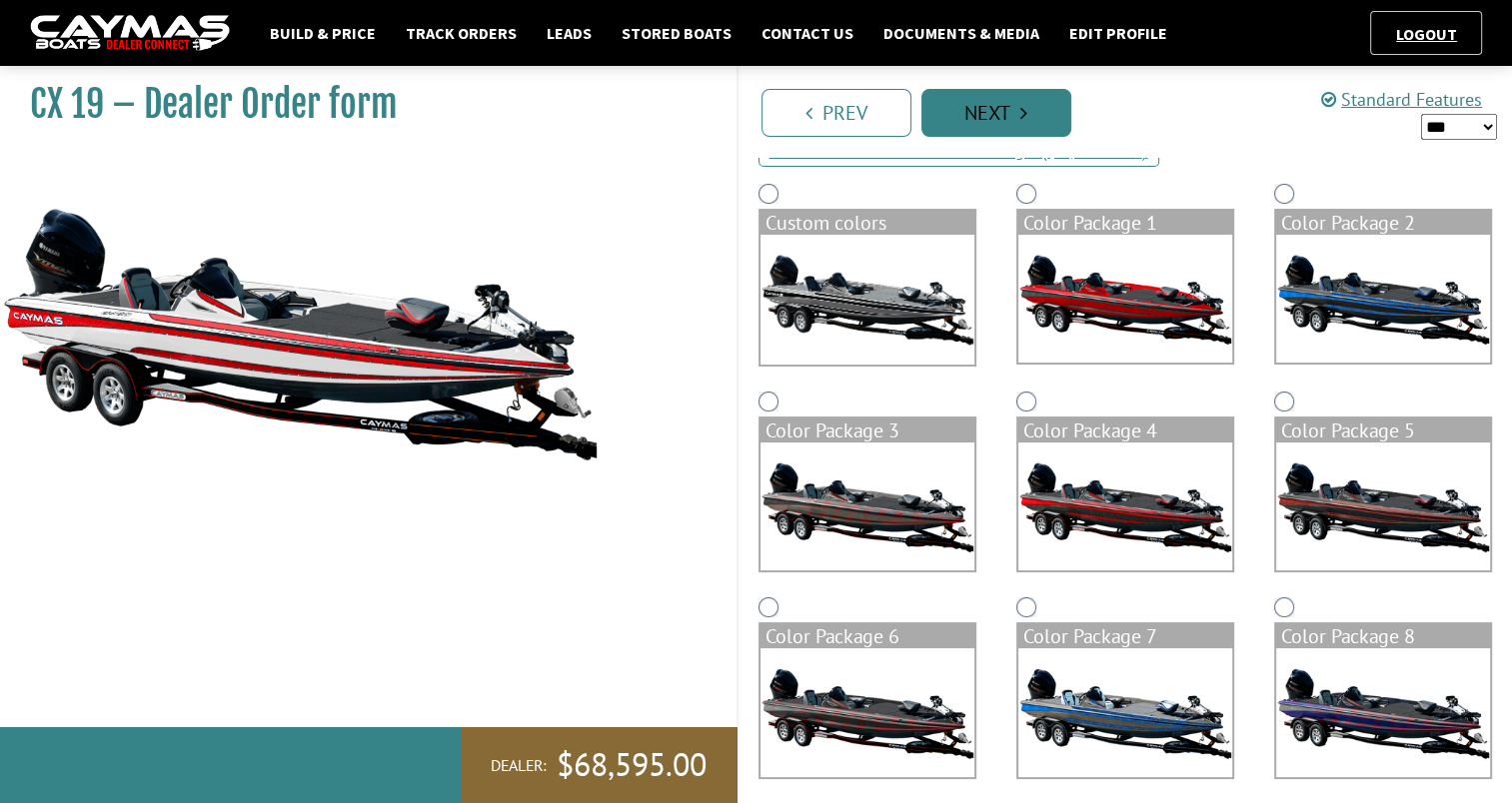 scroll, scrollTop: 0, scrollLeft: 0, axis: both 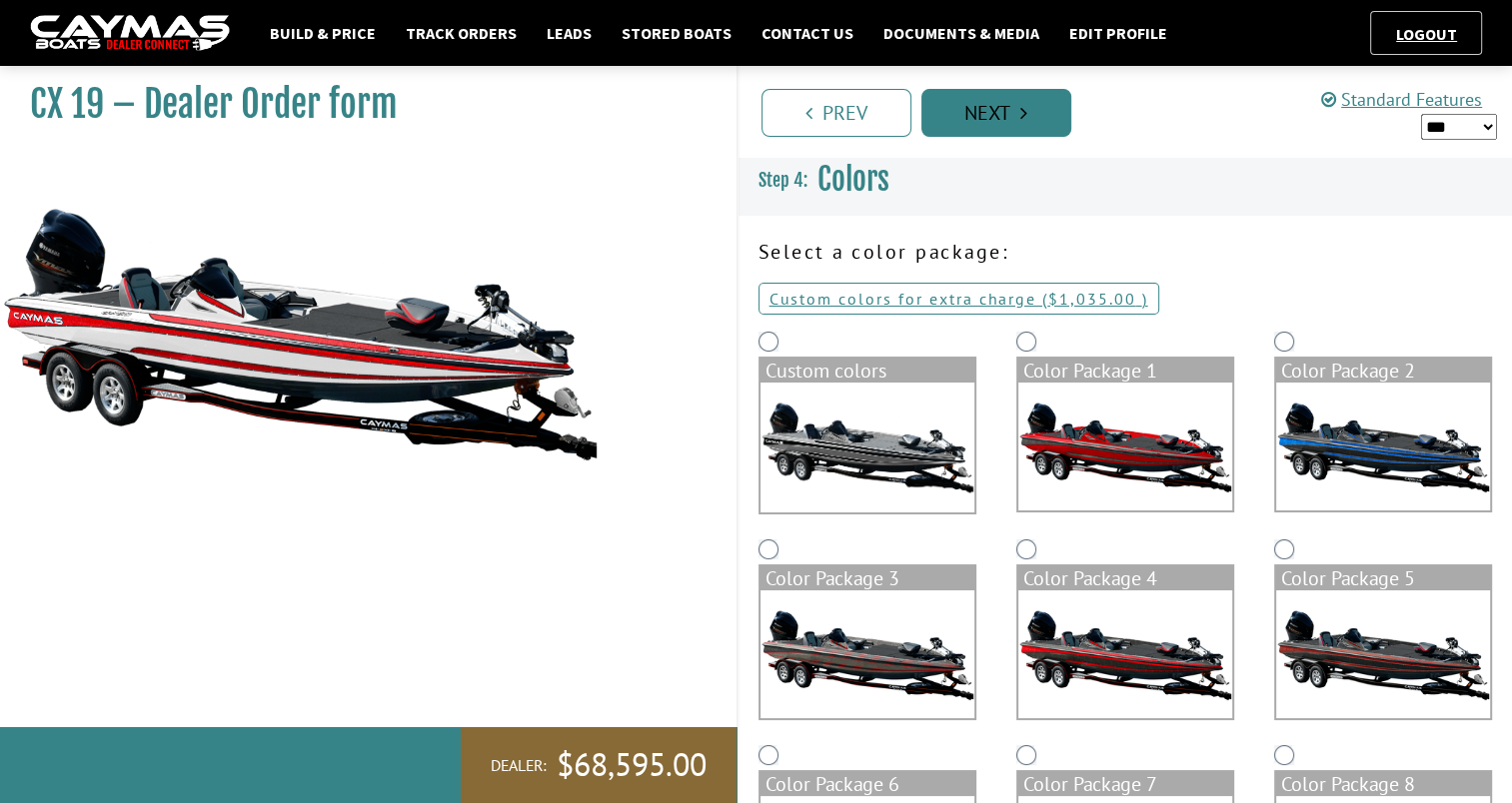 click on "Next" at bounding box center [996, 113] 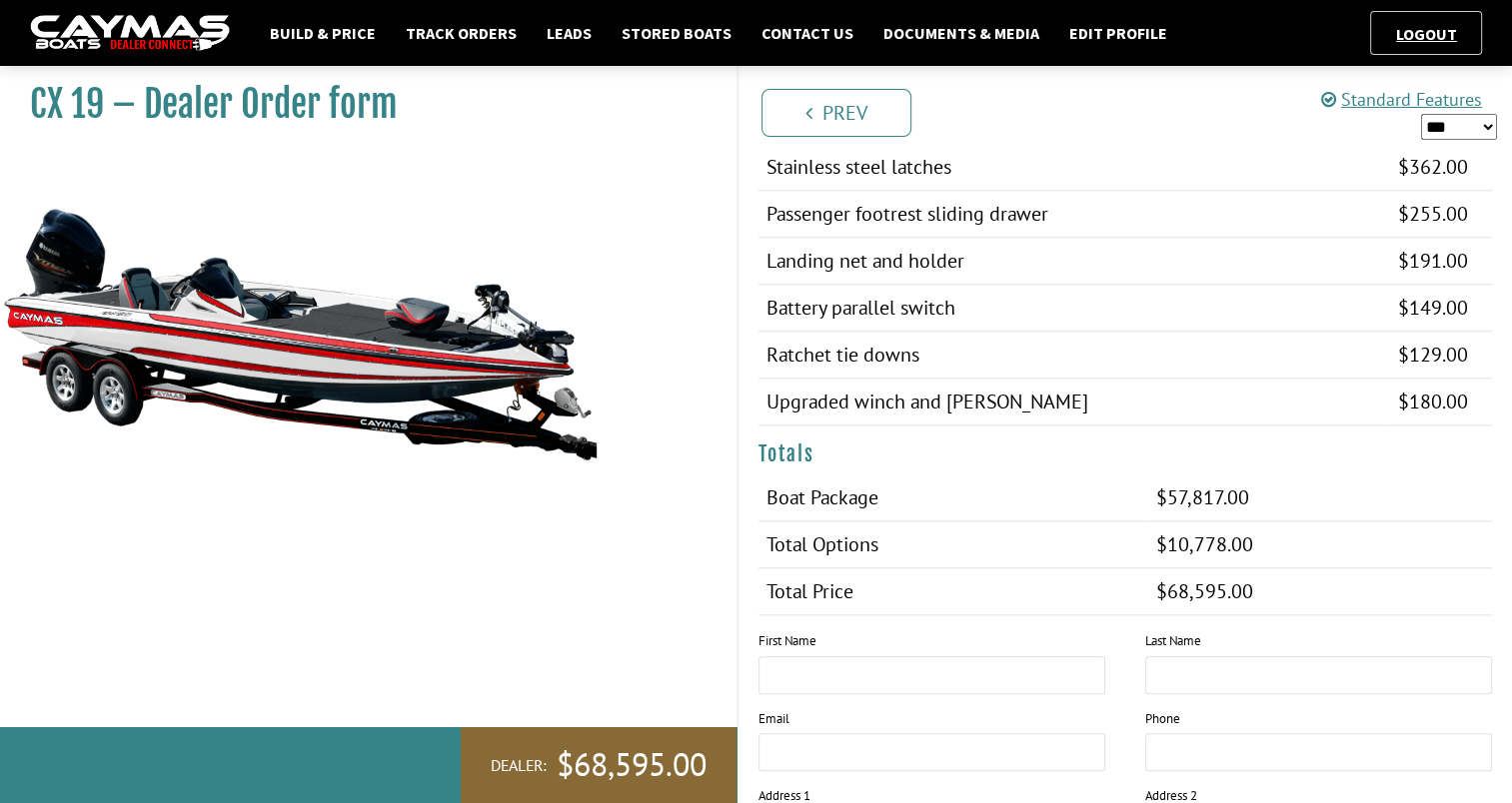 scroll, scrollTop: 1868, scrollLeft: 0, axis: vertical 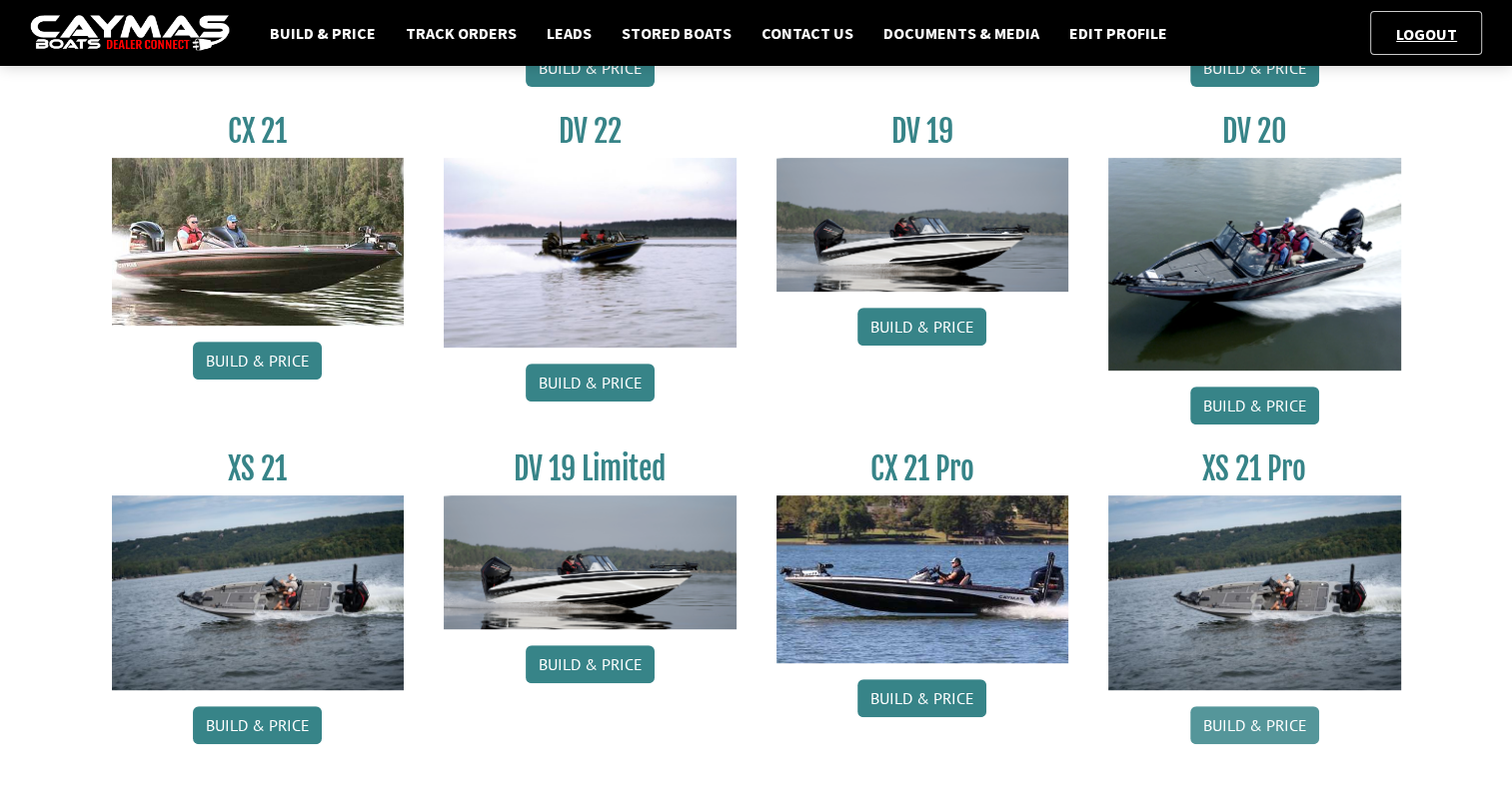 click on "Build & Price" at bounding box center (1254, 725) 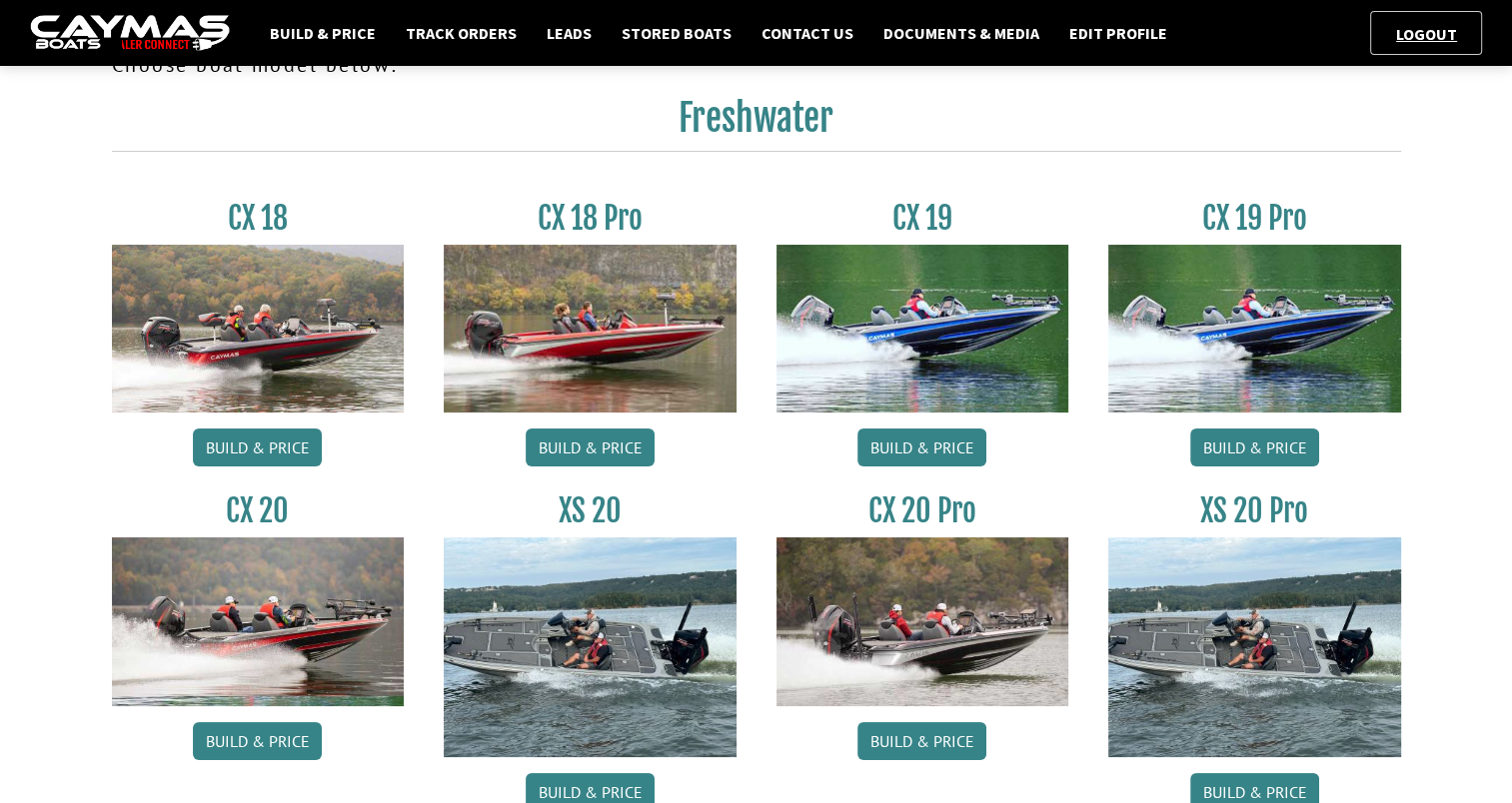 scroll, scrollTop: 0, scrollLeft: 0, axis: both 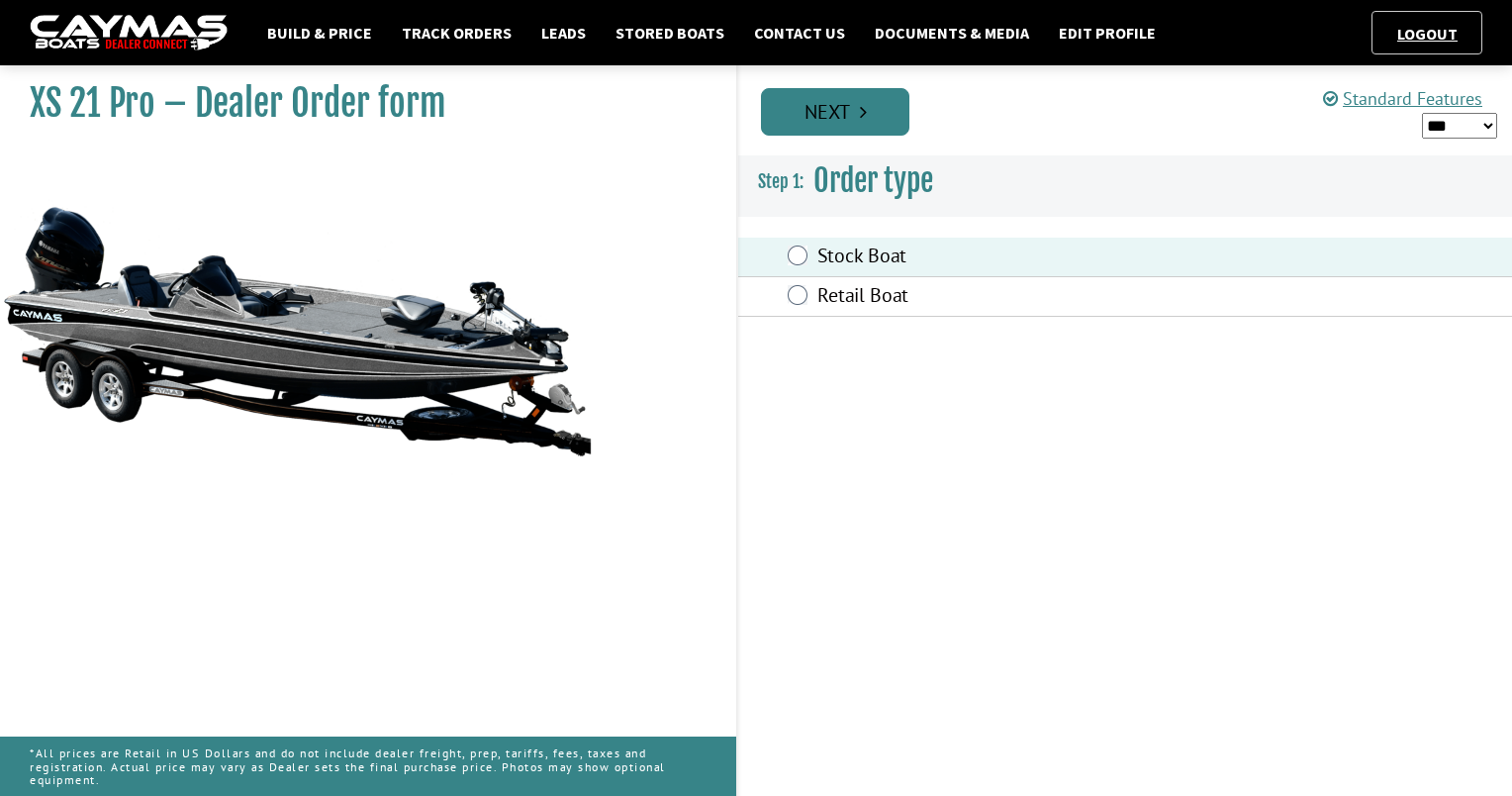 click at bounding box center (863, 112) 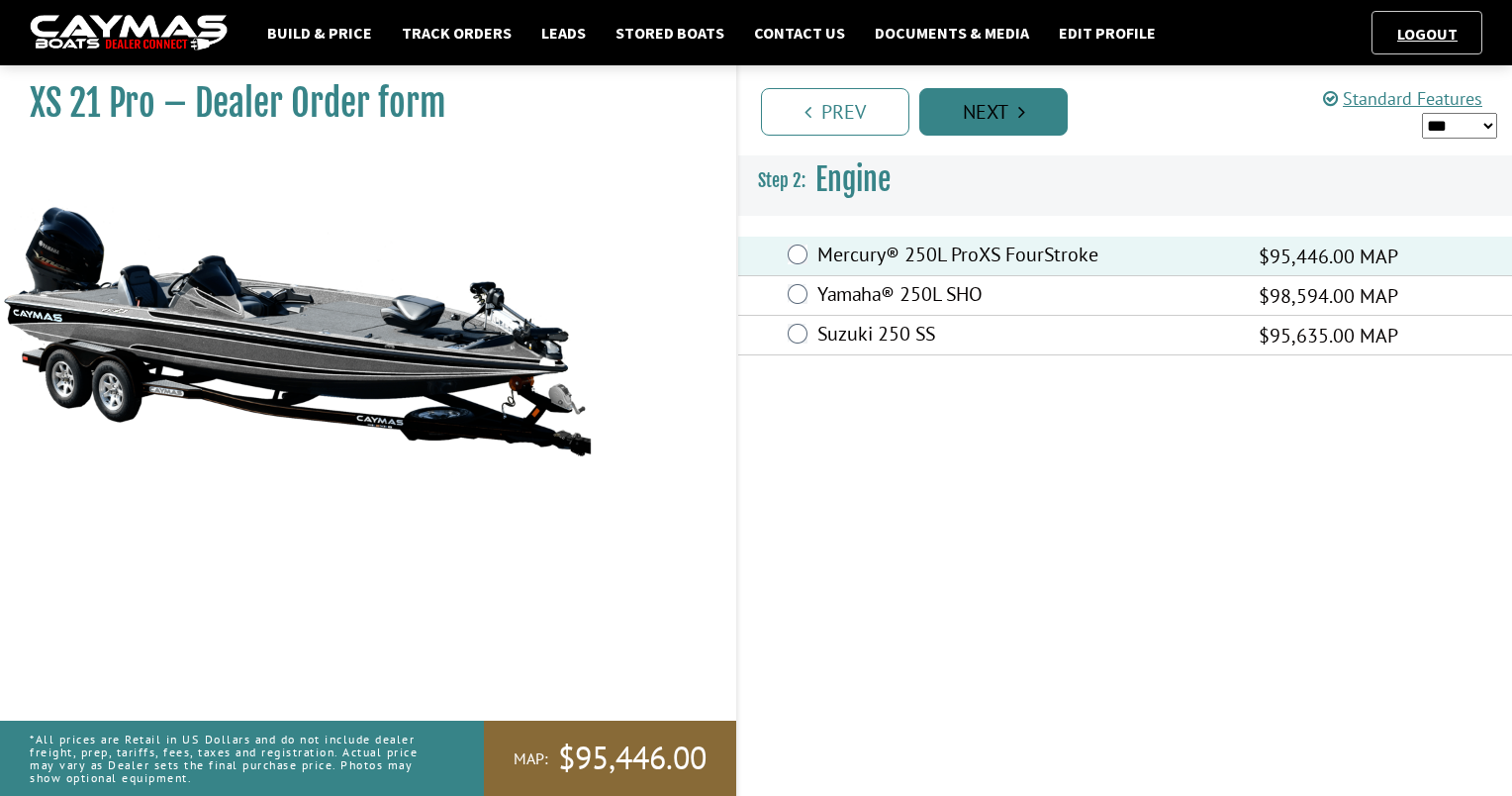 click on "Next" at bounding box center (993, 112) 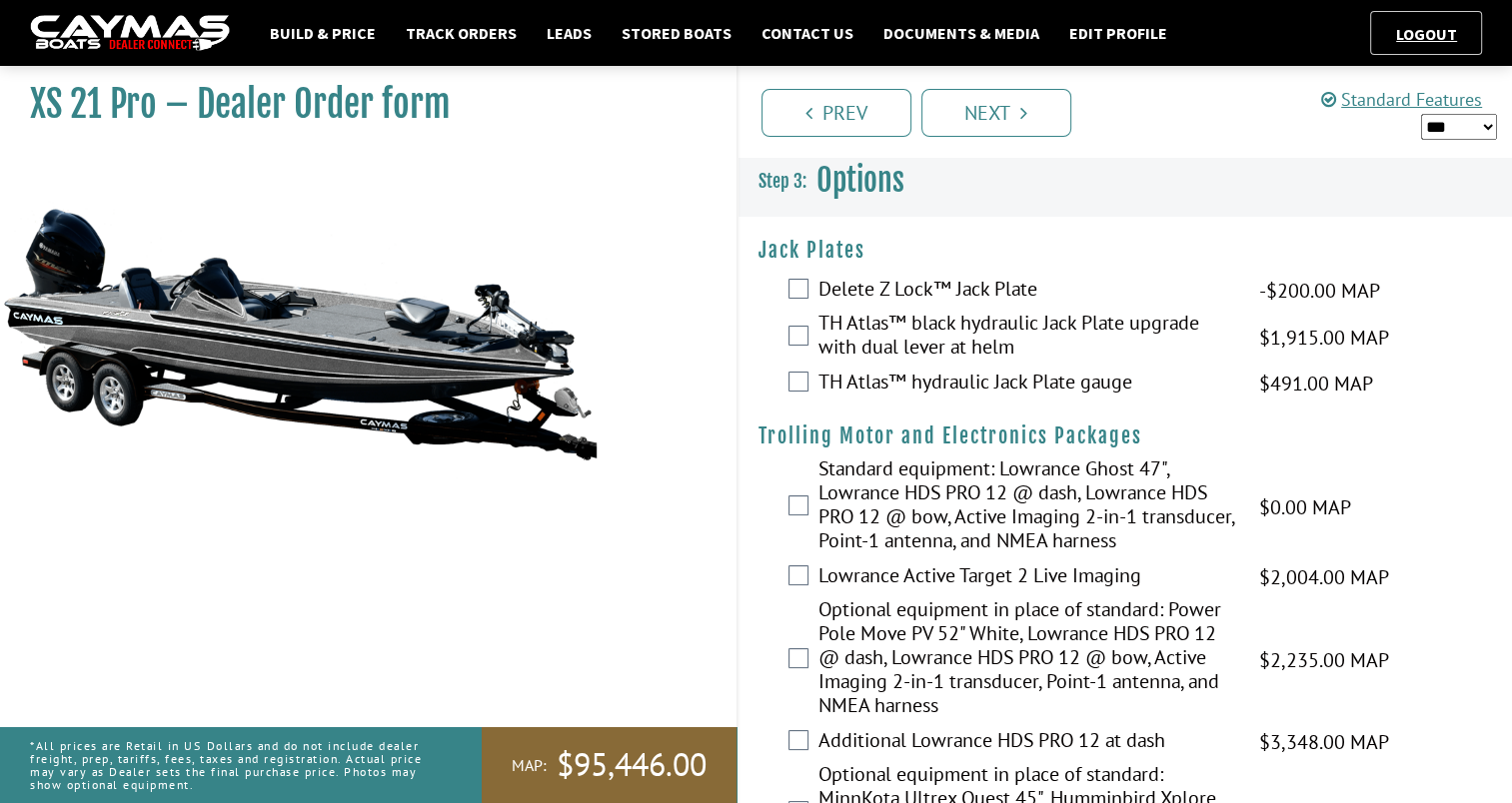 click on "***
******
******" at bounding box center (1459, 127) 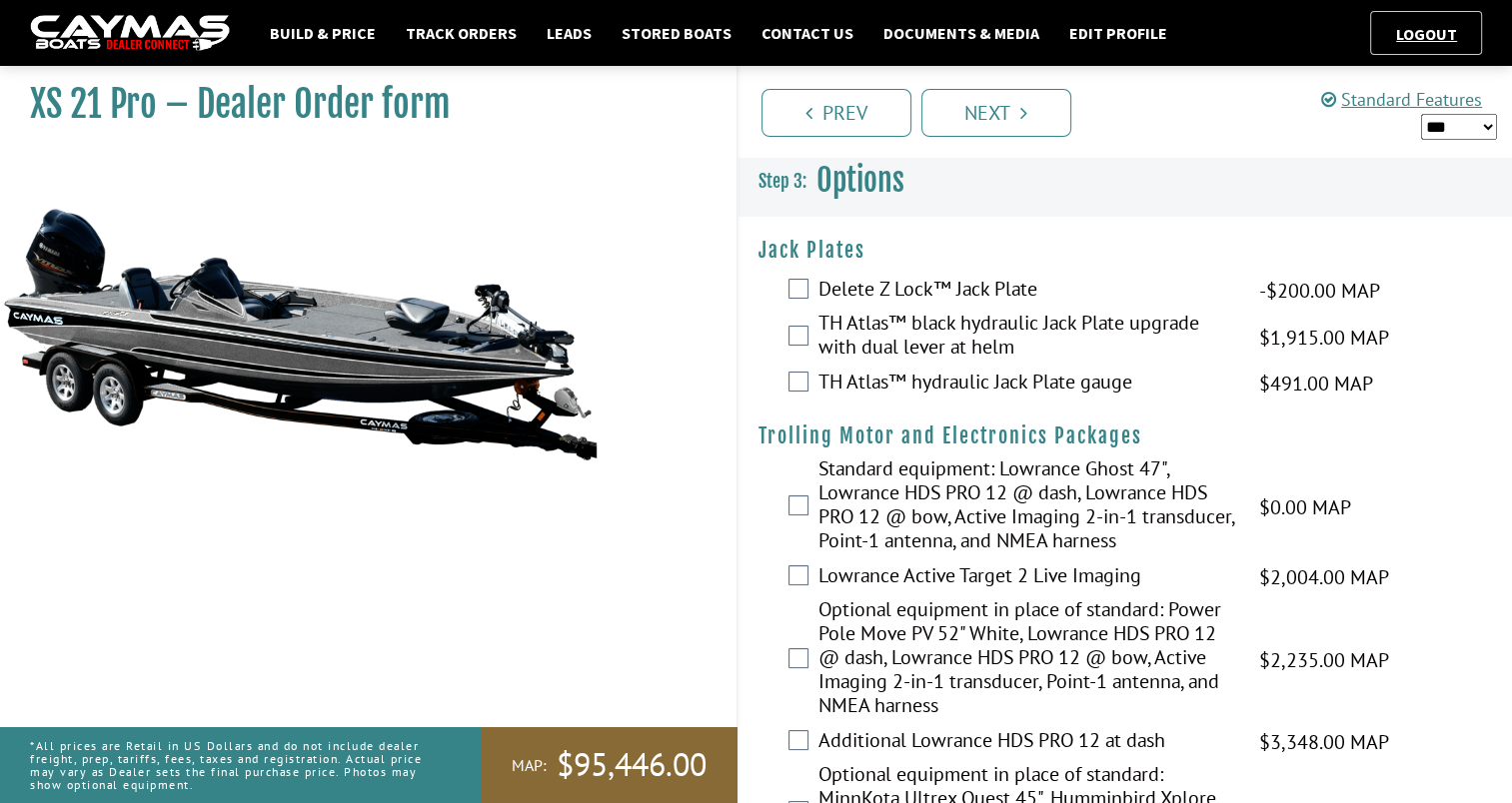 click on "***
******
******" at bounding box center (1459, 127) 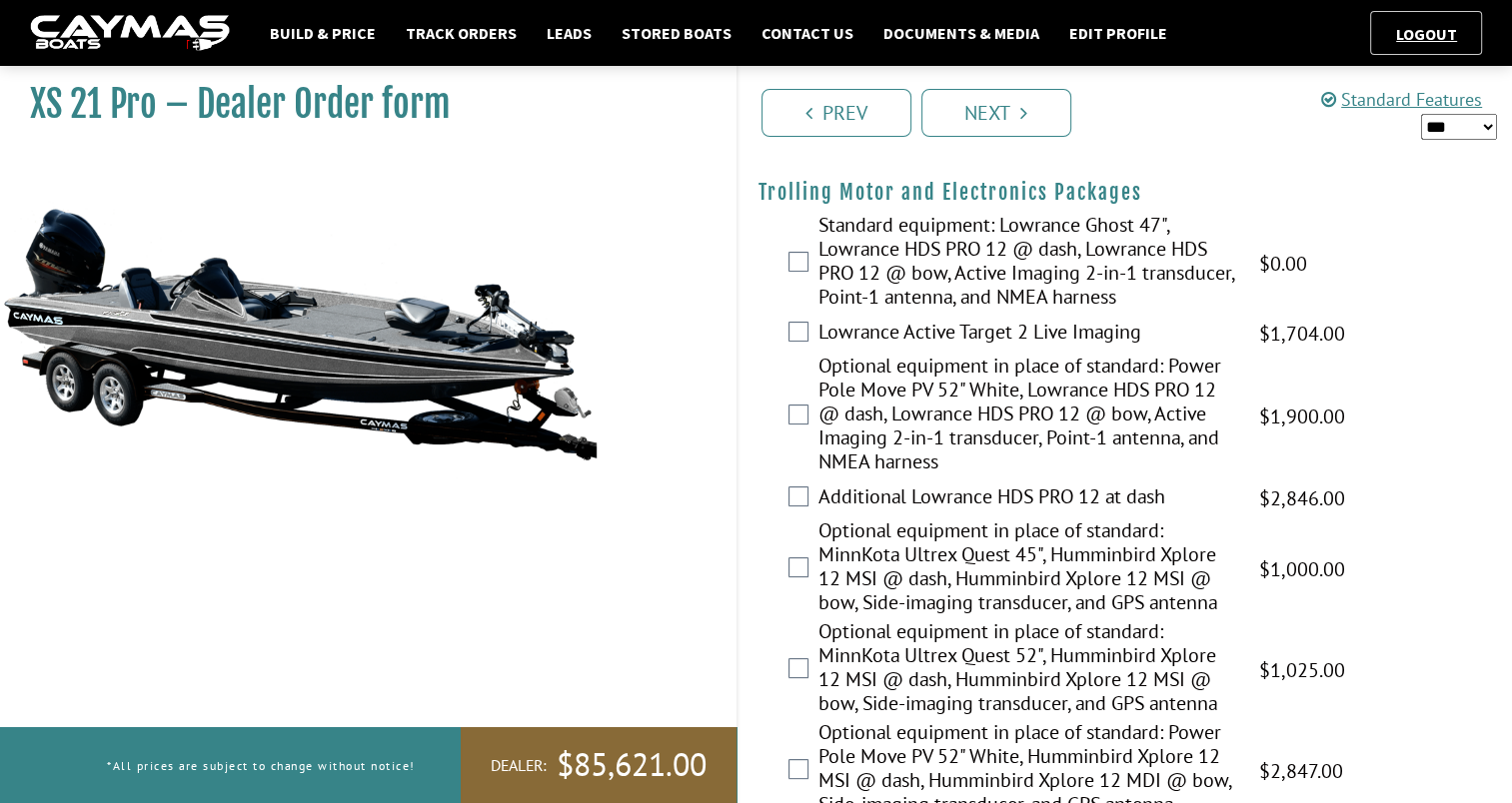 scroll, scrollTop: 240, scrollLeft: 0, axis: vertical 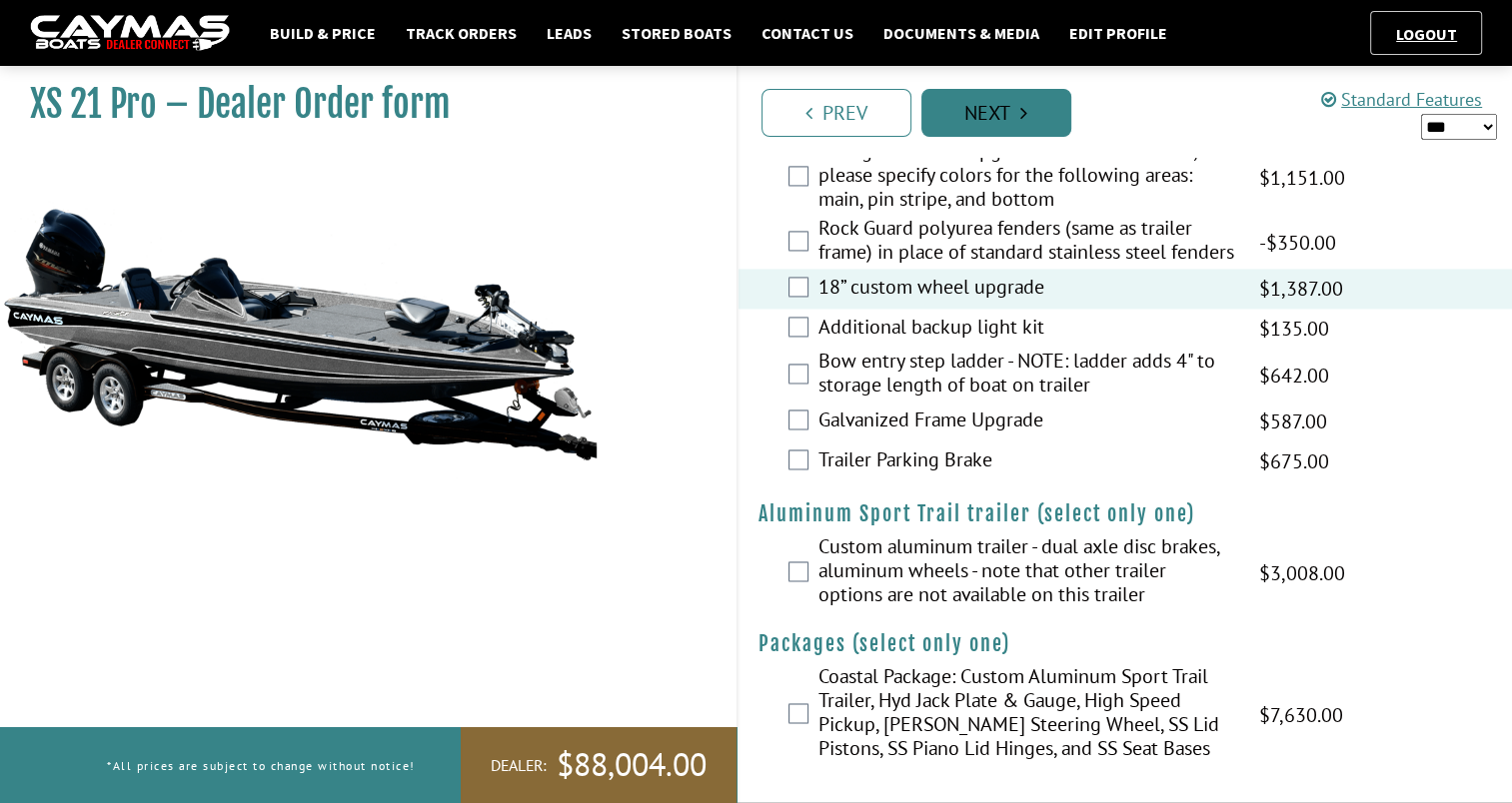 click on "Next" at bounding box center (996, 113) 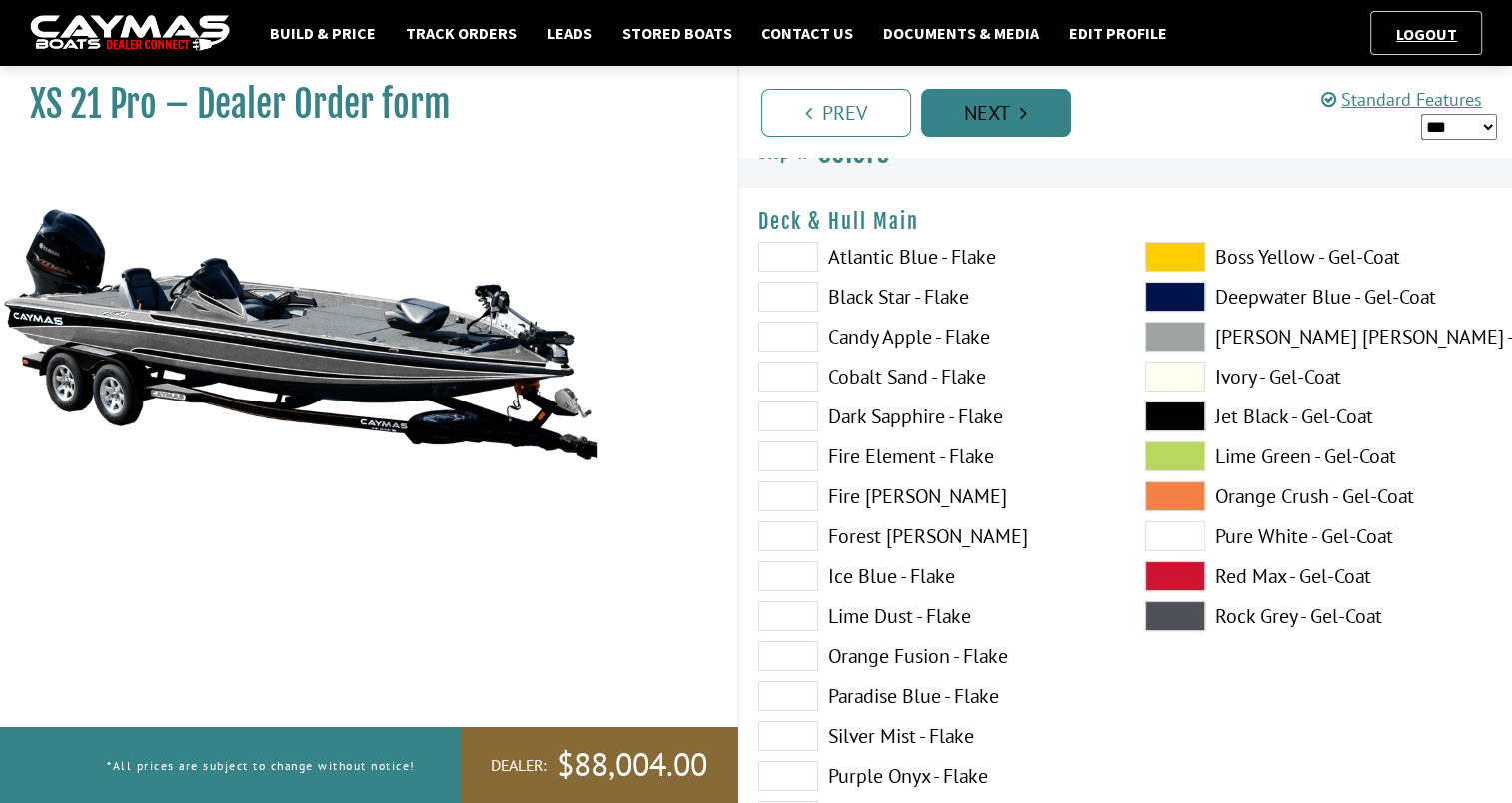 scroll, scrollTop: 0, scrollLeft: 0, axis: both 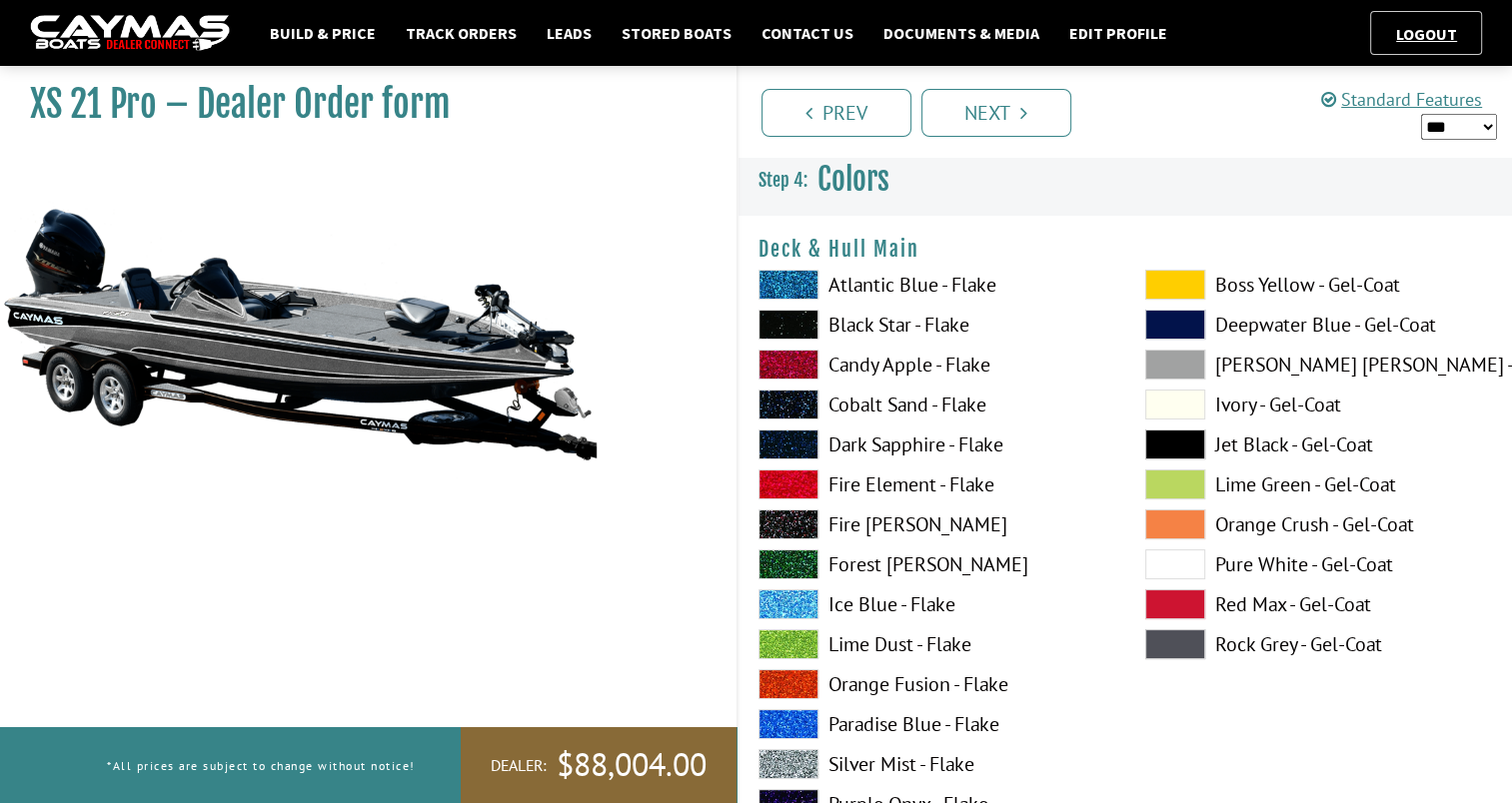 click on "***
******
******" at bounding box center (1459, 127) 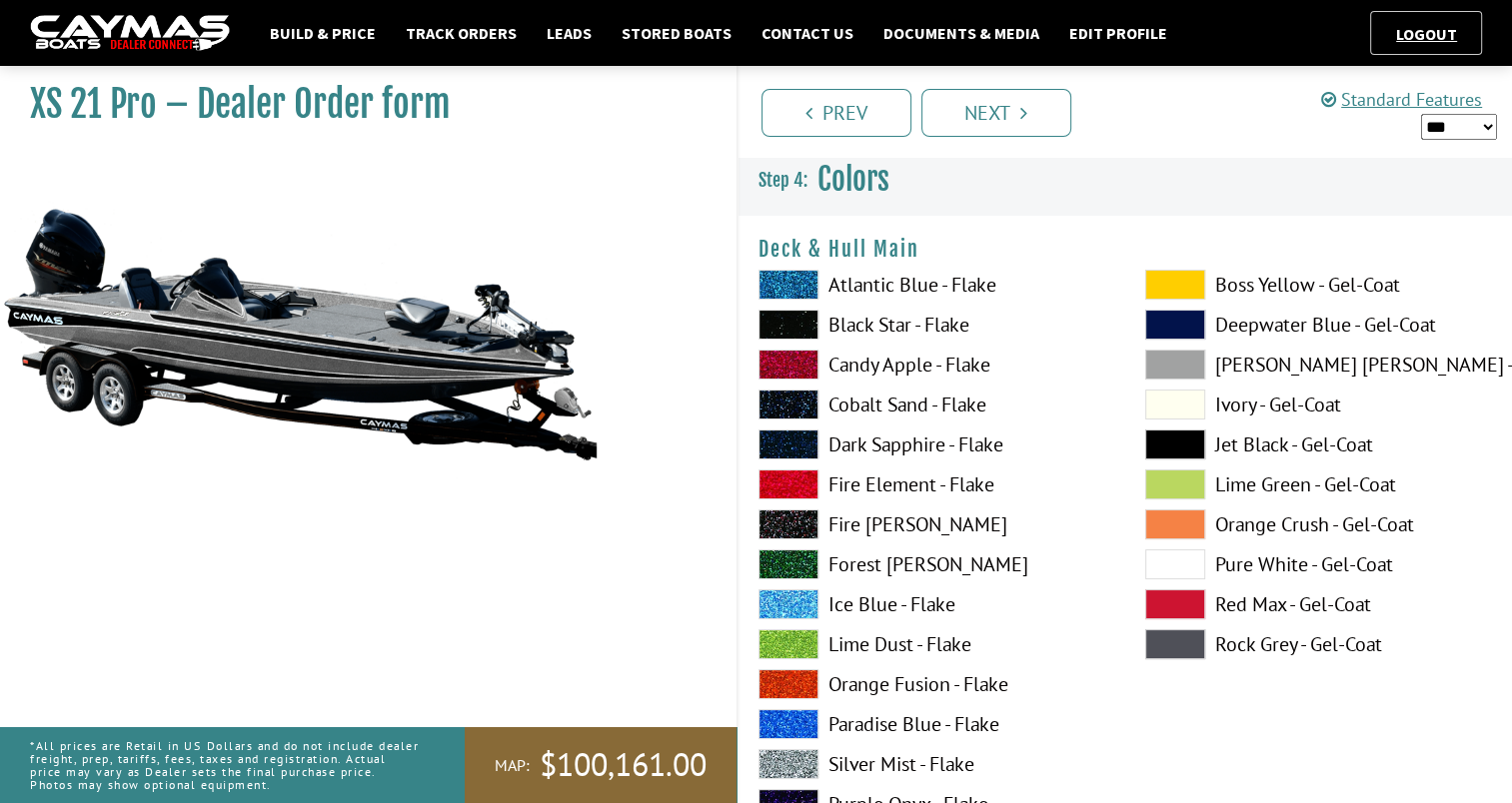 click on "***
******
******" at bounding box center [1459, 127] 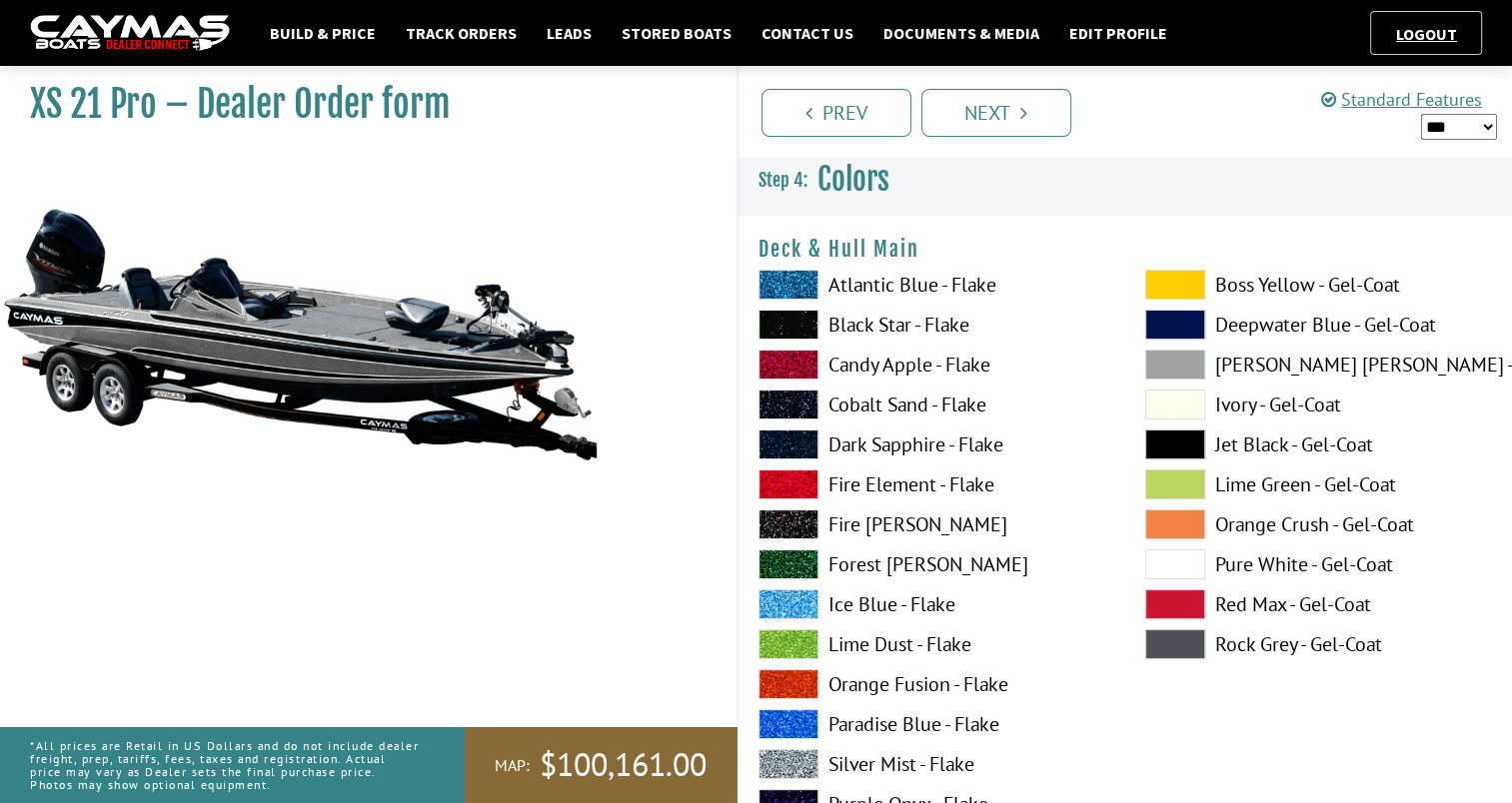 select on "*" 